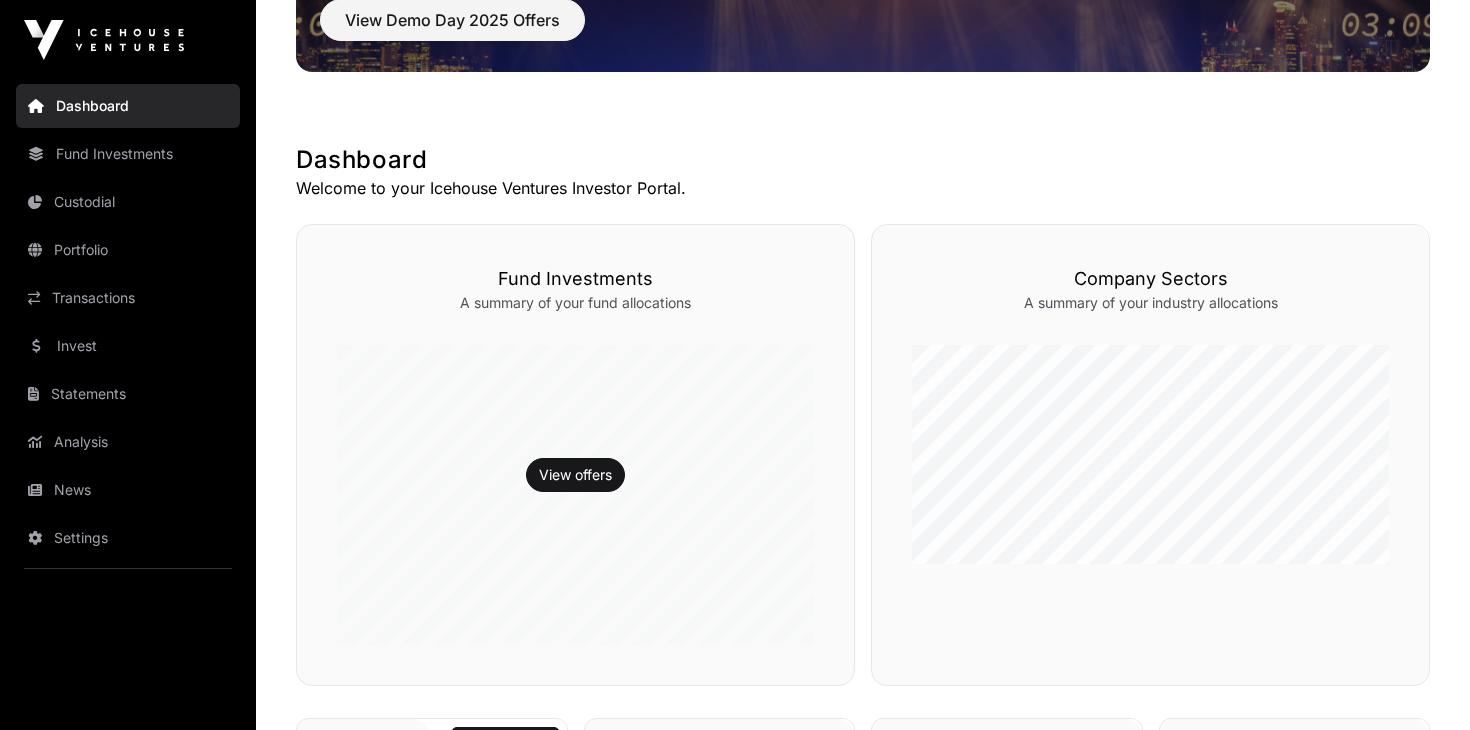 scroll, scrollTop: 253, scrollLeft: 0, axis: vertical 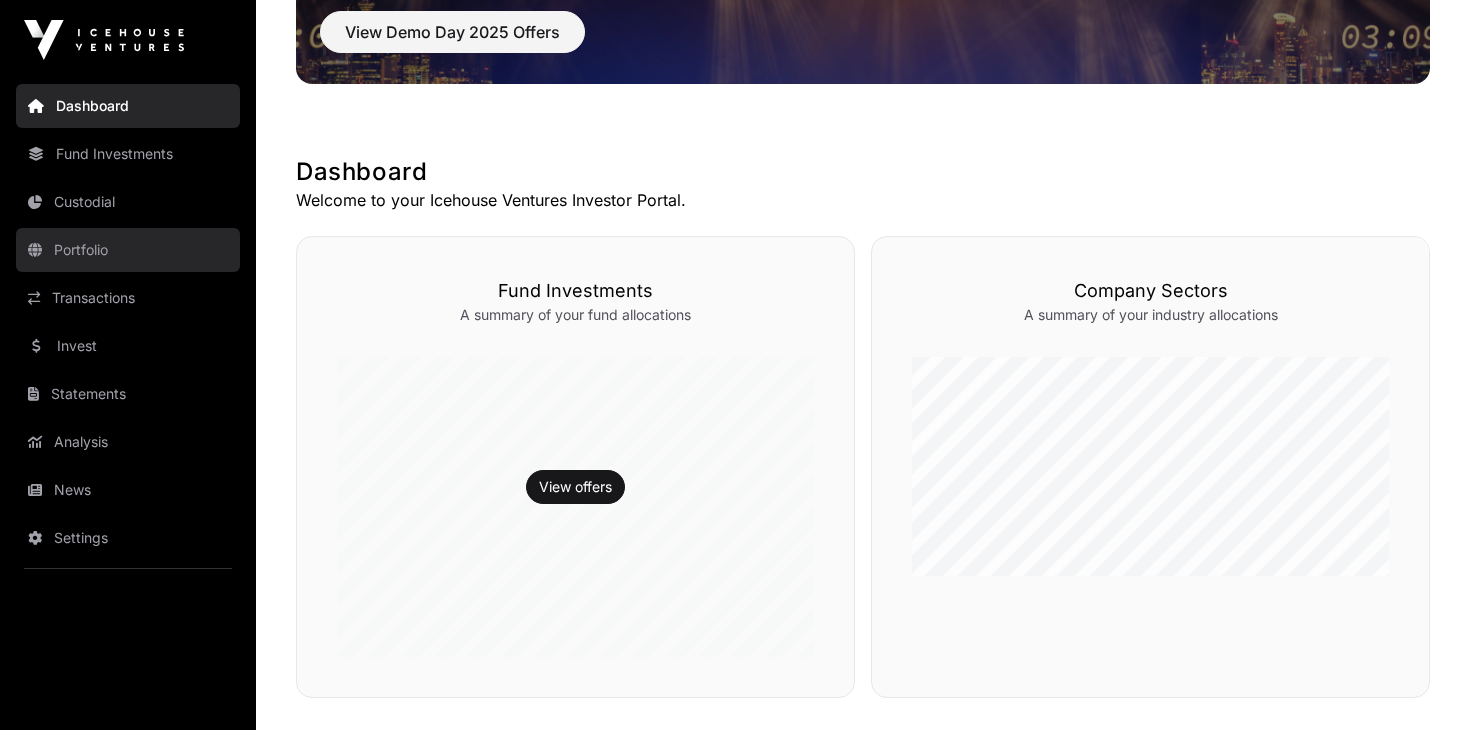 click on "Portfolio" 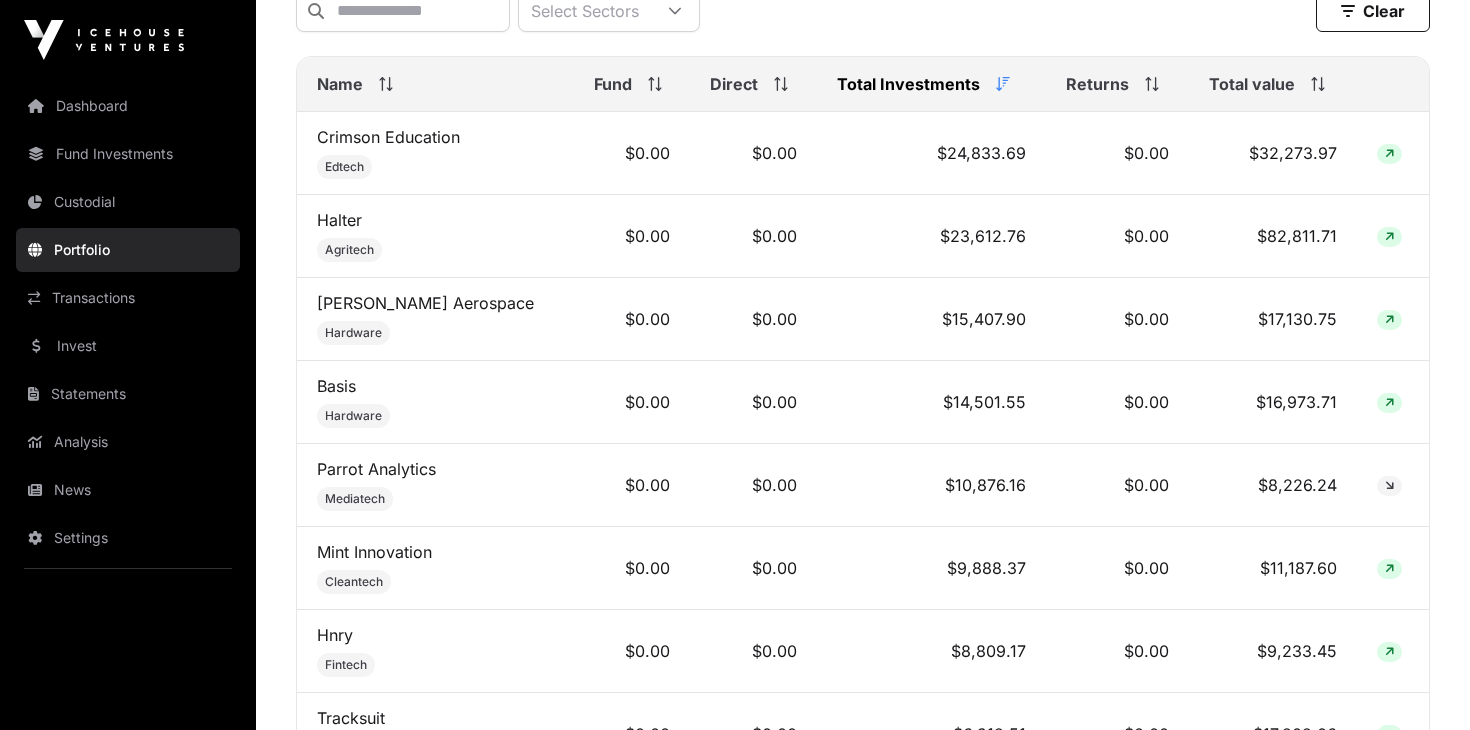 scroll, scrollTop: 872, scrollLeft: 0, axis: vertical 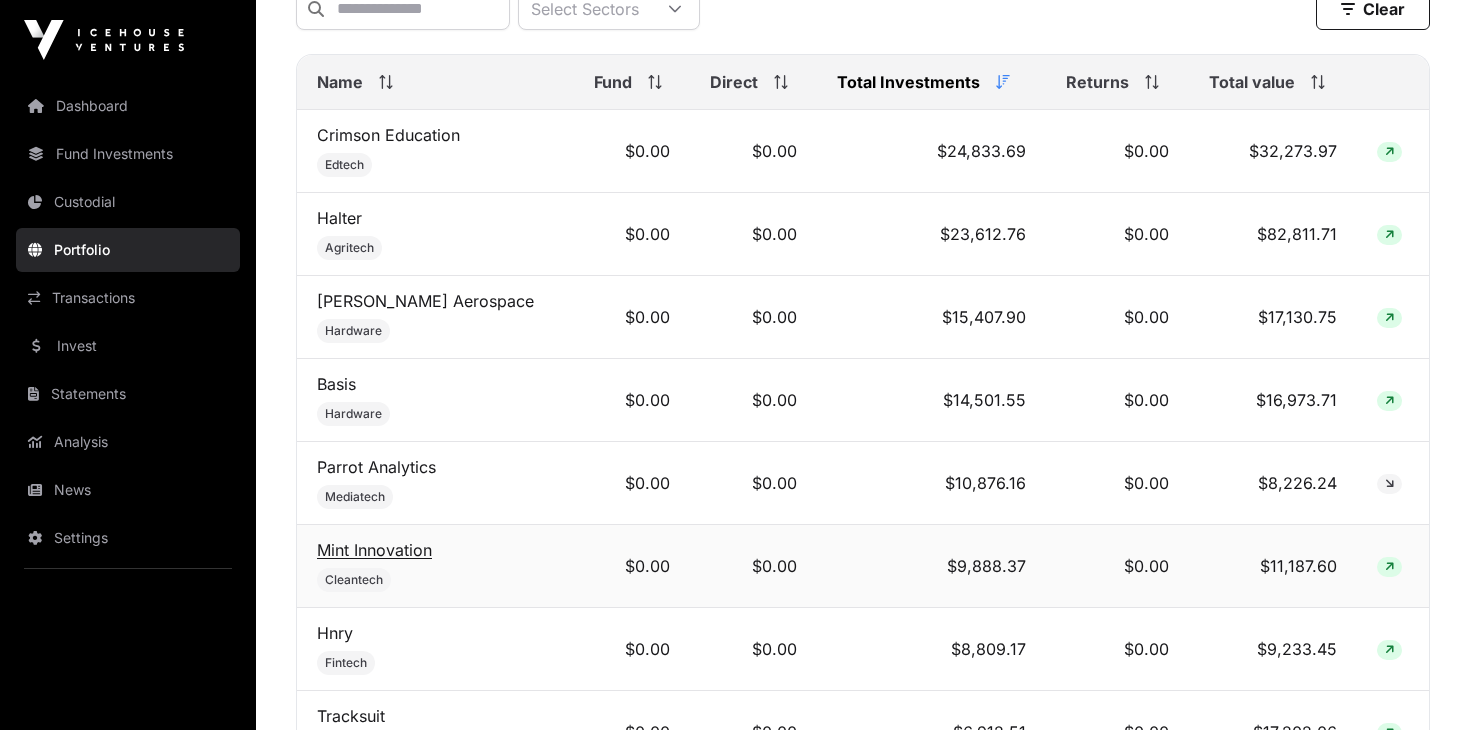 click on "Mint Innovation" 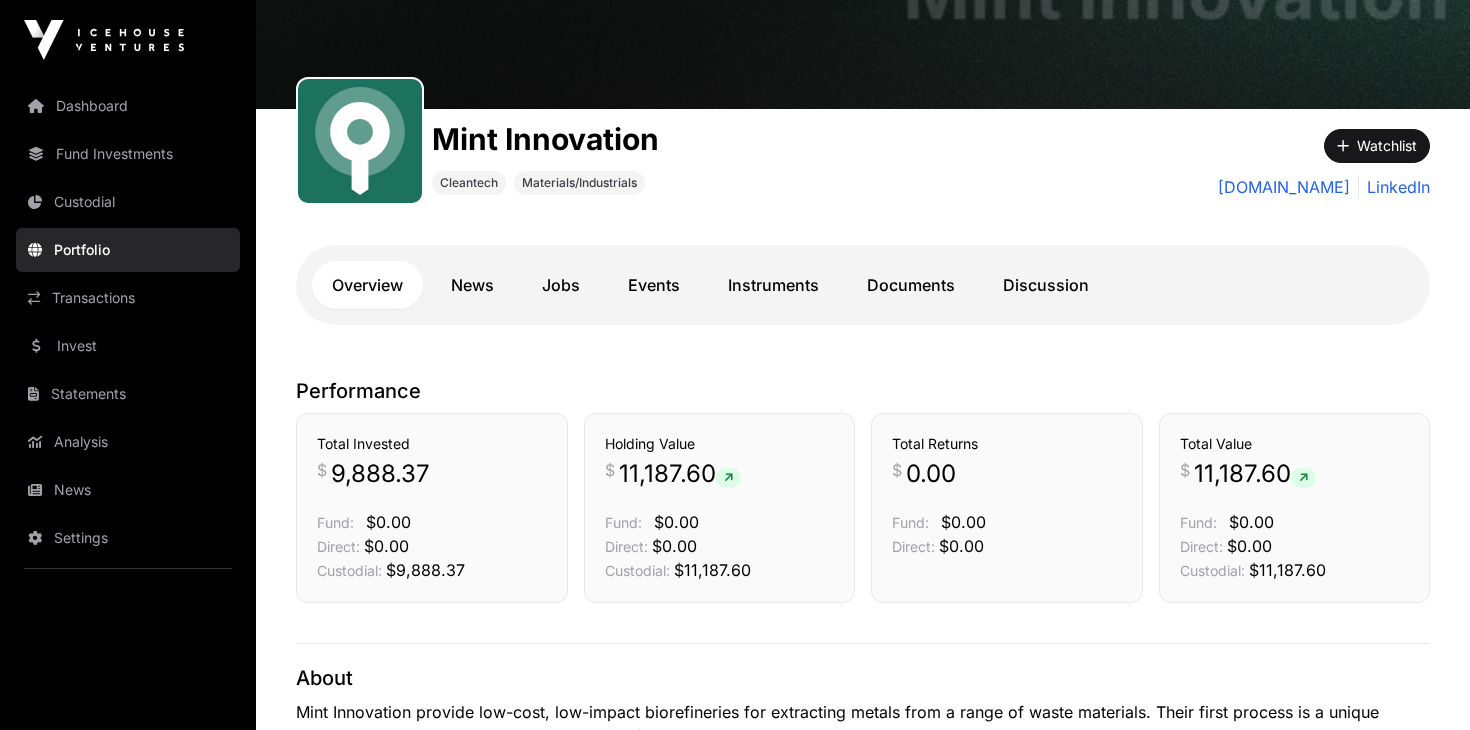 scroll, scrollTop: 193, scrollLeft: 0, axis: vertical 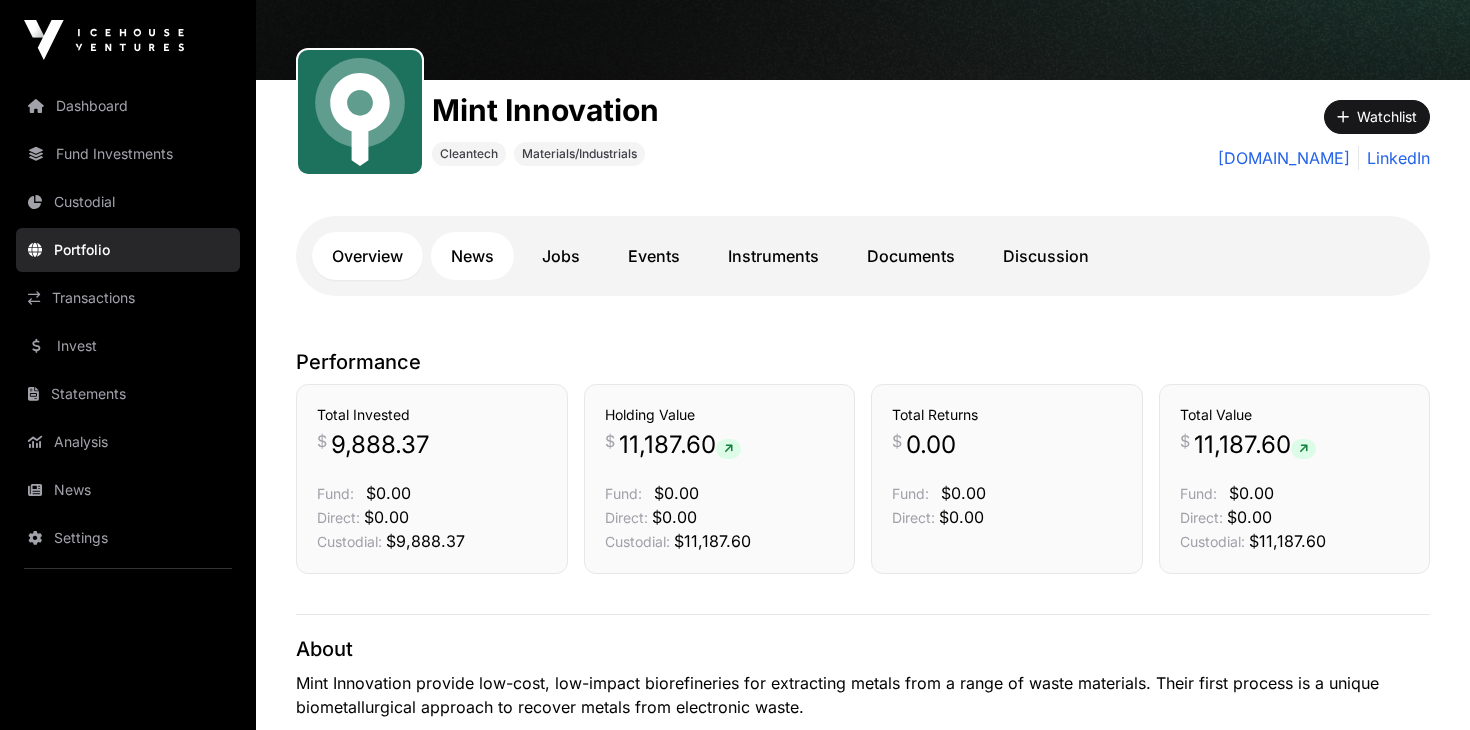 click on "News" 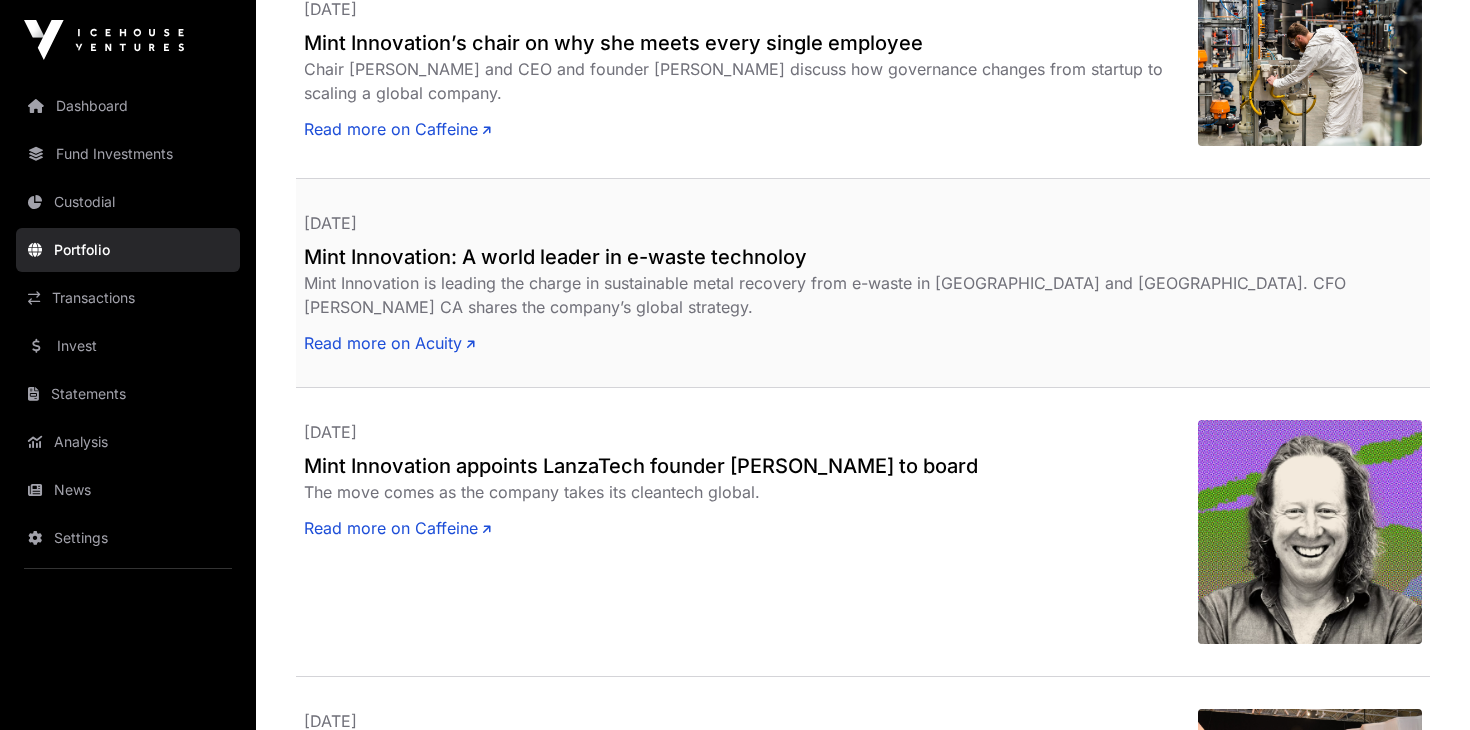 scroll, scrollTop: 865, scrollLeft: 0, axis: vertical 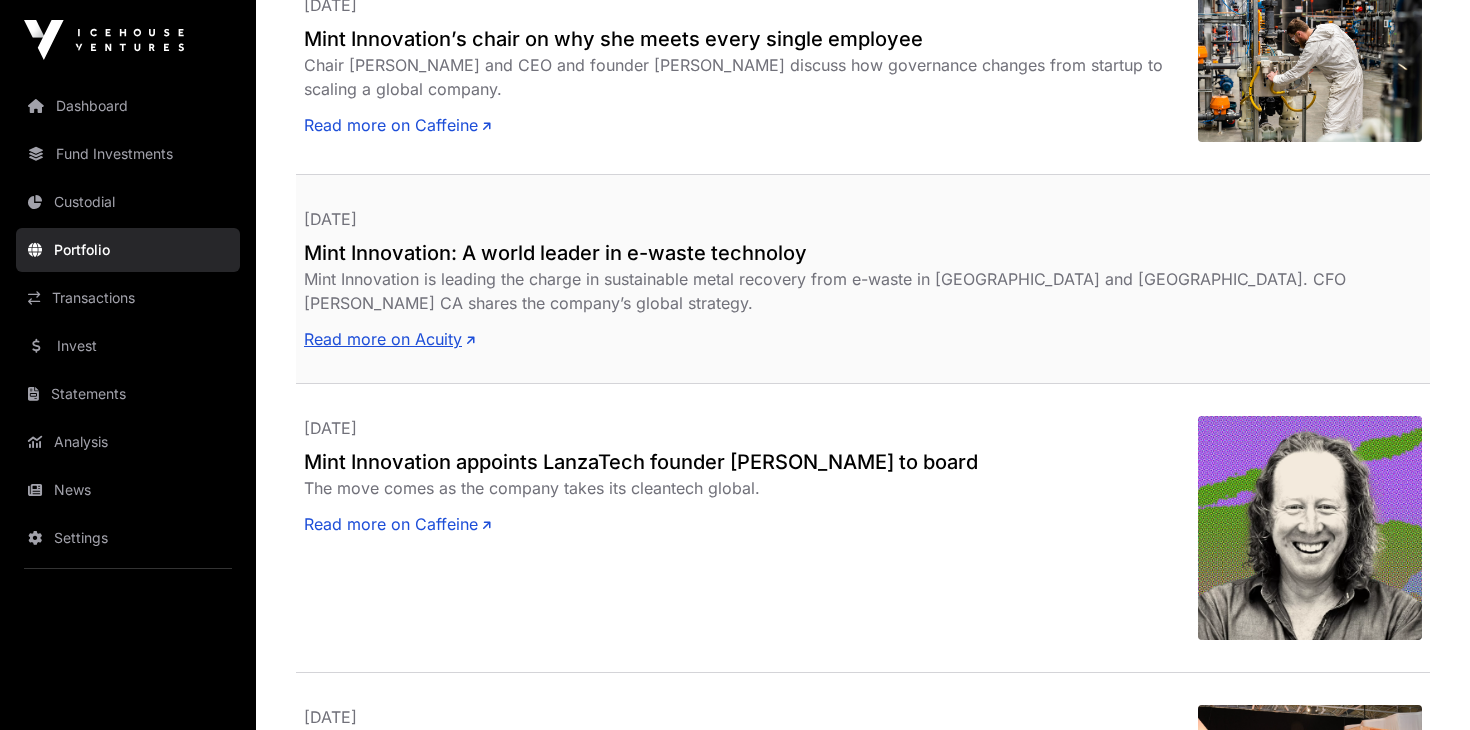 click on "Read more on Acuity" 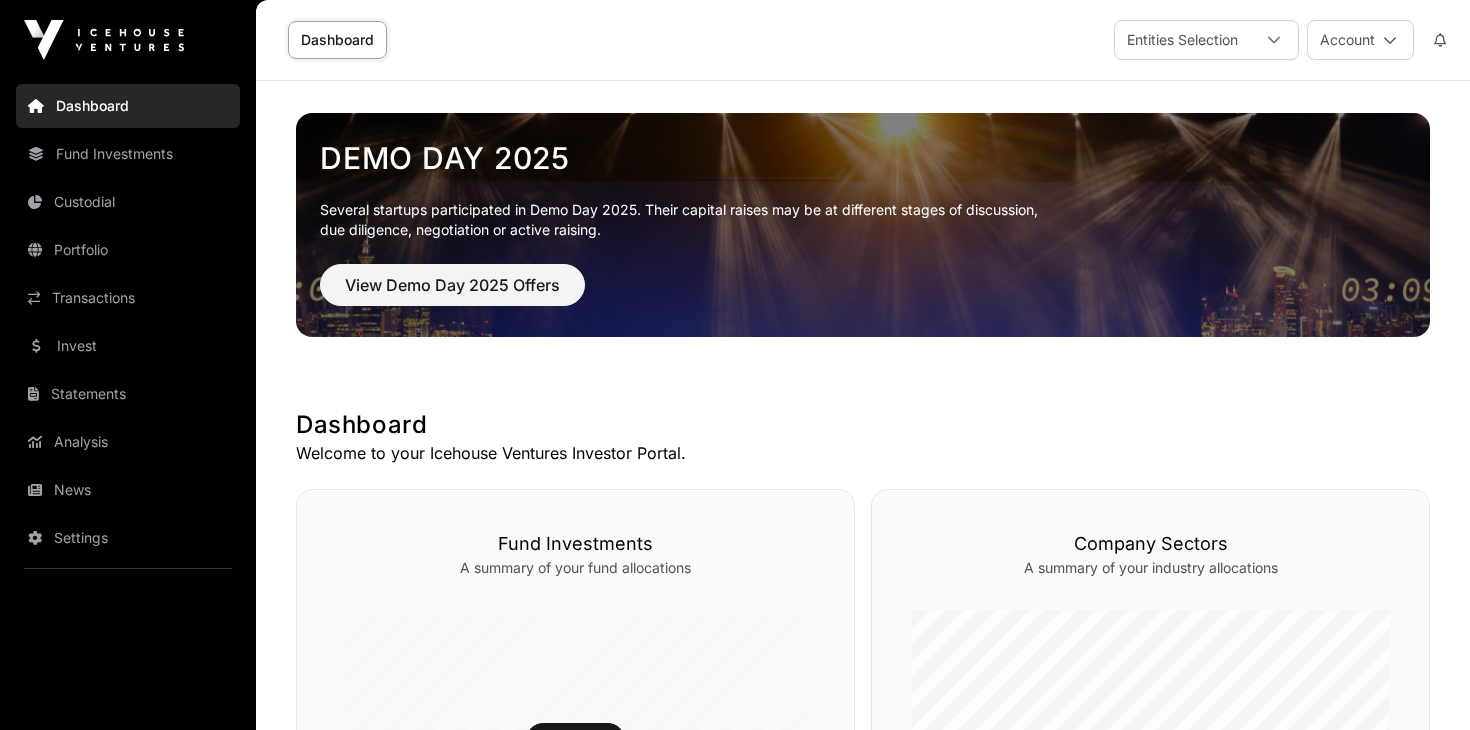 scroll, scrollTop: 0, scrollLeft: 0, axis: both 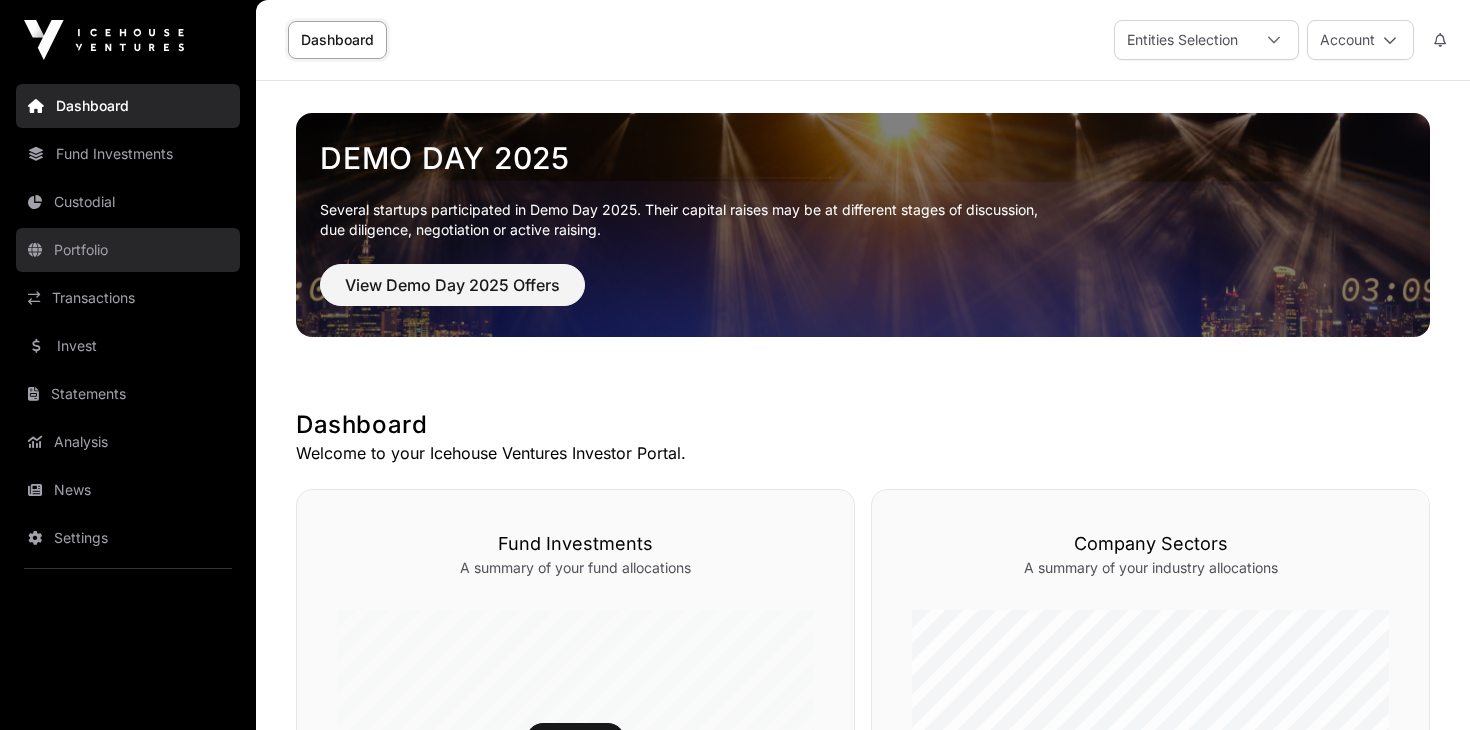 click on "Portfolio" 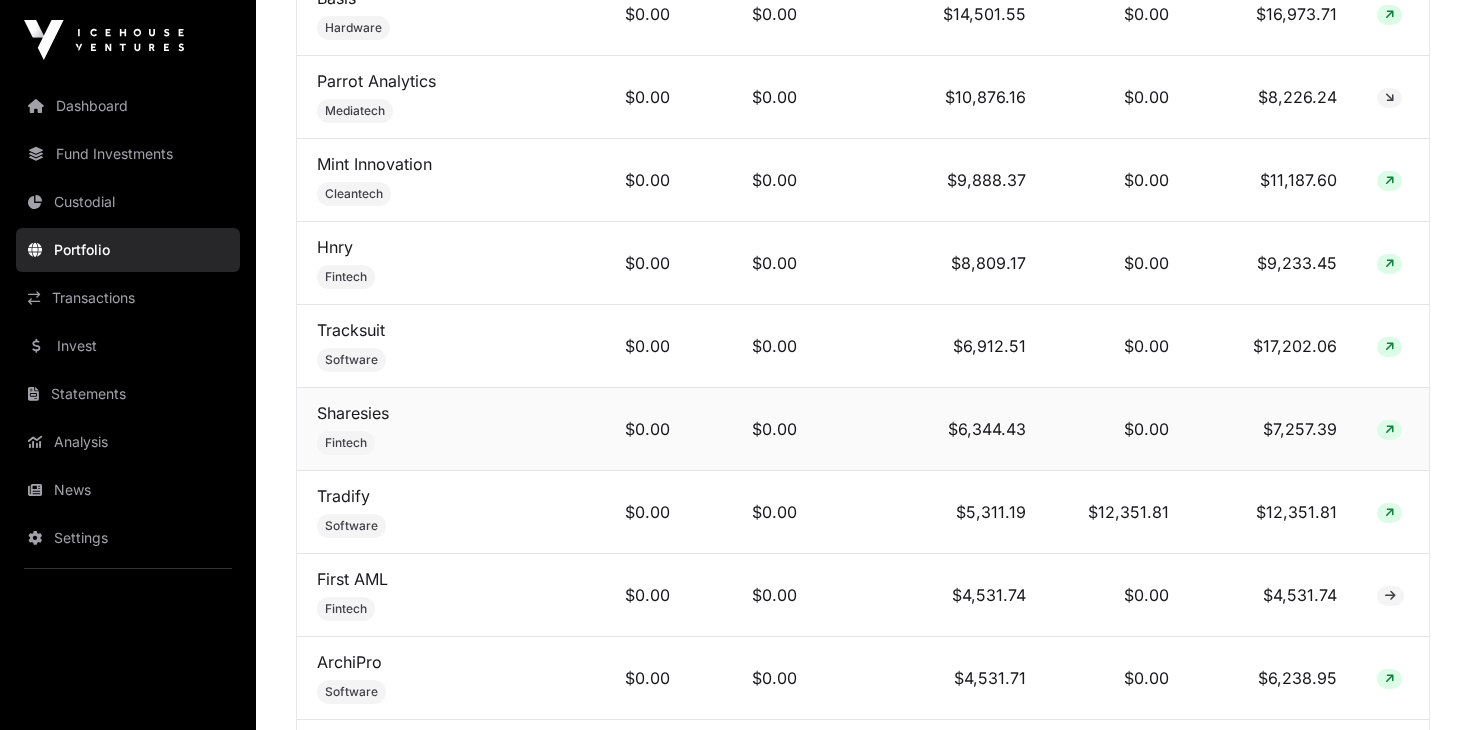 scroll, scrollTop: 1262, scrollLeft: 0, axis: vertical 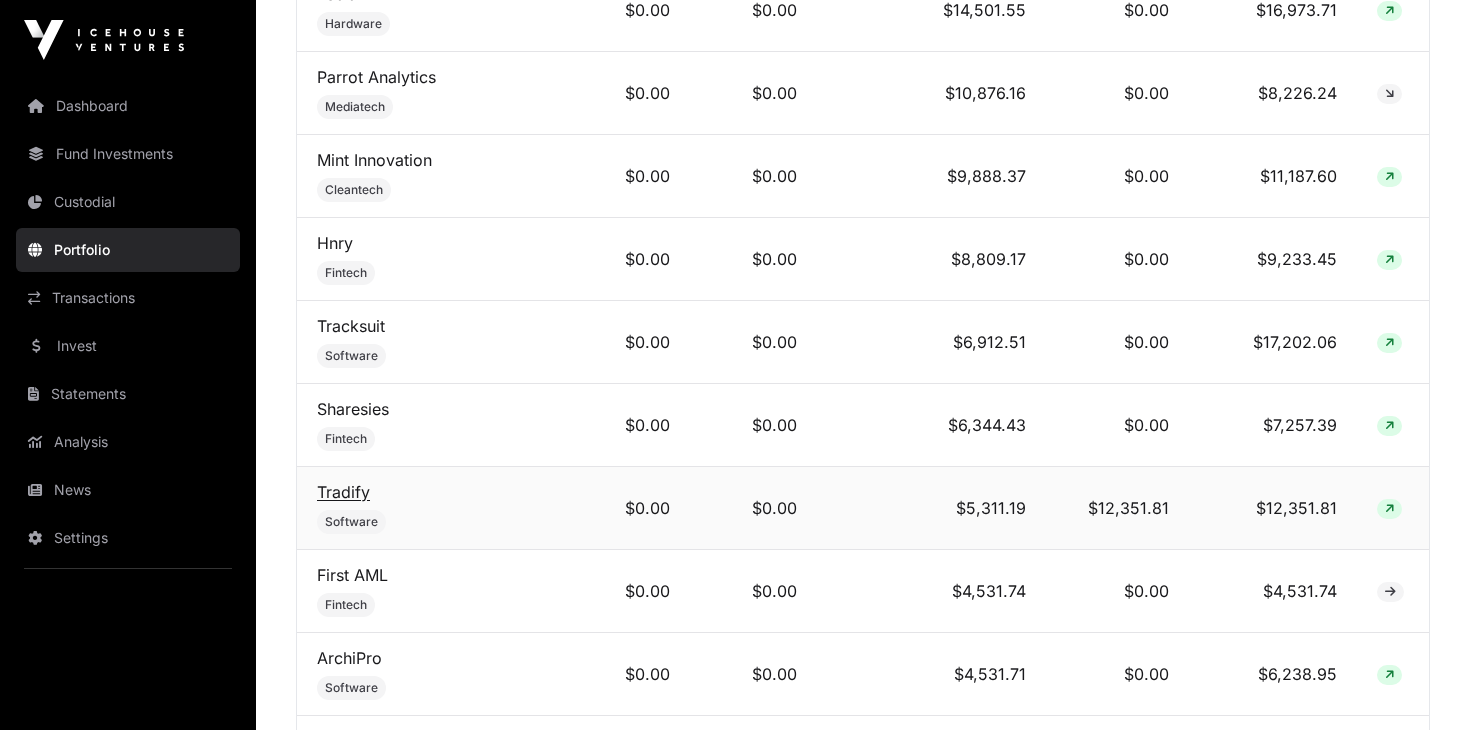 click on "Tradify" 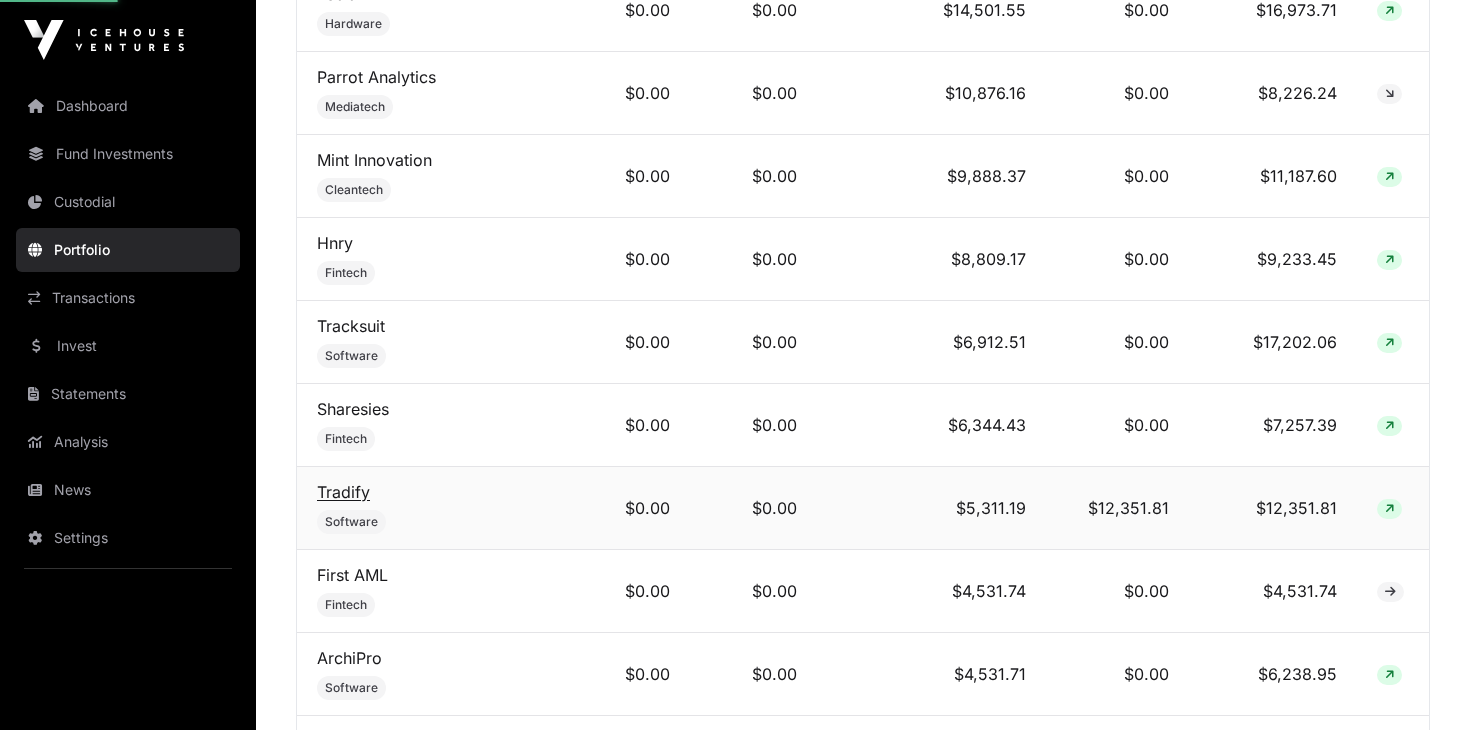 click on "Tradify" 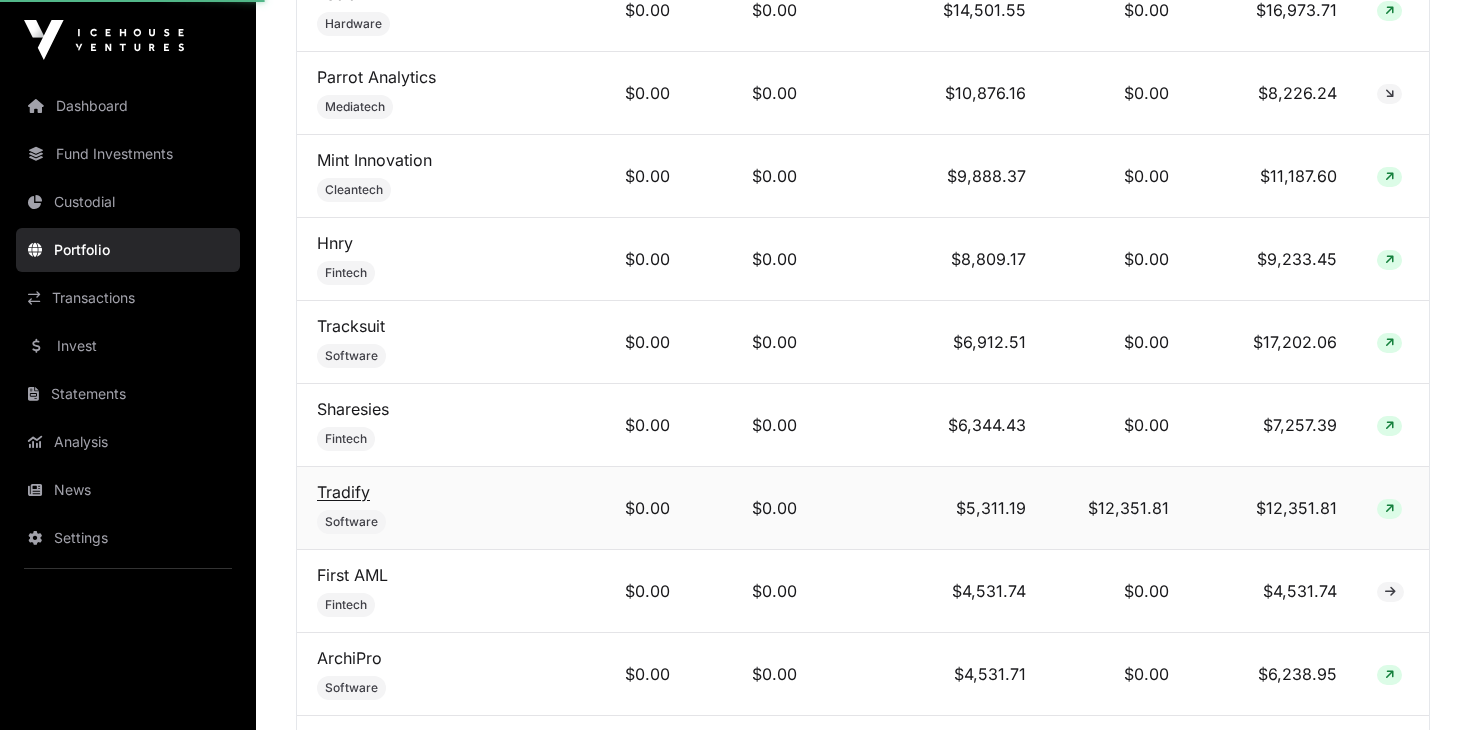 click on "Tradify" 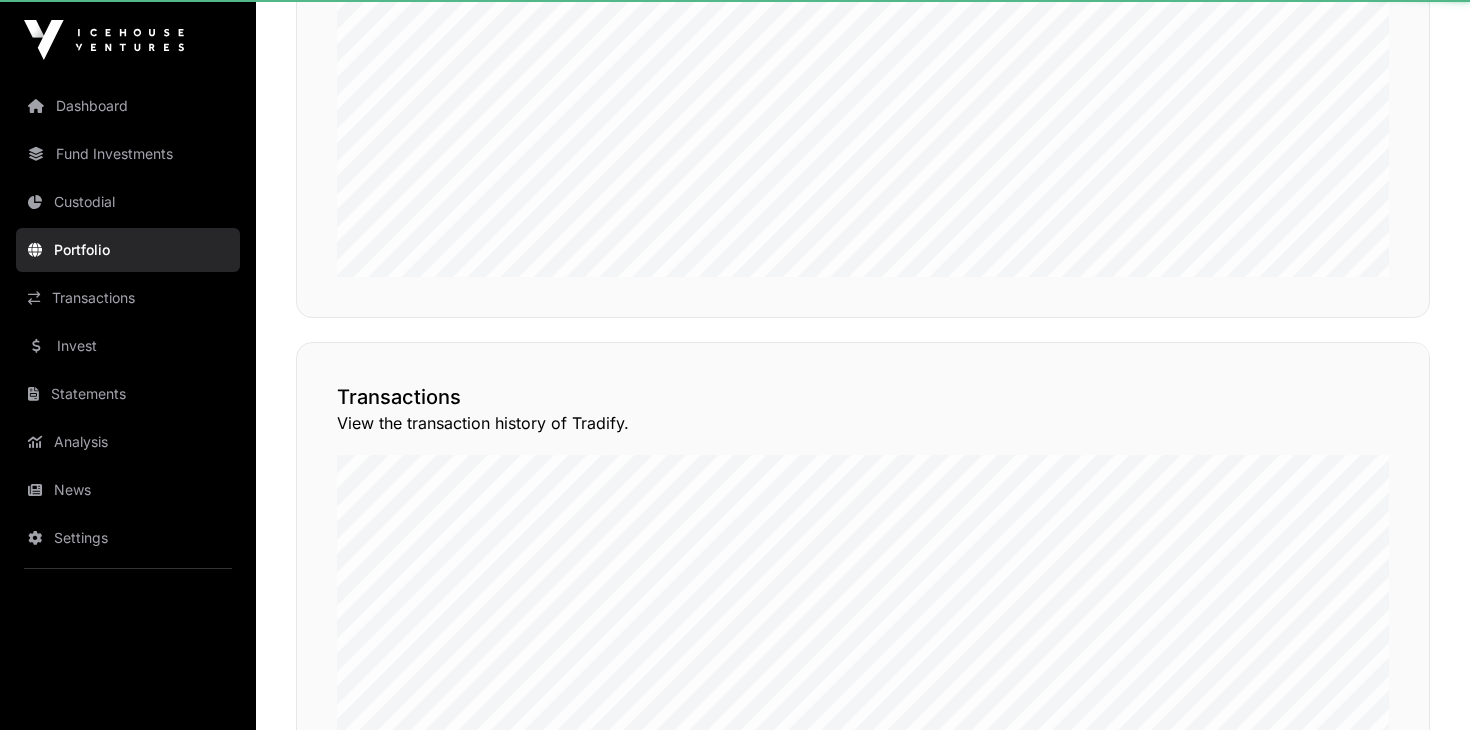 scroll, scrollTop: 0, scrollLeft: 0, axis: both 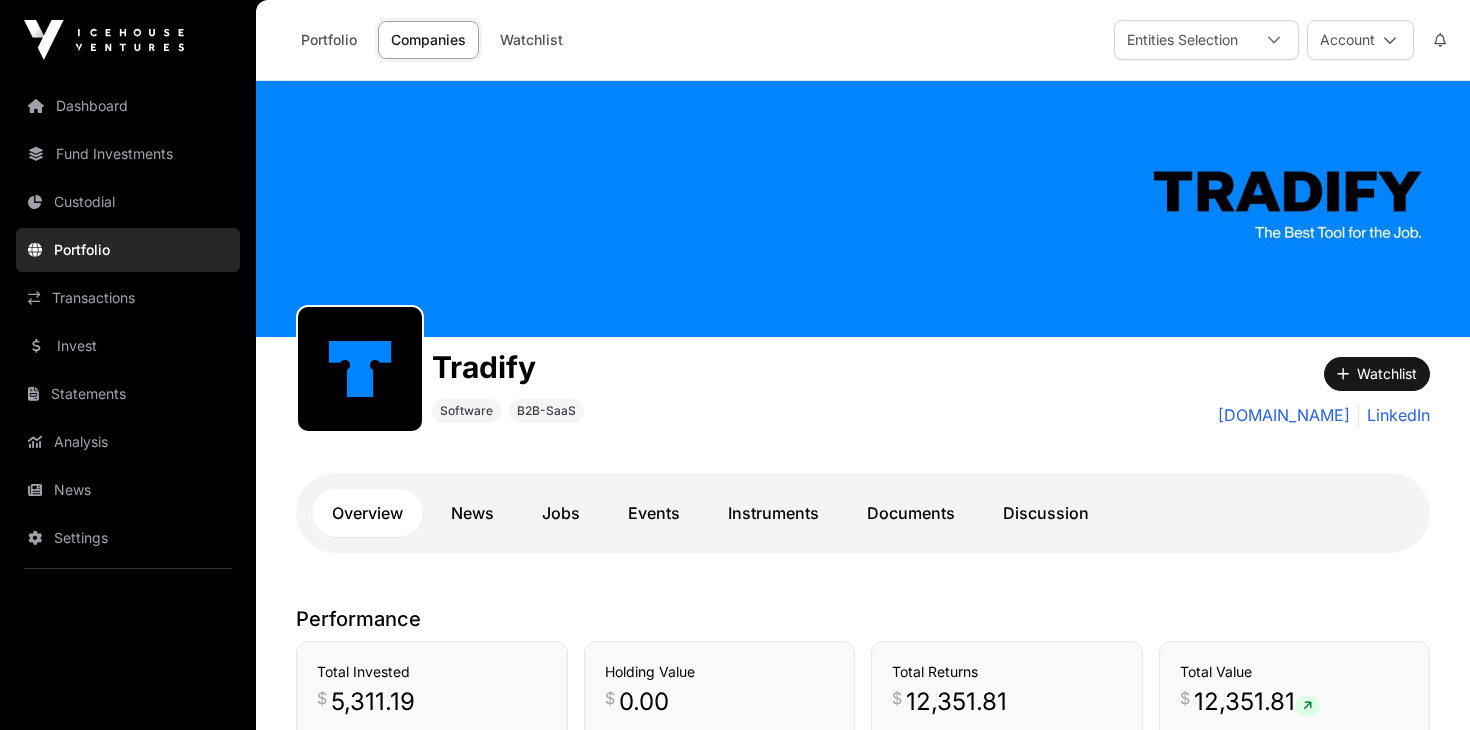 click on "Tradify Software B2B-SaaS  Watchlist  [DOMAIN_NAME] LinkedIn  Overview   News   Jobs   Events   Instruments   Documents   Discussion   Performance   Total Invested  $ 5,311.19 Fund: $0.00 Direct: $0.00 Custodial: $5,311.19  Holding Value  $ 0.00  Fund: $0.00 Direct: $0.00  Total Returns  $ 12,351.81 Fund: $0.00 Direct: $0.00 Custodial: $12,351.81  Total Value  $ 12,351.81  Fund: $0.00 Direct: $0.00 Custodial: $12,351.81  About  Tradify provide New Zealand tradies with a job scheduling software that manages their workflows, from quote to invoice, empowering them to easily manage their business.  Founders  [PERSON_NAME] [PERSON_NAME]  Company Performance   Transactions   View the transaction history of Tradify.   View Transactions" 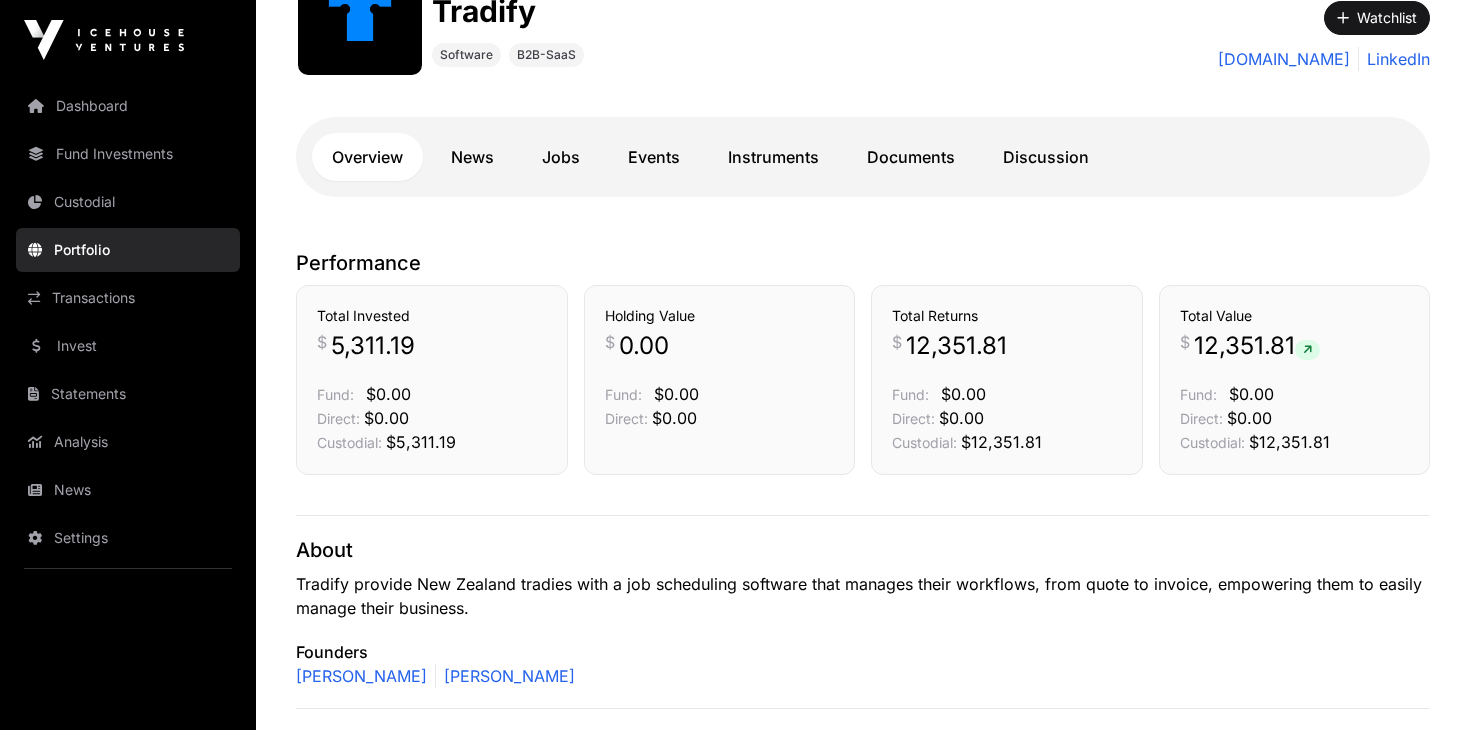 scroll, scrollTop: 357, scrollLeft: 0, axis: vertical 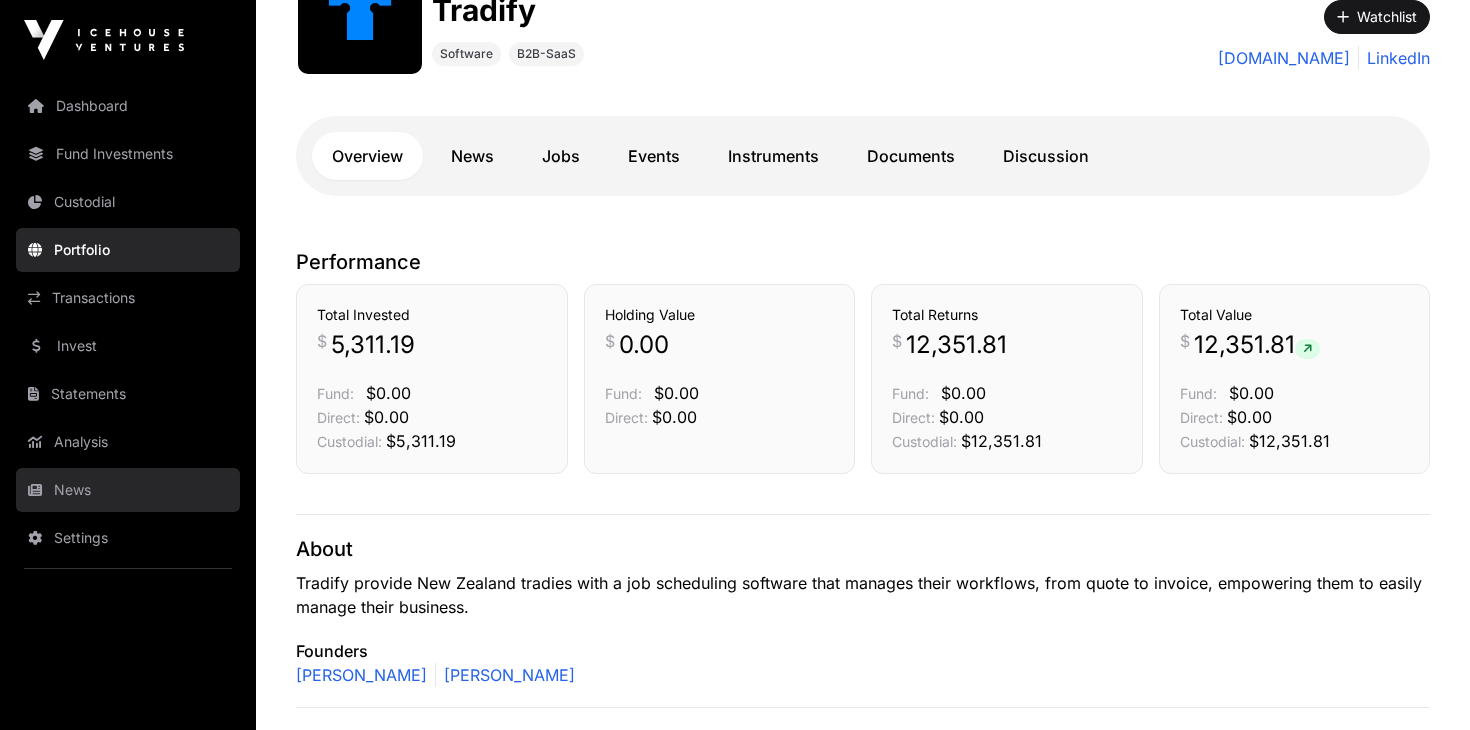 click on "News" 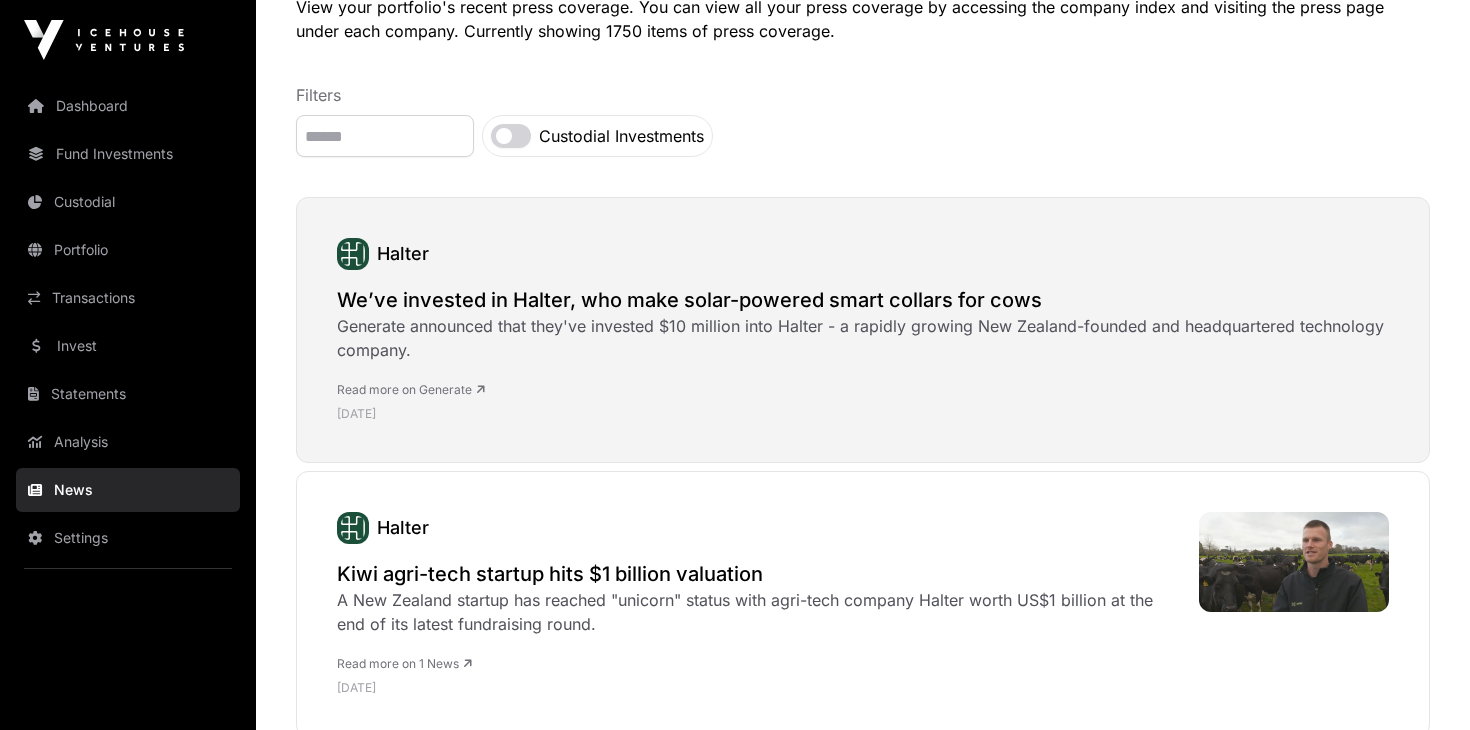 scroll, scrollTop: 179, scrollLeft: 0, axis: vertical 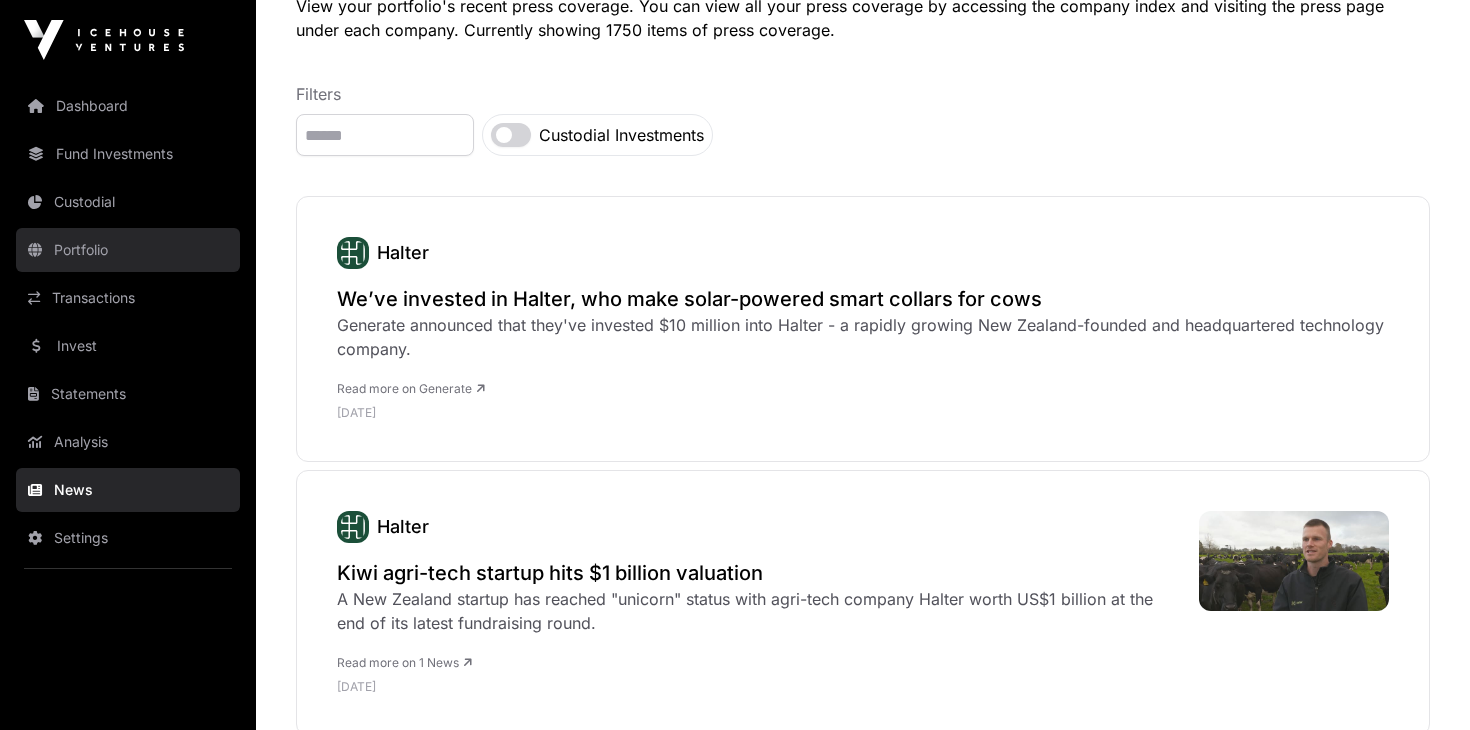 click on "Portfolio" 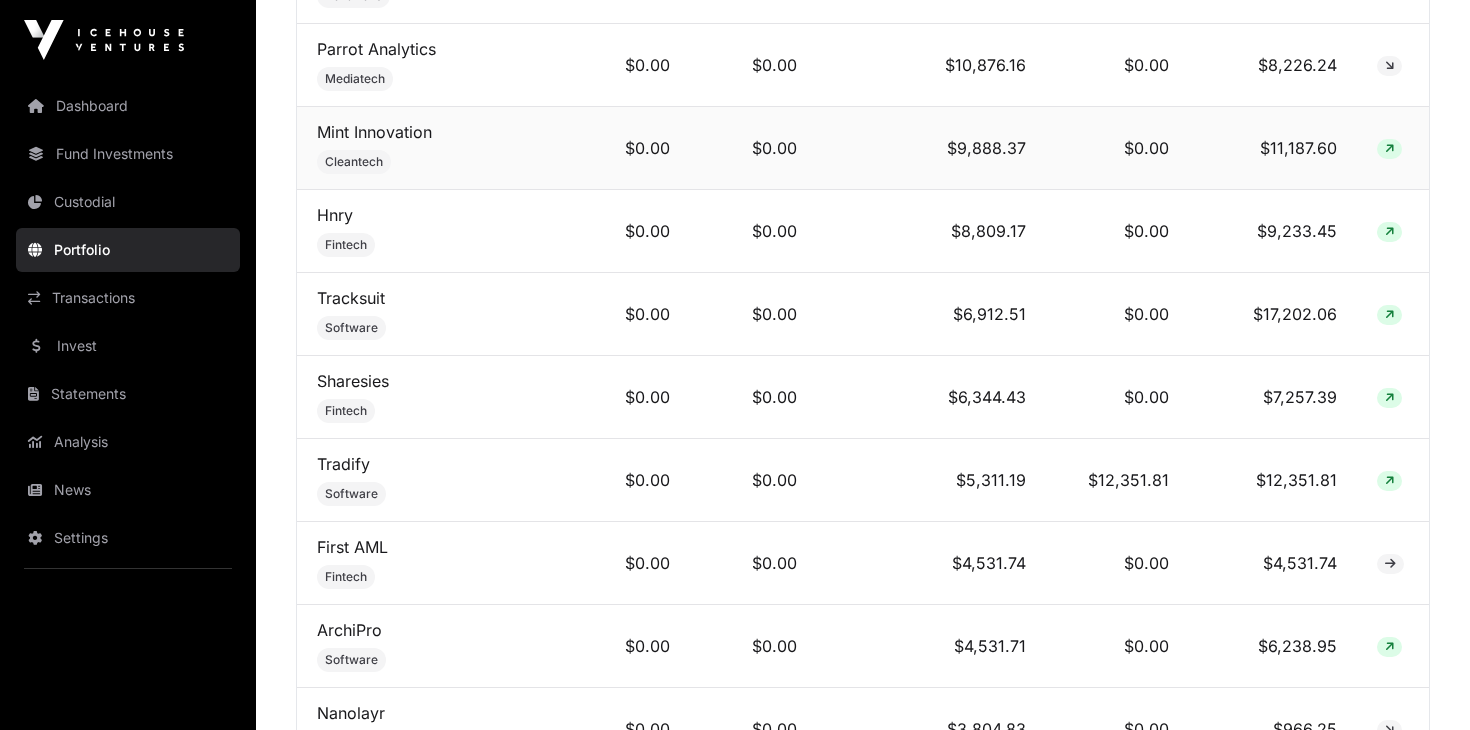 scroll, scrollTop: 1306, scrollLeft: 0, axis: vertical 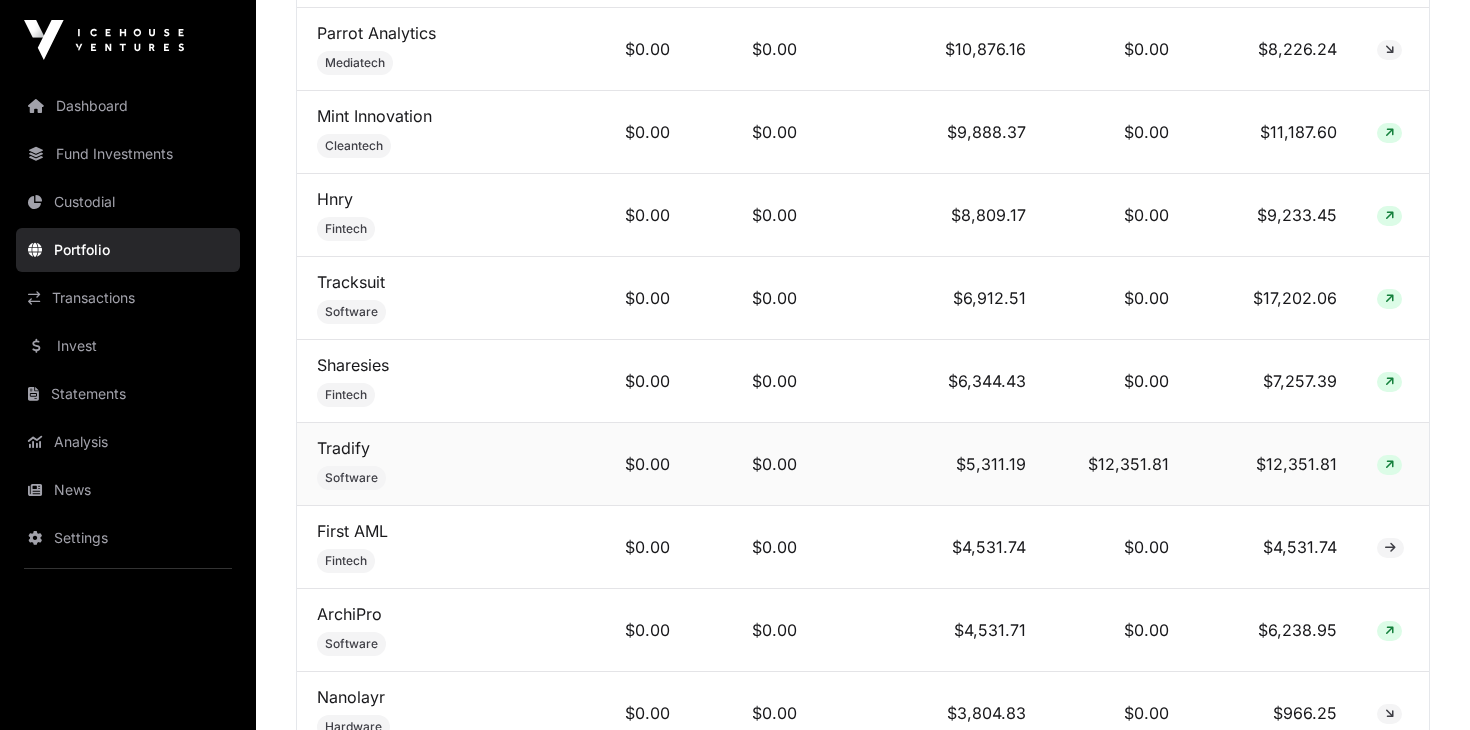 click on "Tradify    Software" 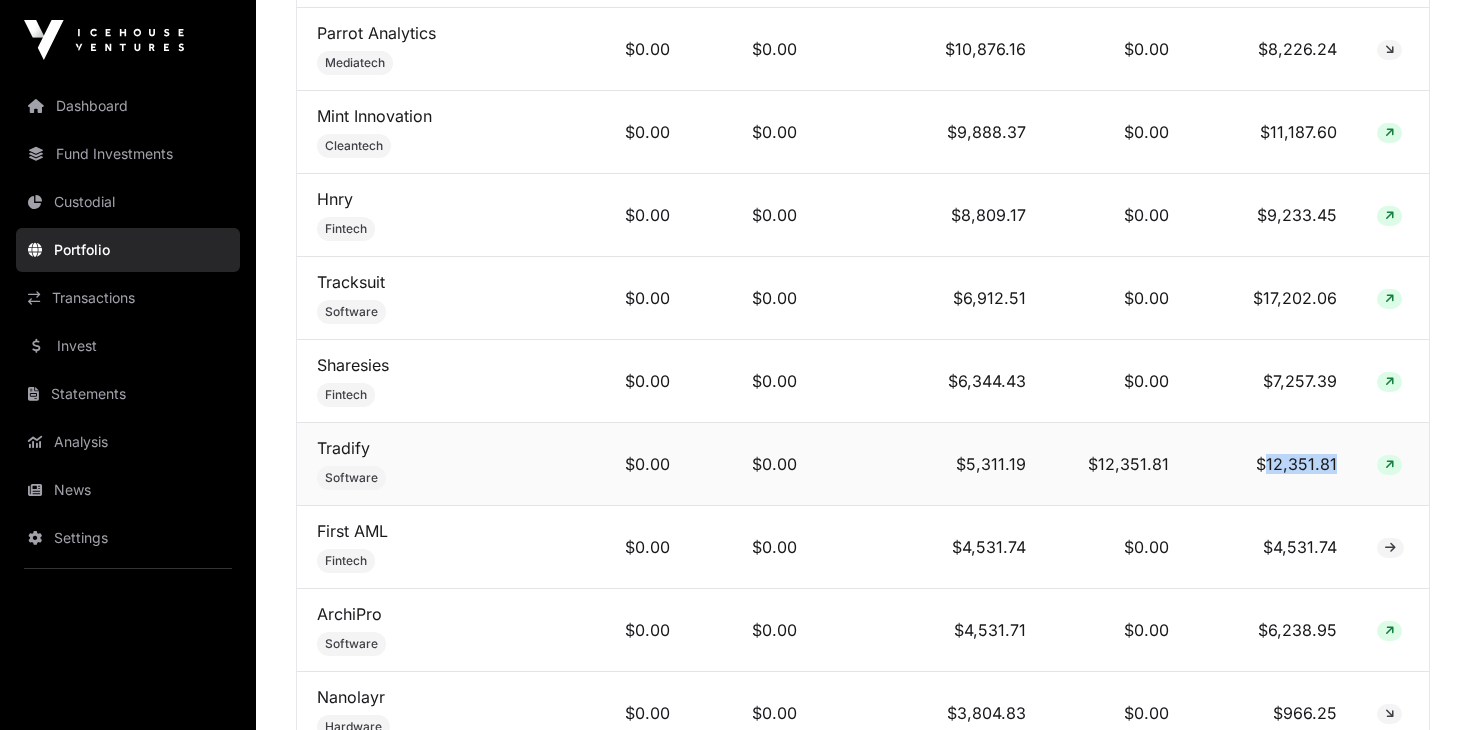 click on "$12,351.81" 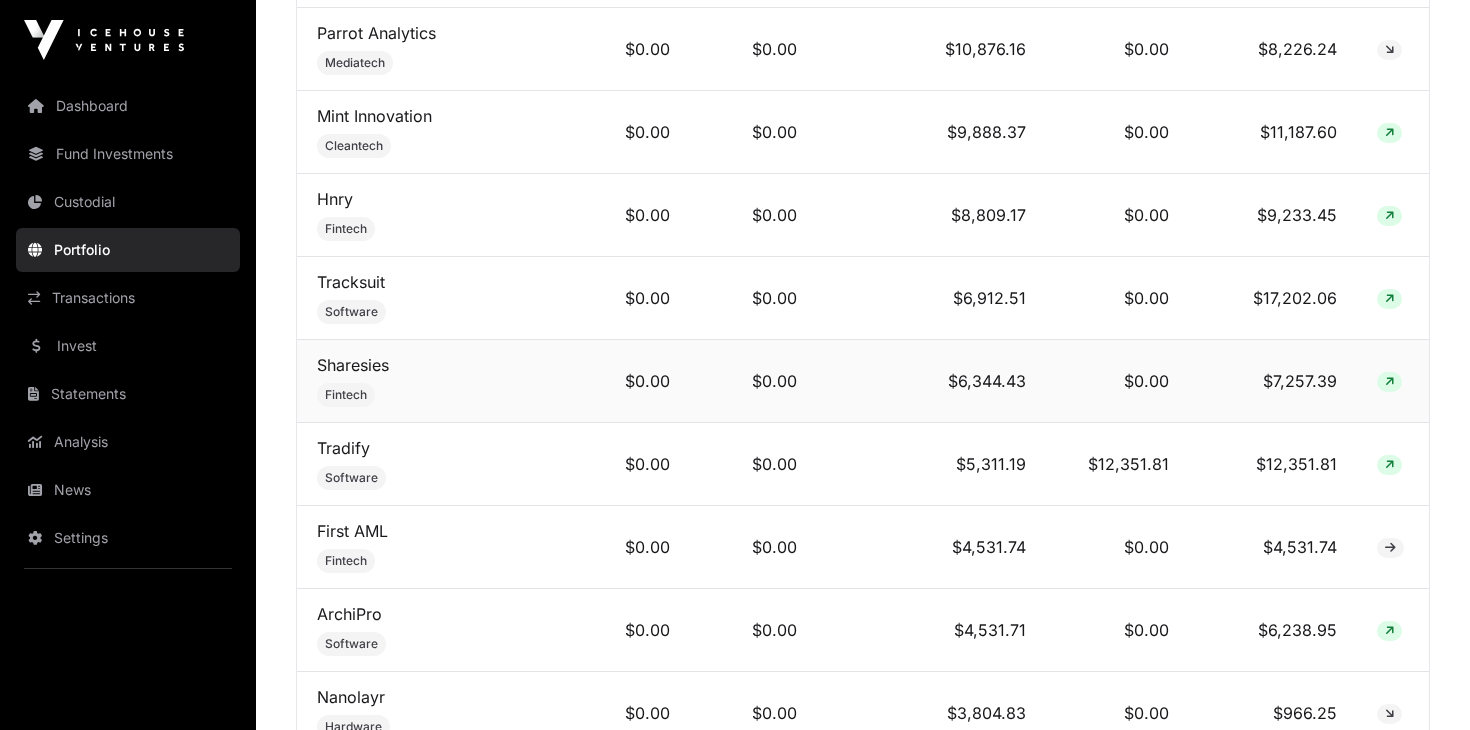 click on "$7,257.39" 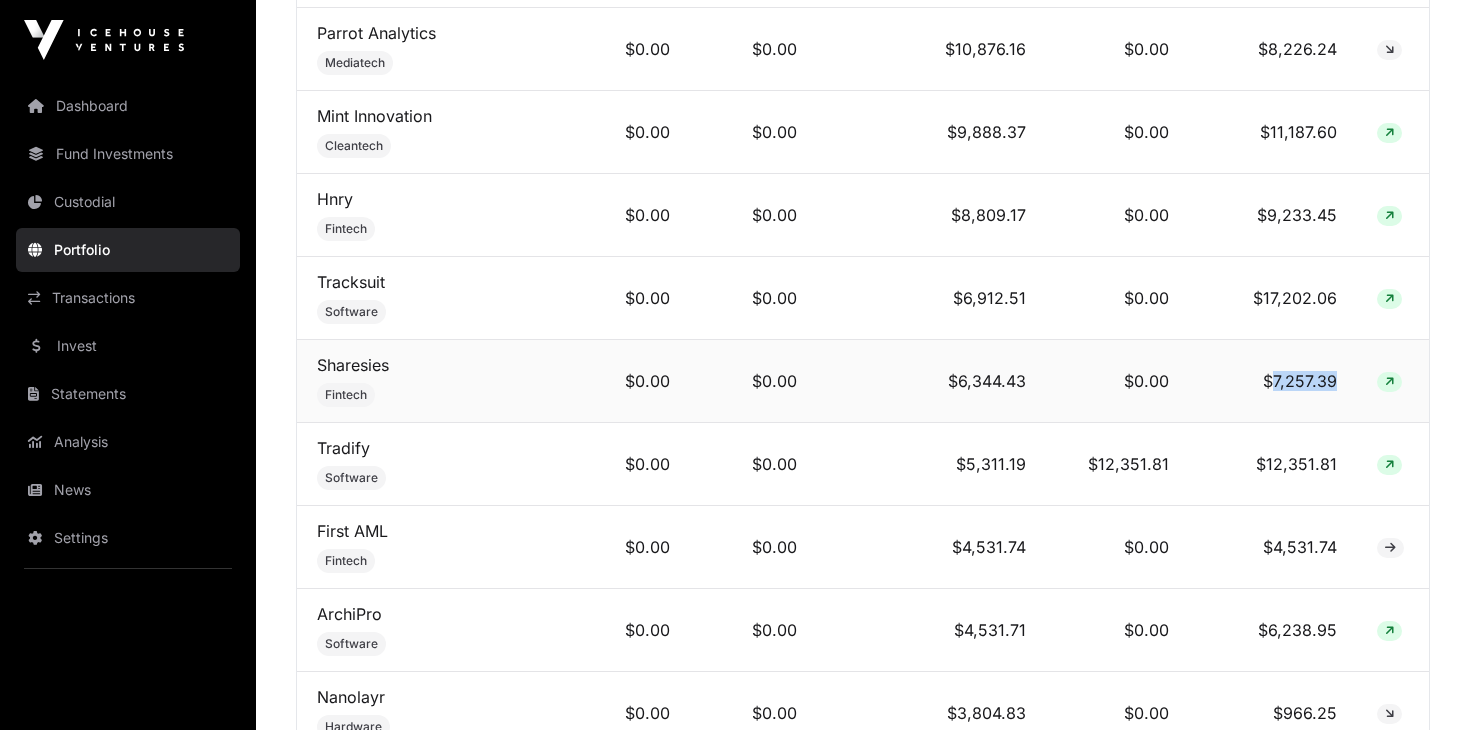 click on "$7,257.39" 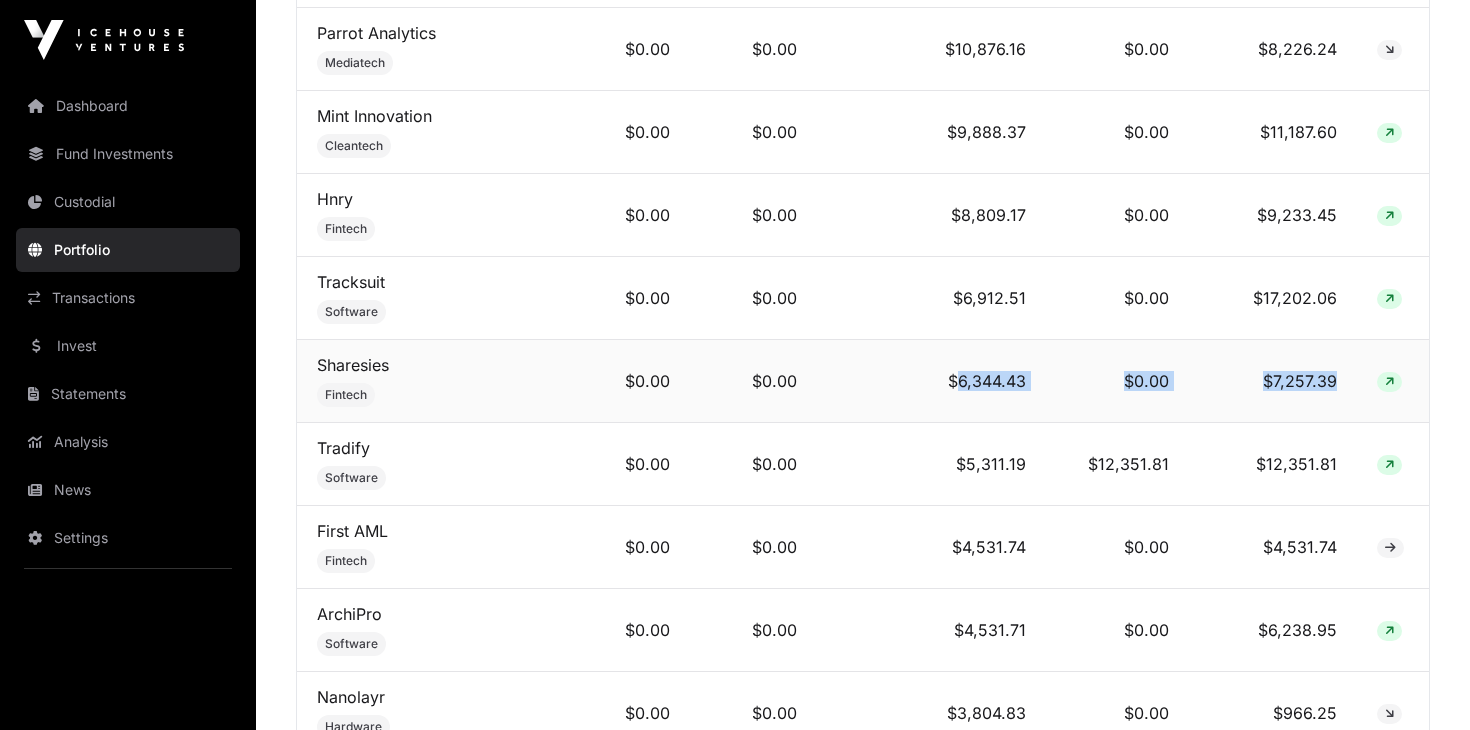 drag, startPoint x: 1297, startPoint y: 382, endPoint x: 979, endPoint y: 382, distance: 318 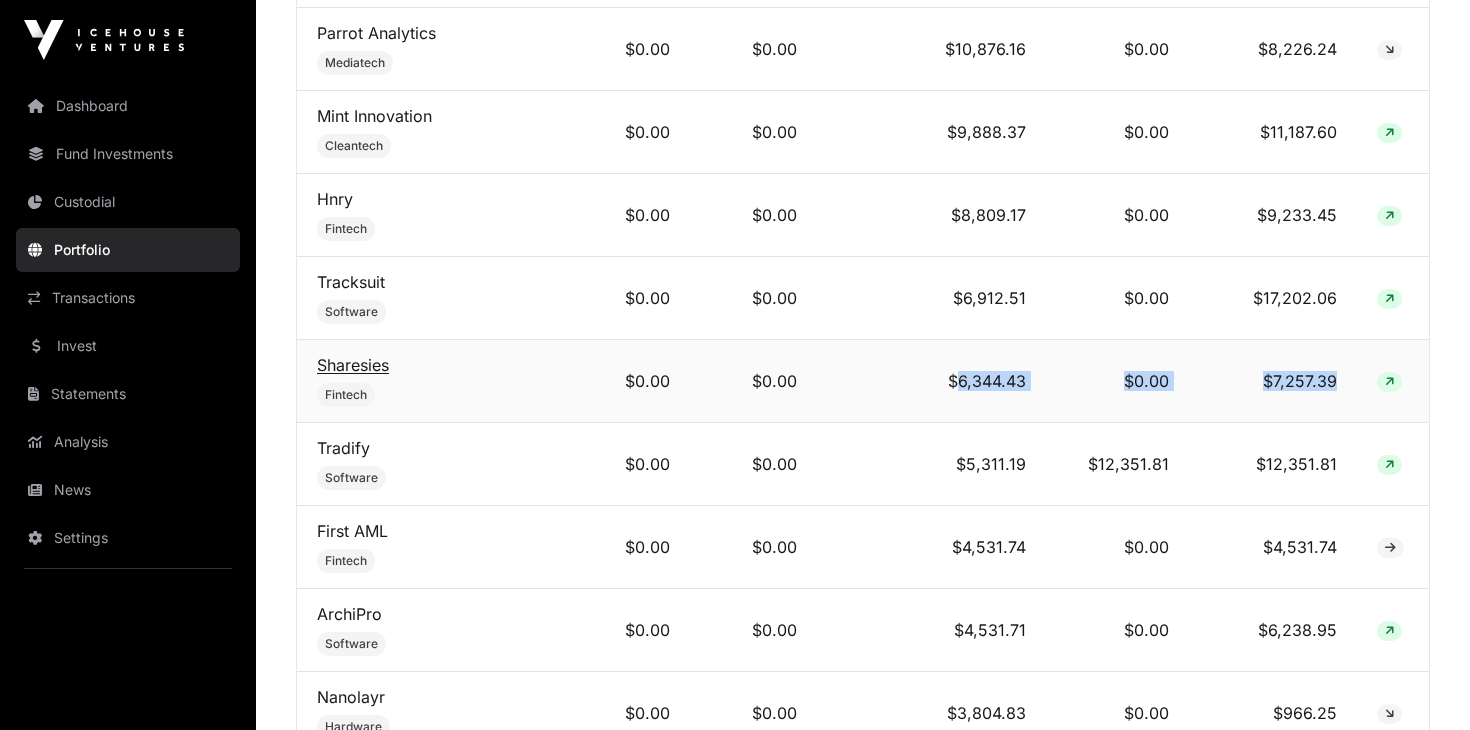 click on "Sharesies" 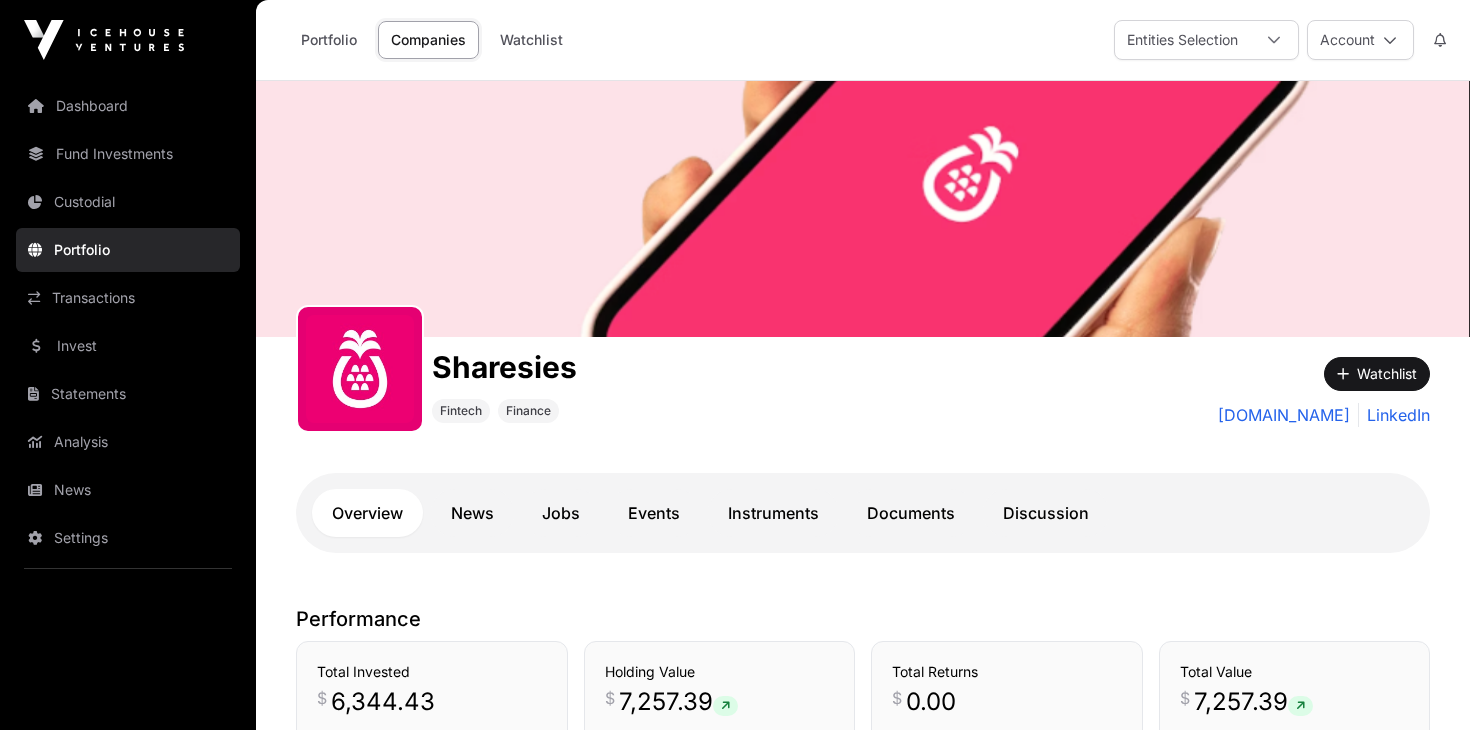 scroll, scrollTop: 19, scrollLeft: 0, axis: vertical 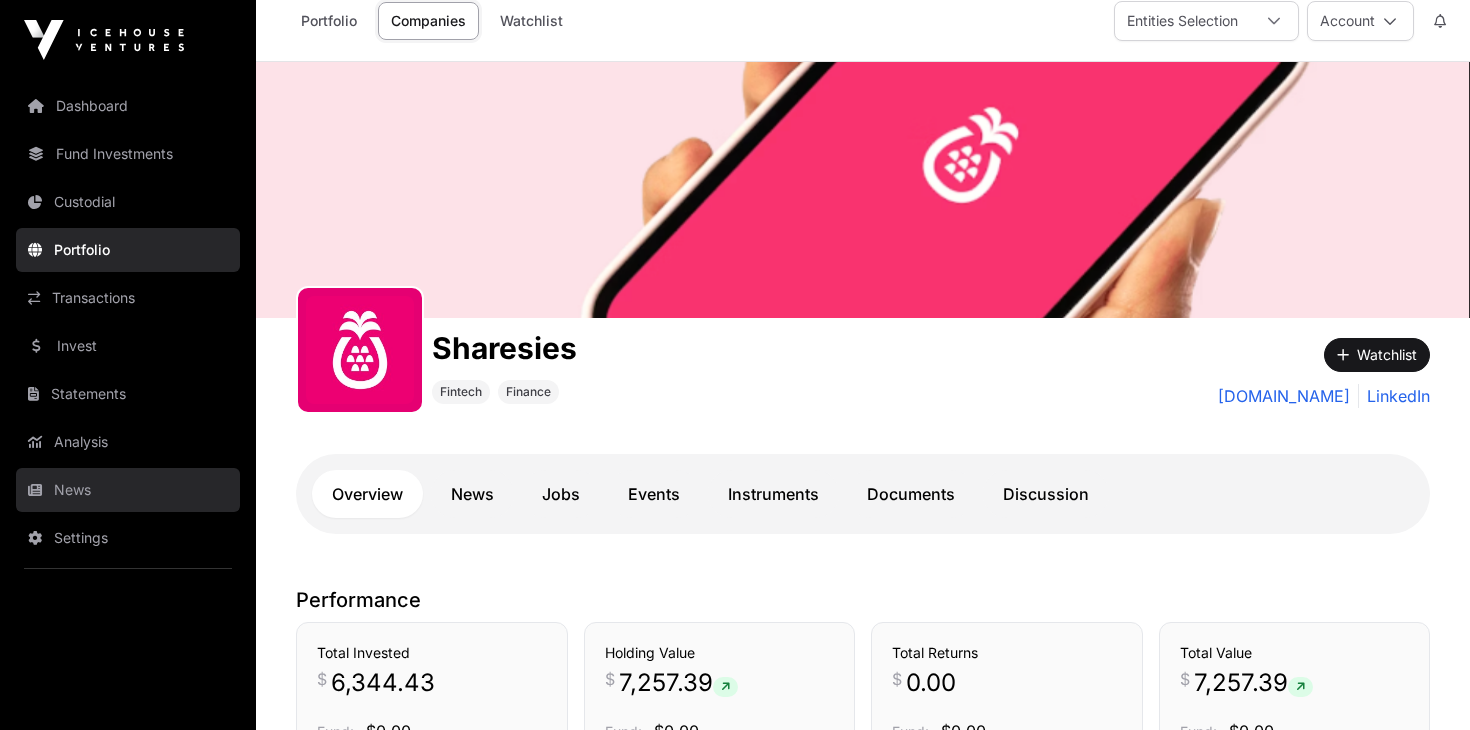 click on "News" 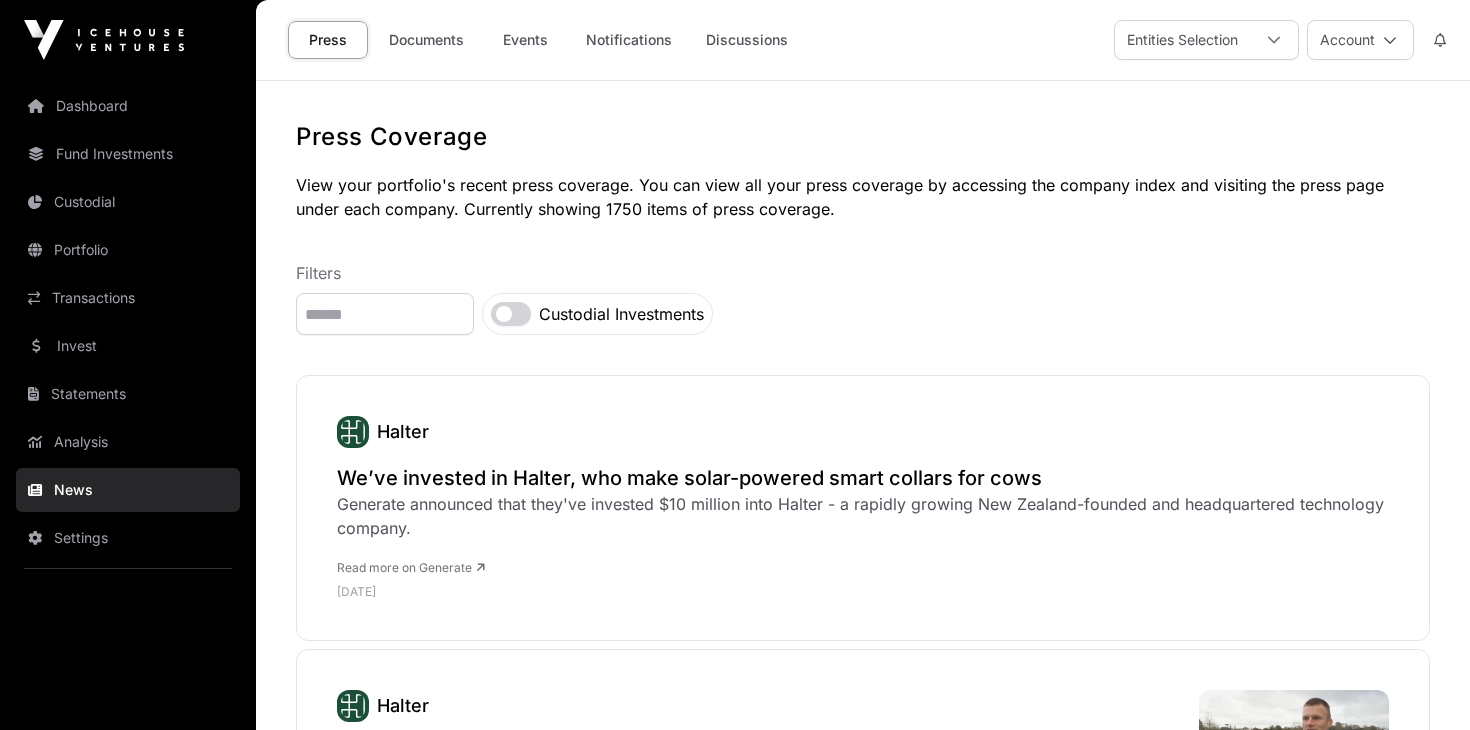 click on "News" 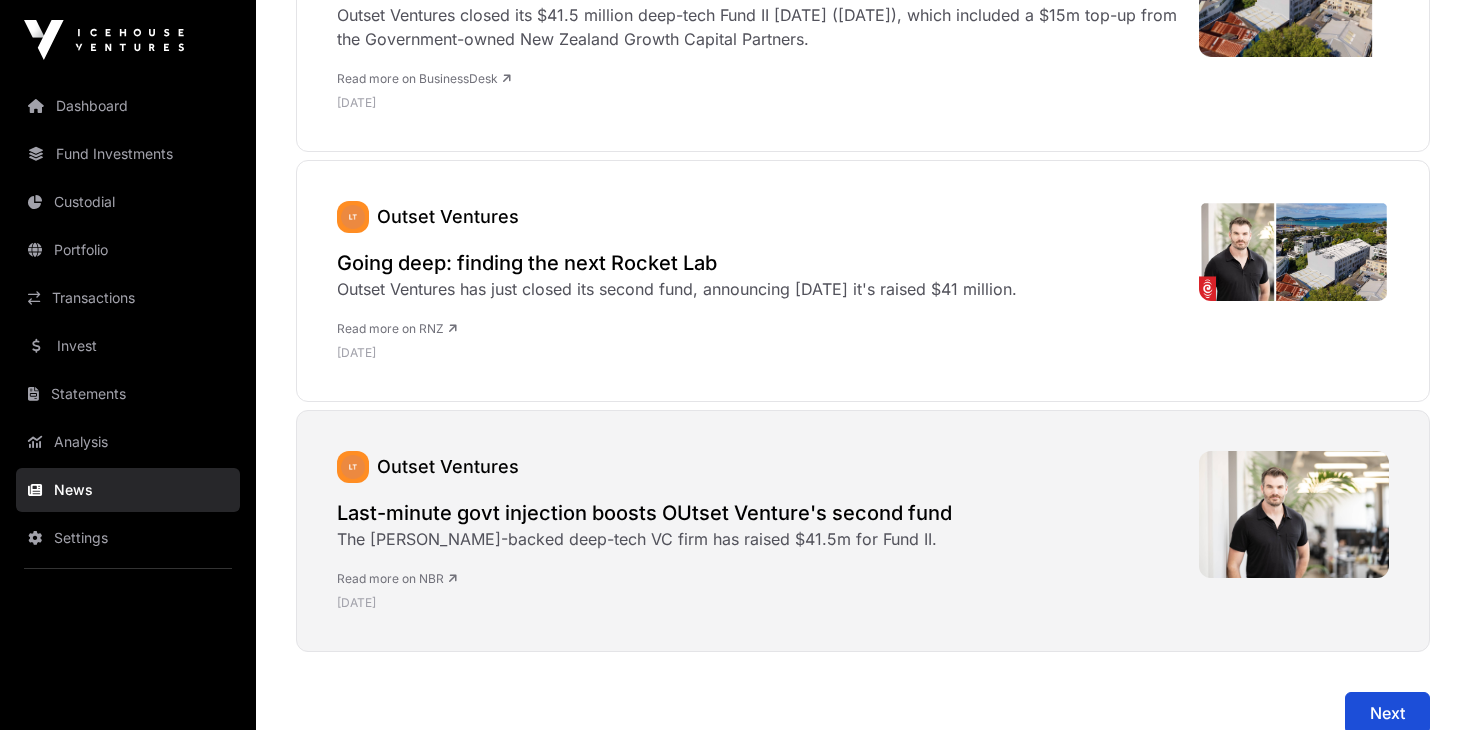 scroll, scrollTop: 8215, scrollLeft: 0, axis: vertical 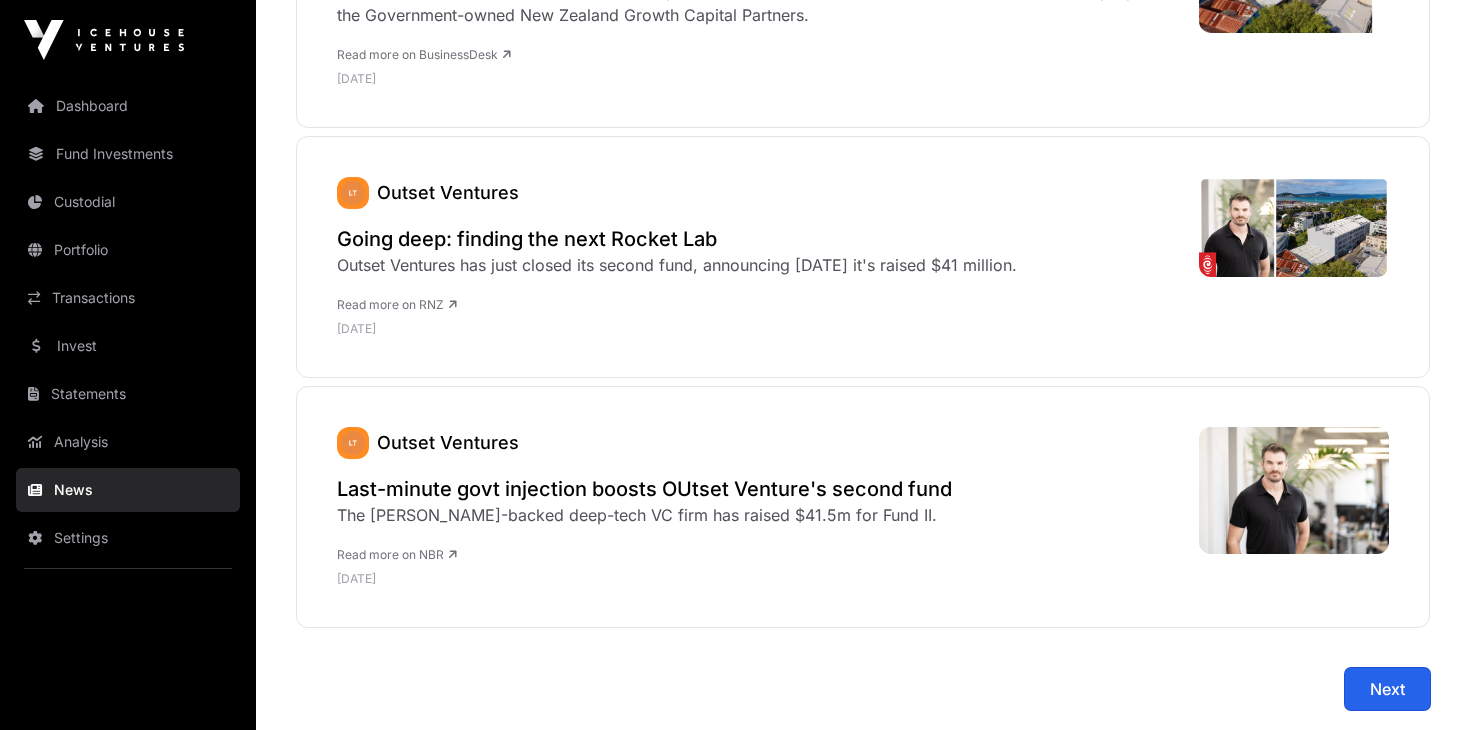 click on "Next" 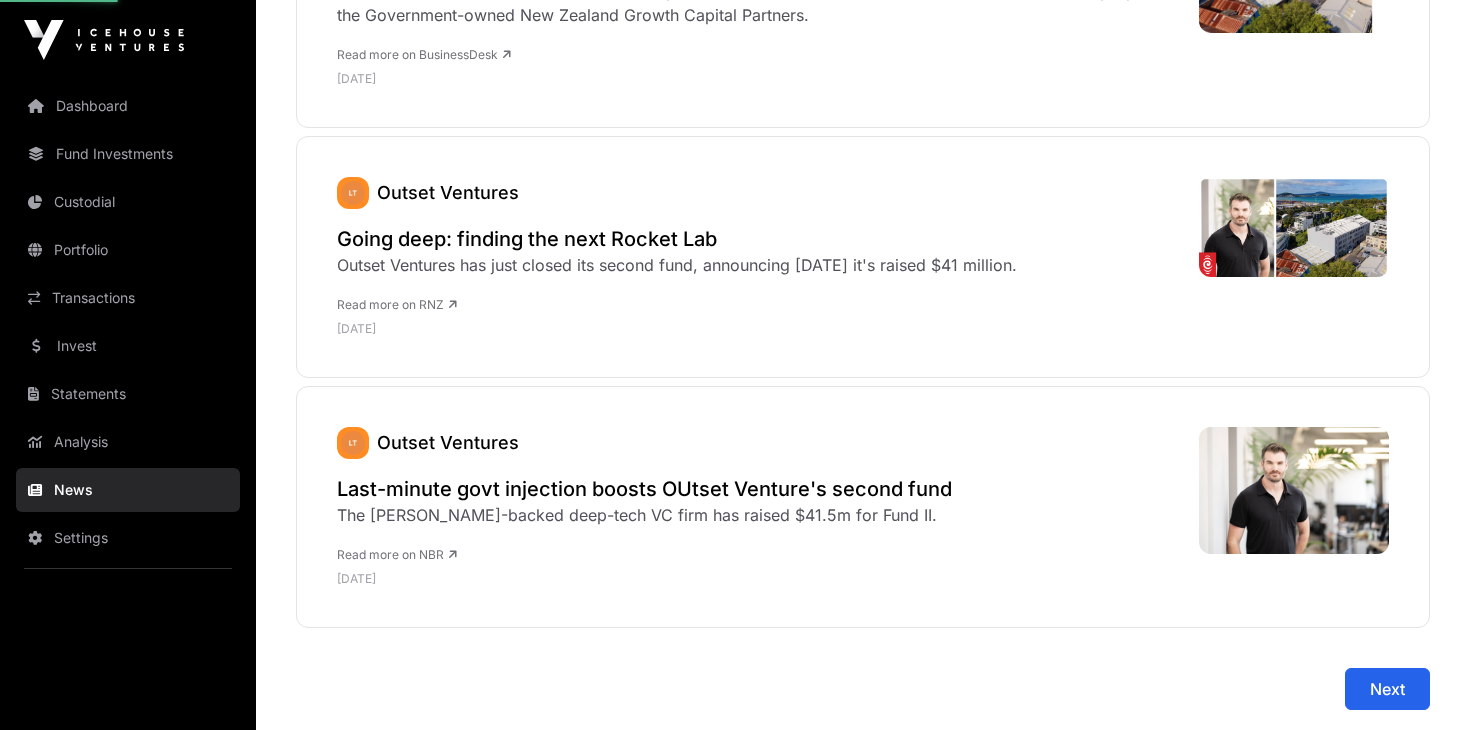scroll, scrollTop: 0, scrollLeft: 0, axis: both 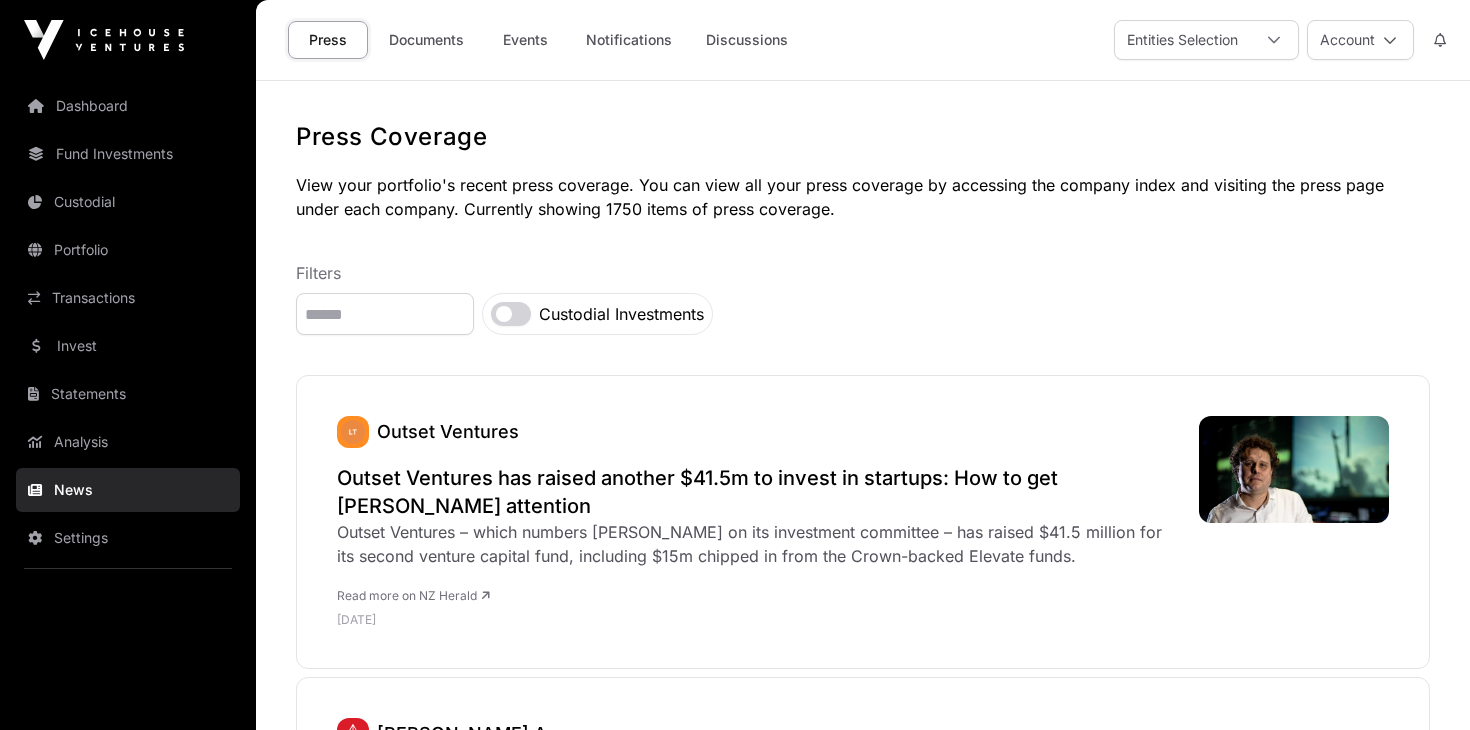 click 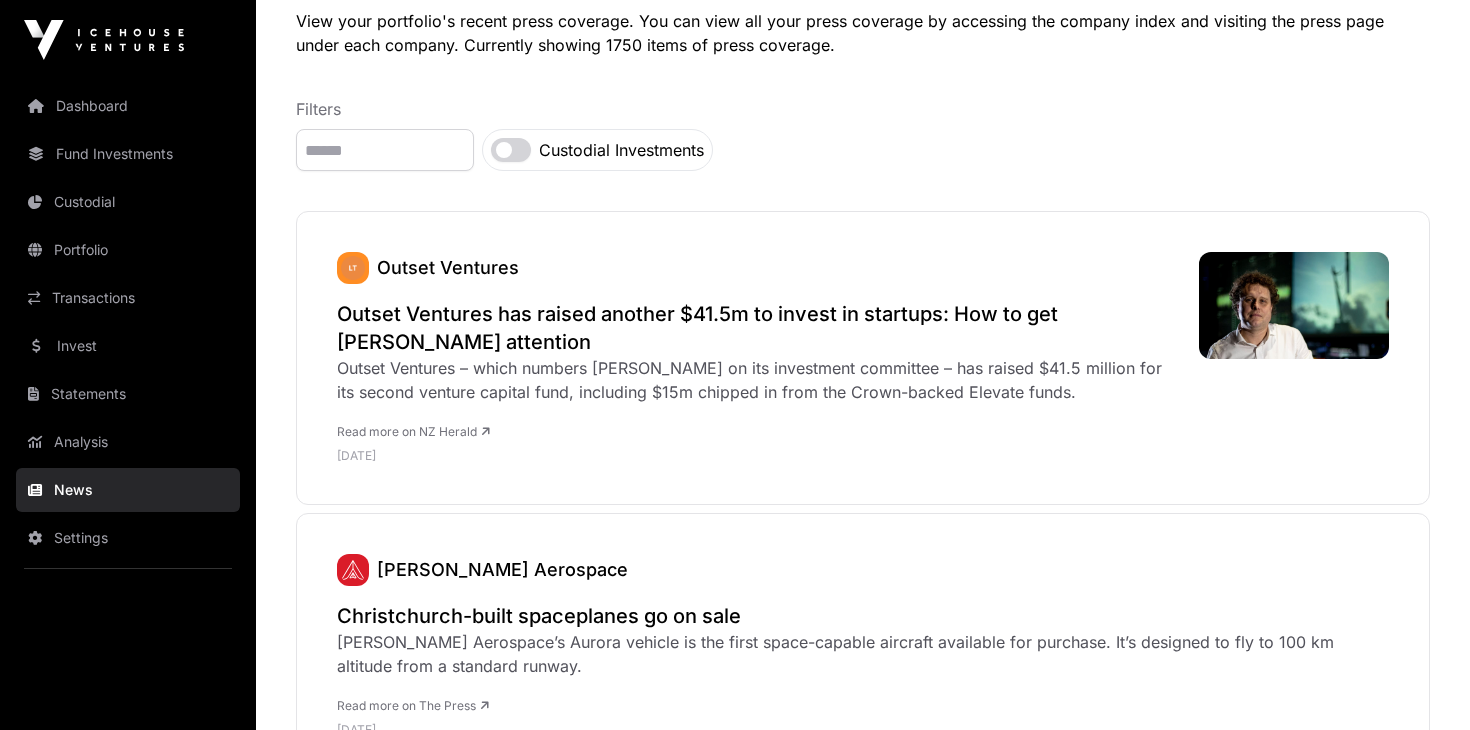 scroll, scrollTop: 0, scrollLeft: 0, axis: both 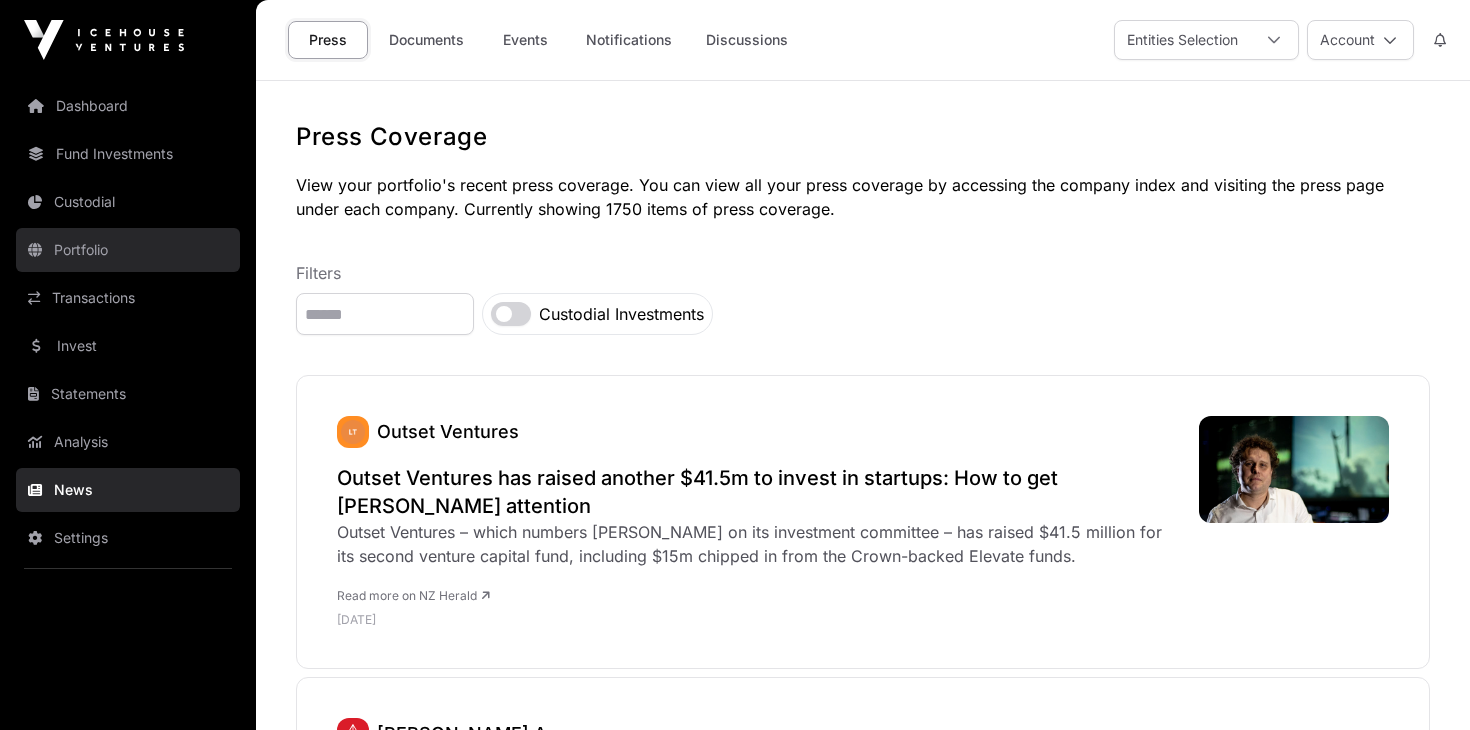 click on "Portfolio" 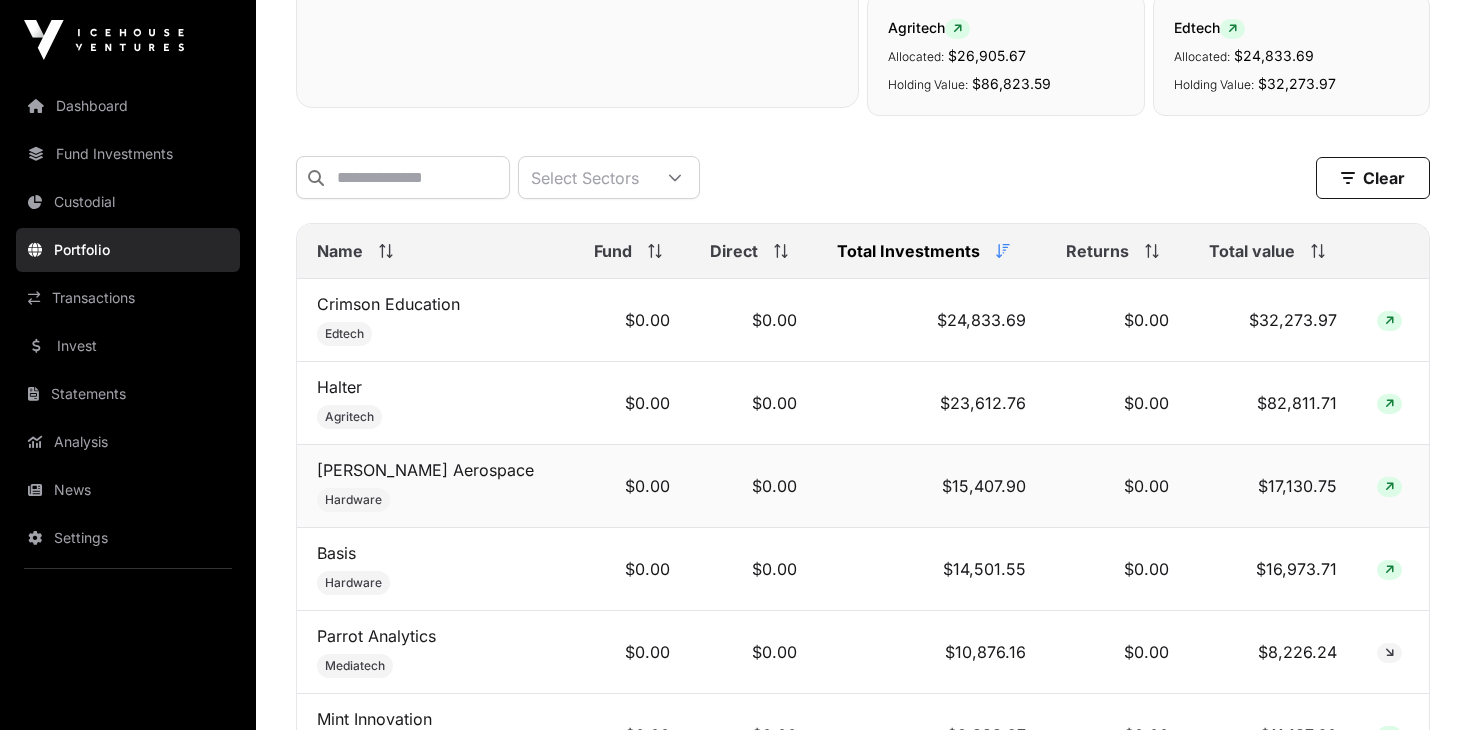 scroll, scrollTop: 706, scrollLeft: 0, axis: vertical 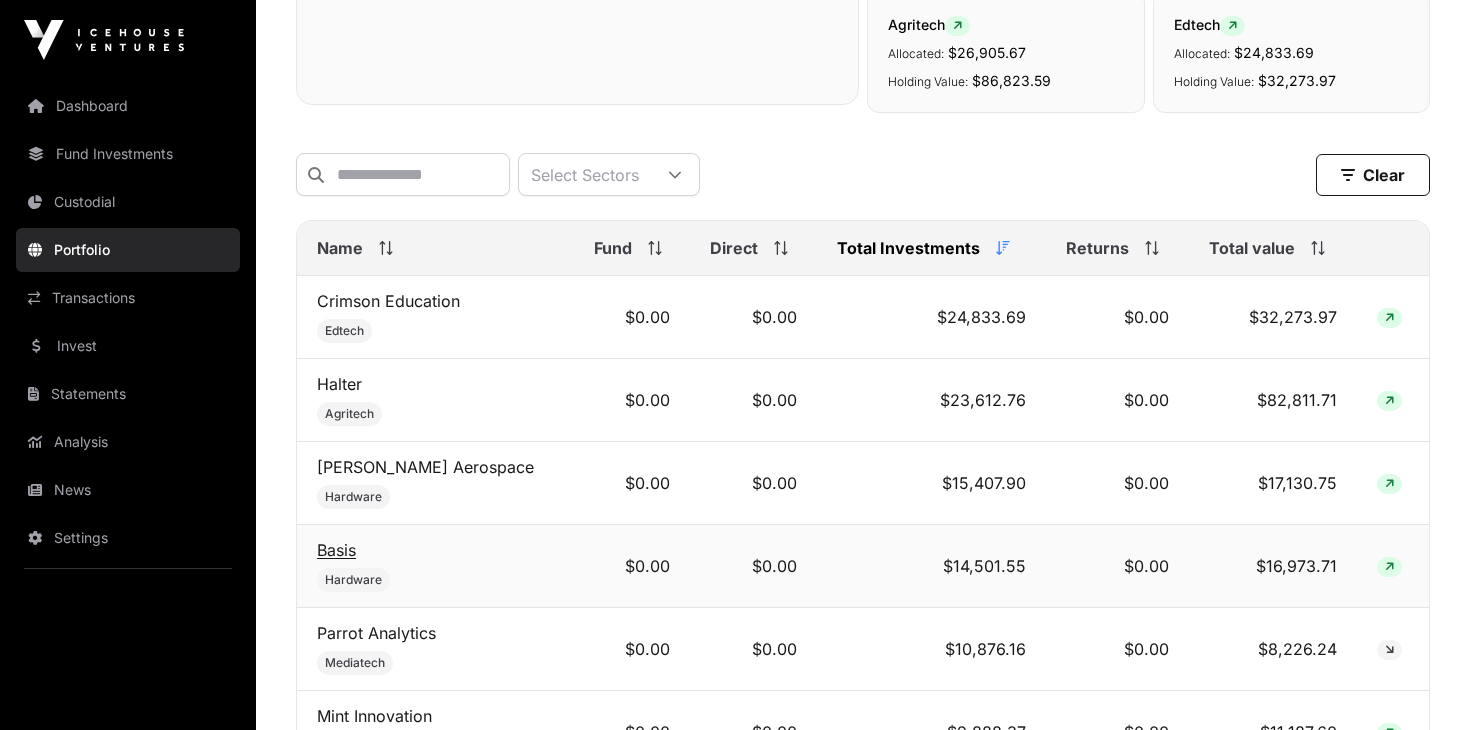 click on "Basis" 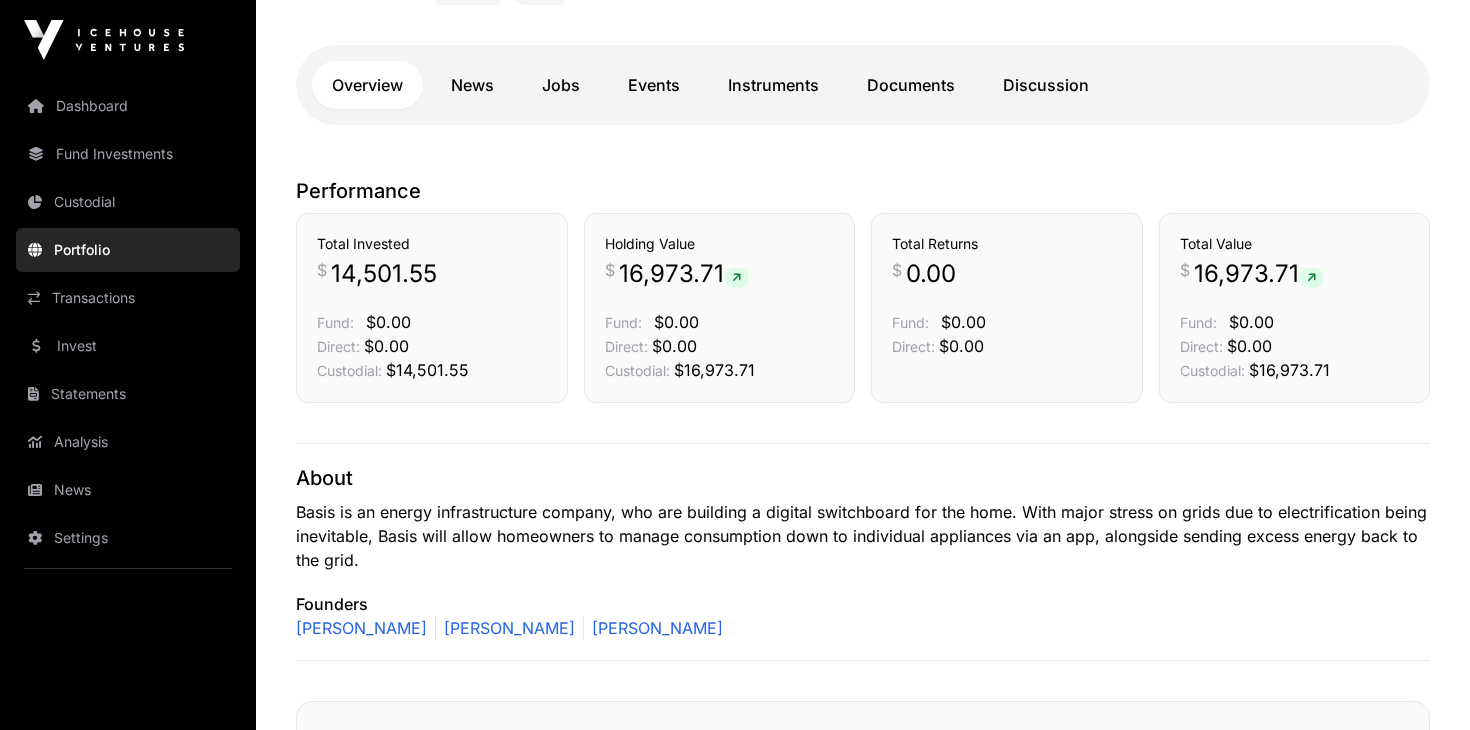 scroll, scrollTop: 427, scrollLeft: 0, axis: vertical 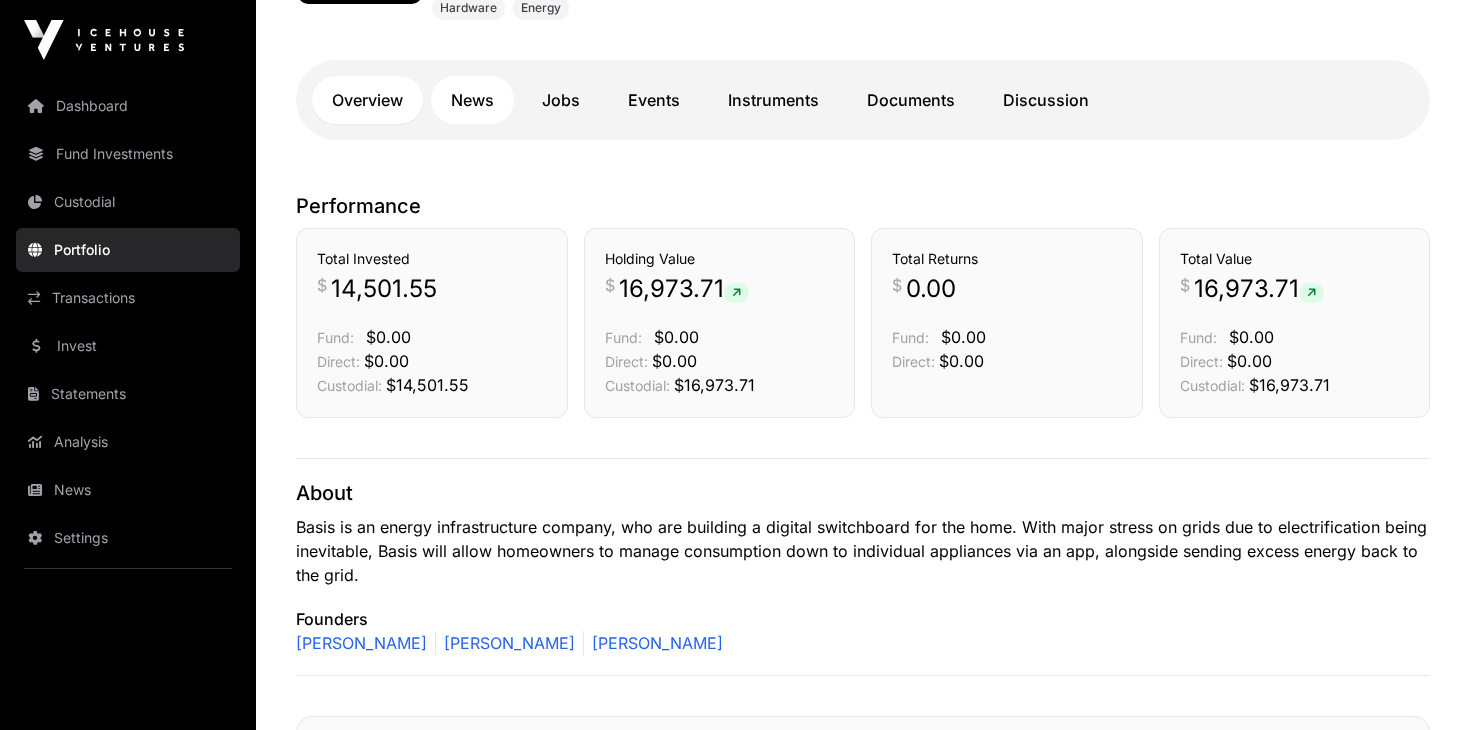 click on "News" 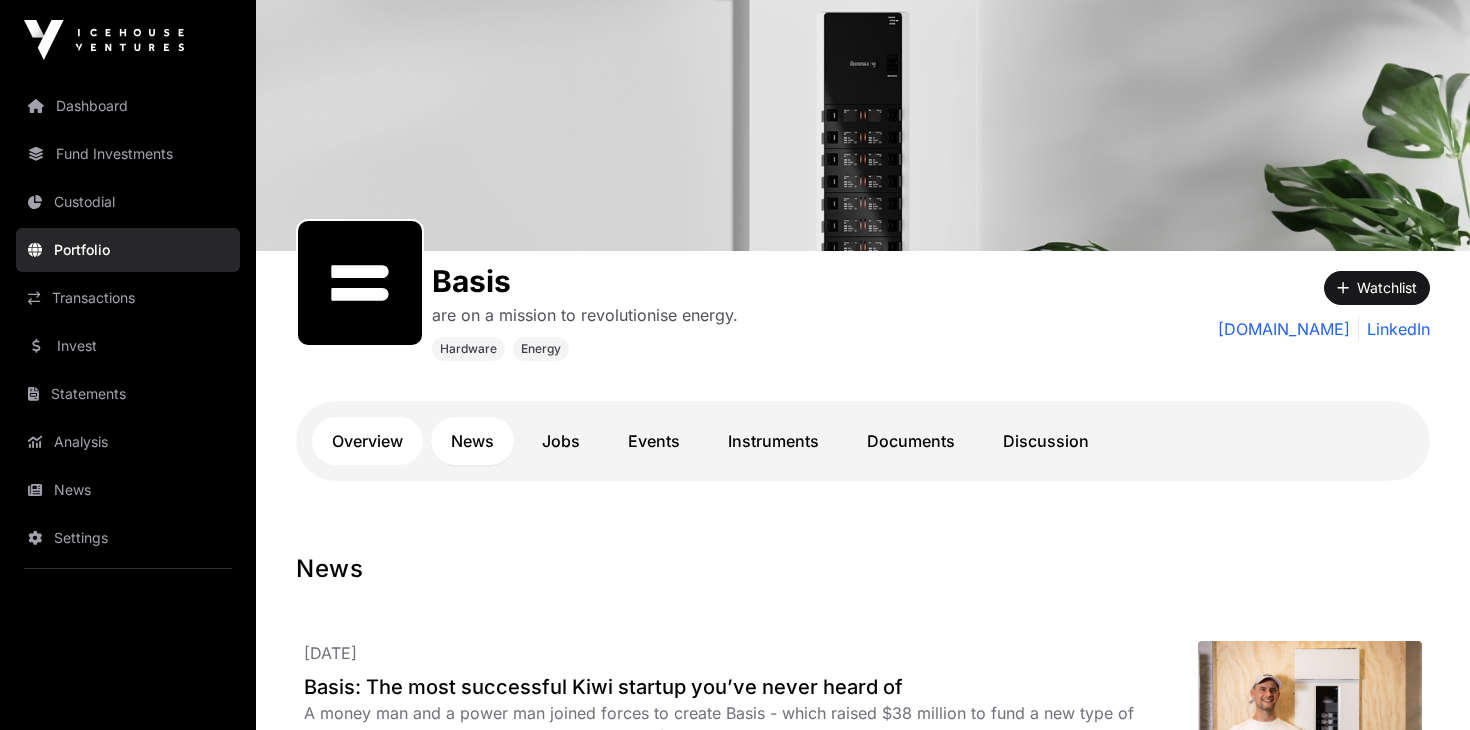 scroll, scrollTop: 85, scrollLeft: 0, axis: vertical 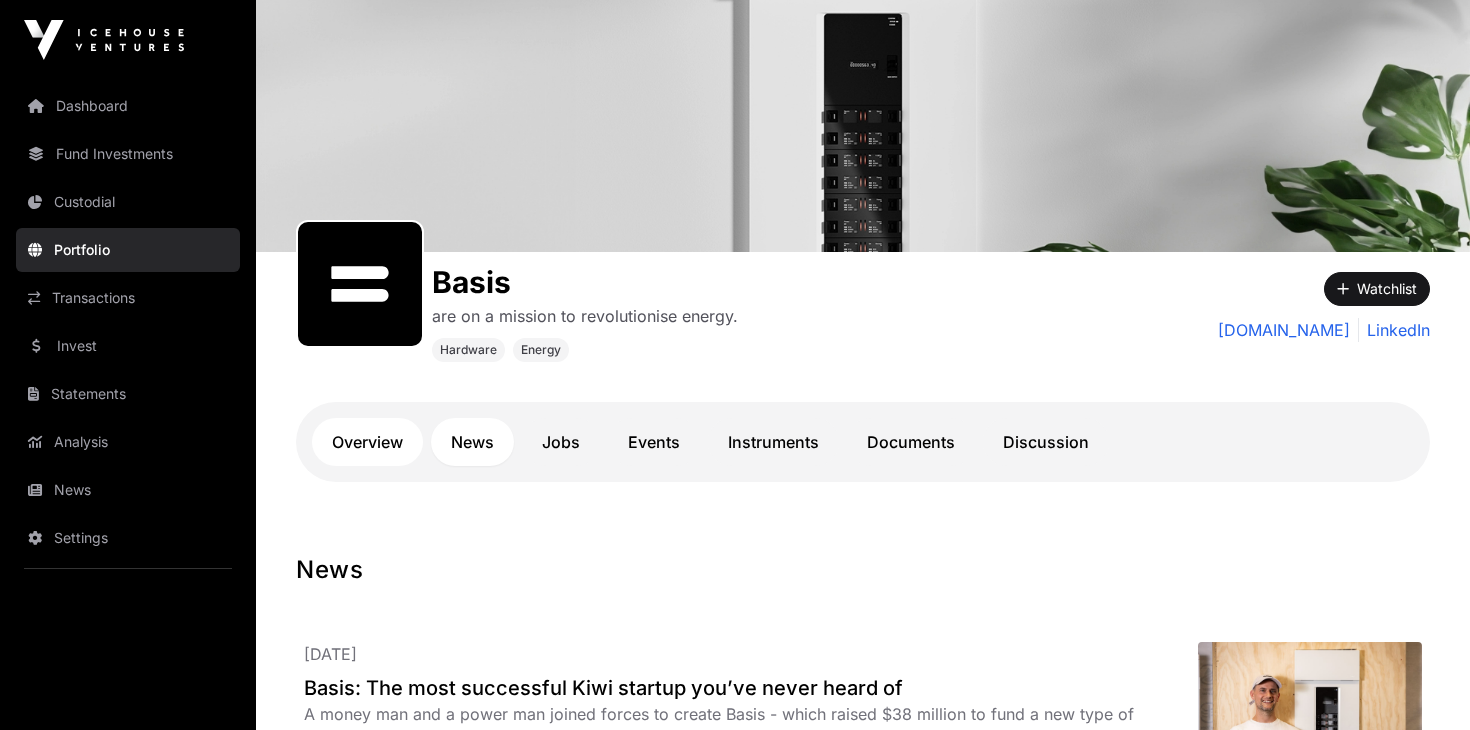 click on "Overview" 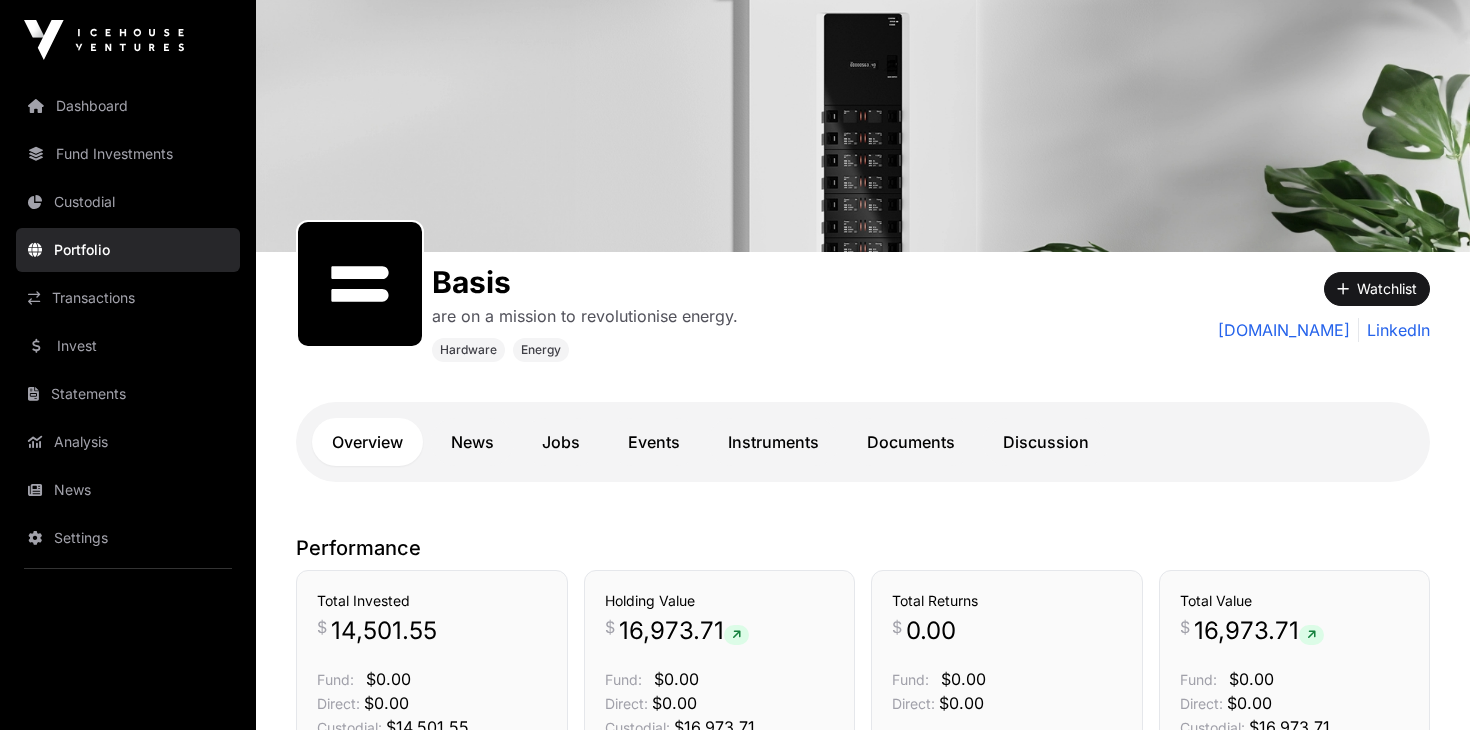 click on "Overview" 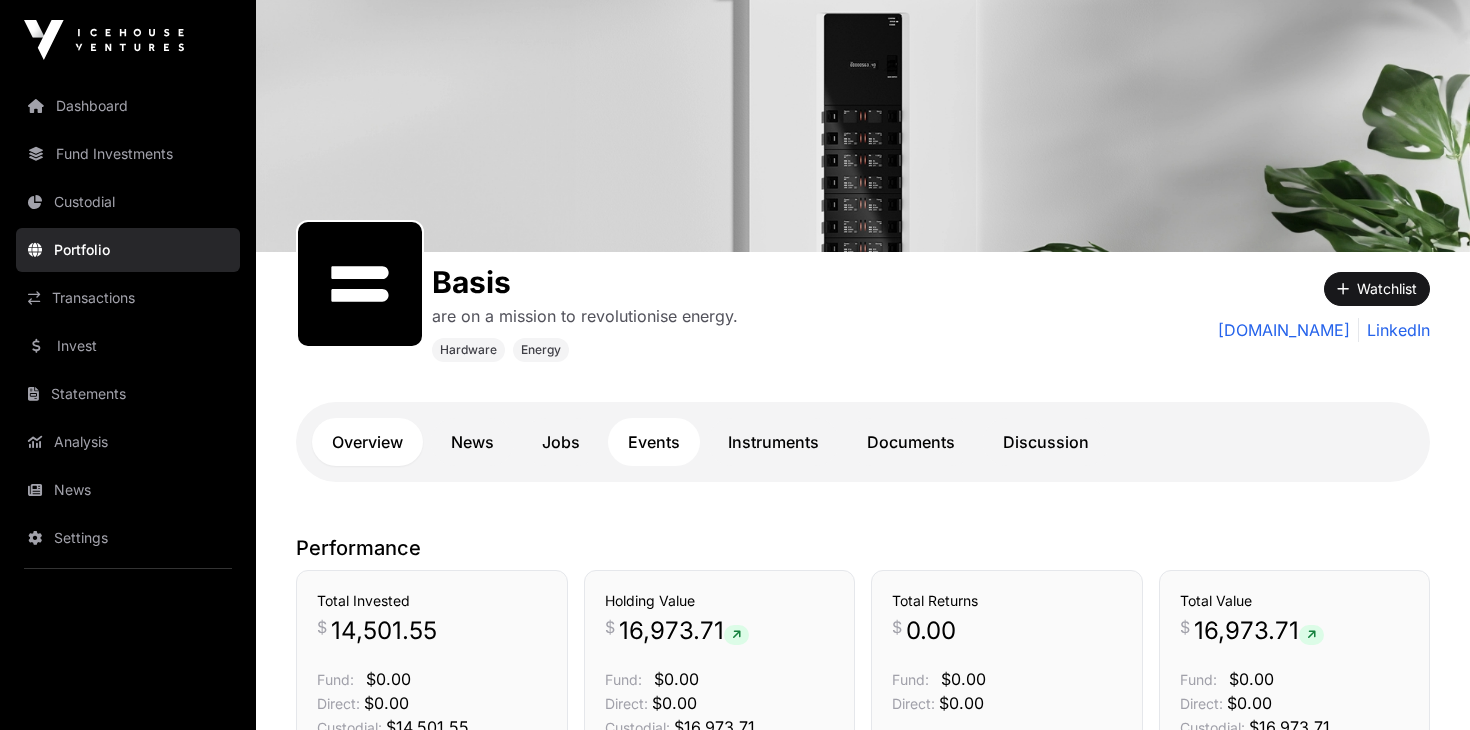 click on "Events" 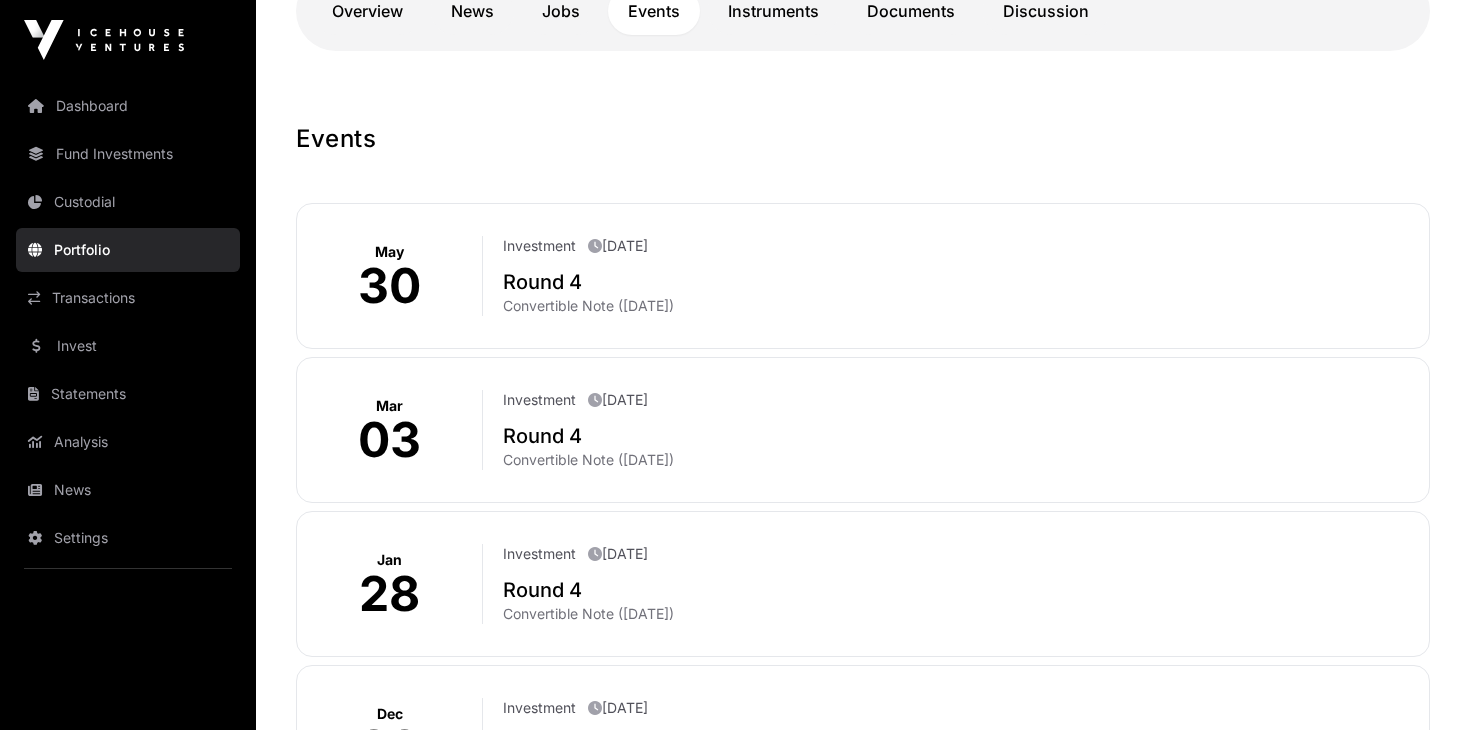 scroll, scrollTop: 466, scrollLeft: 0, axis: vertical 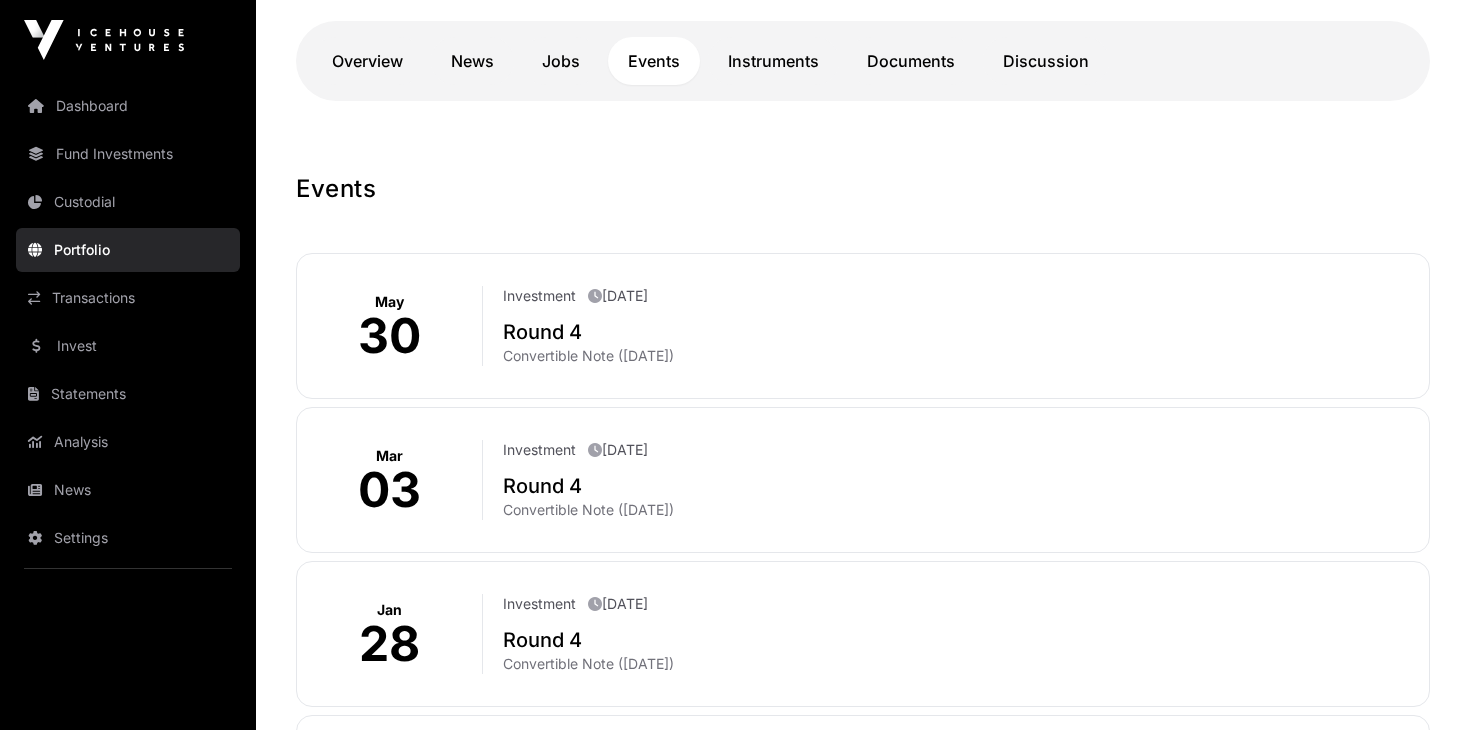 click on "Round 4" 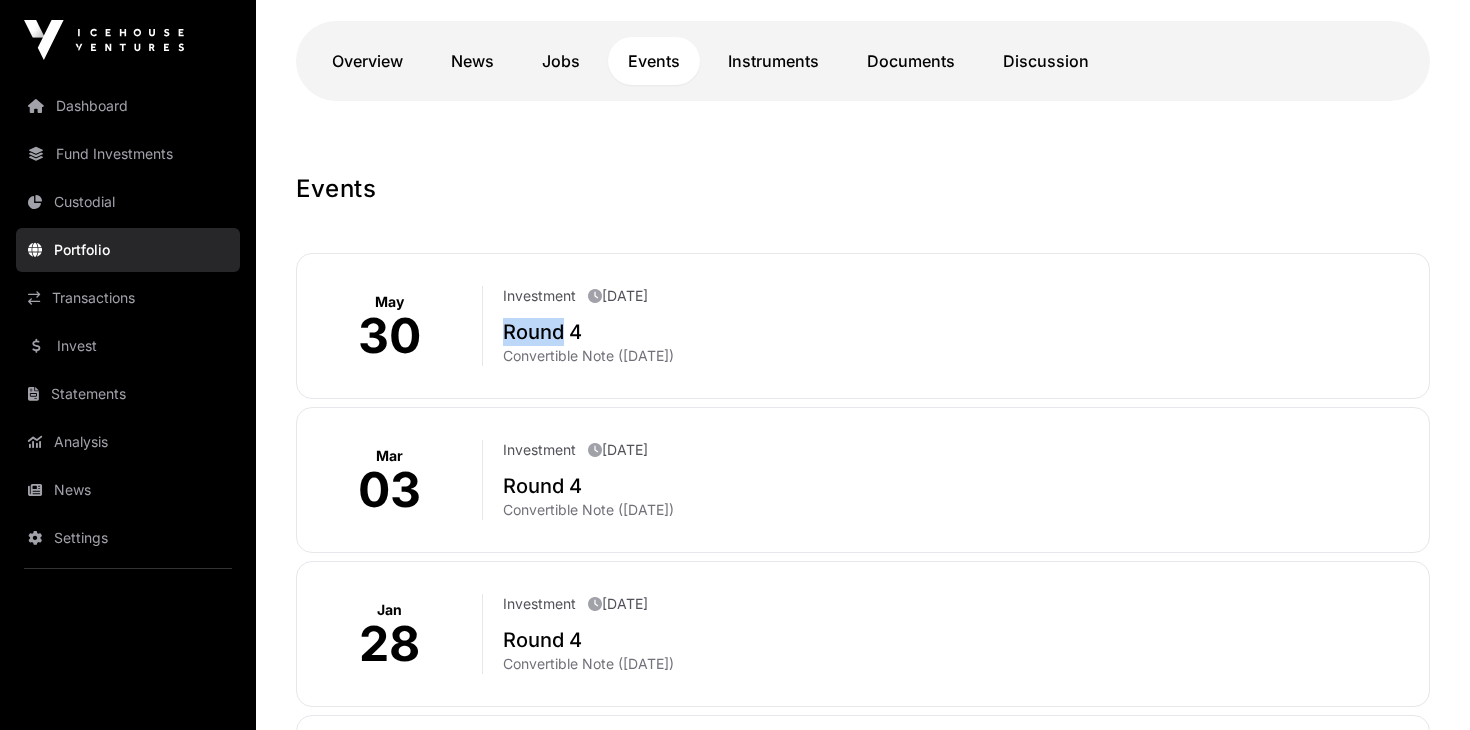 click on "Round 4" 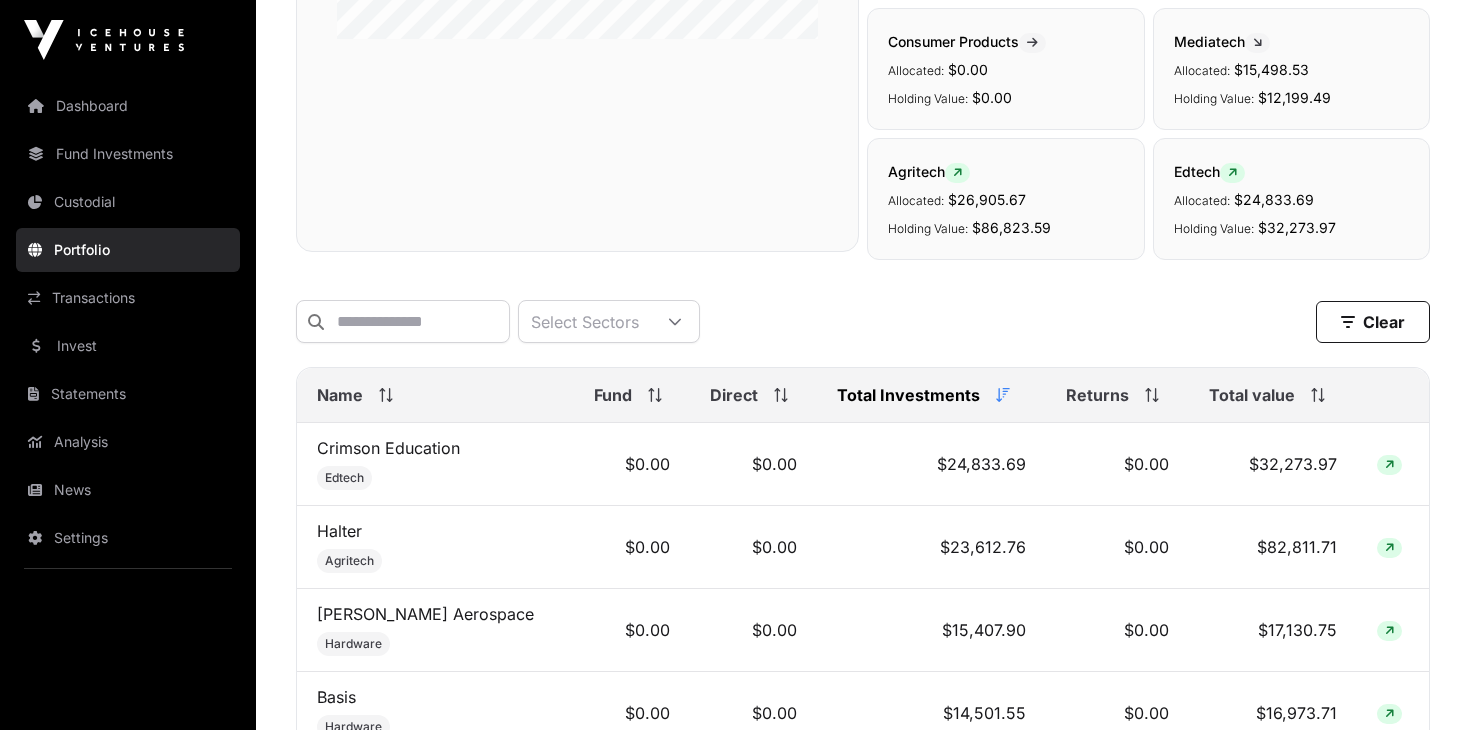 scroll, scrollTop: 565, scrollLeft: 0, axis: vertical 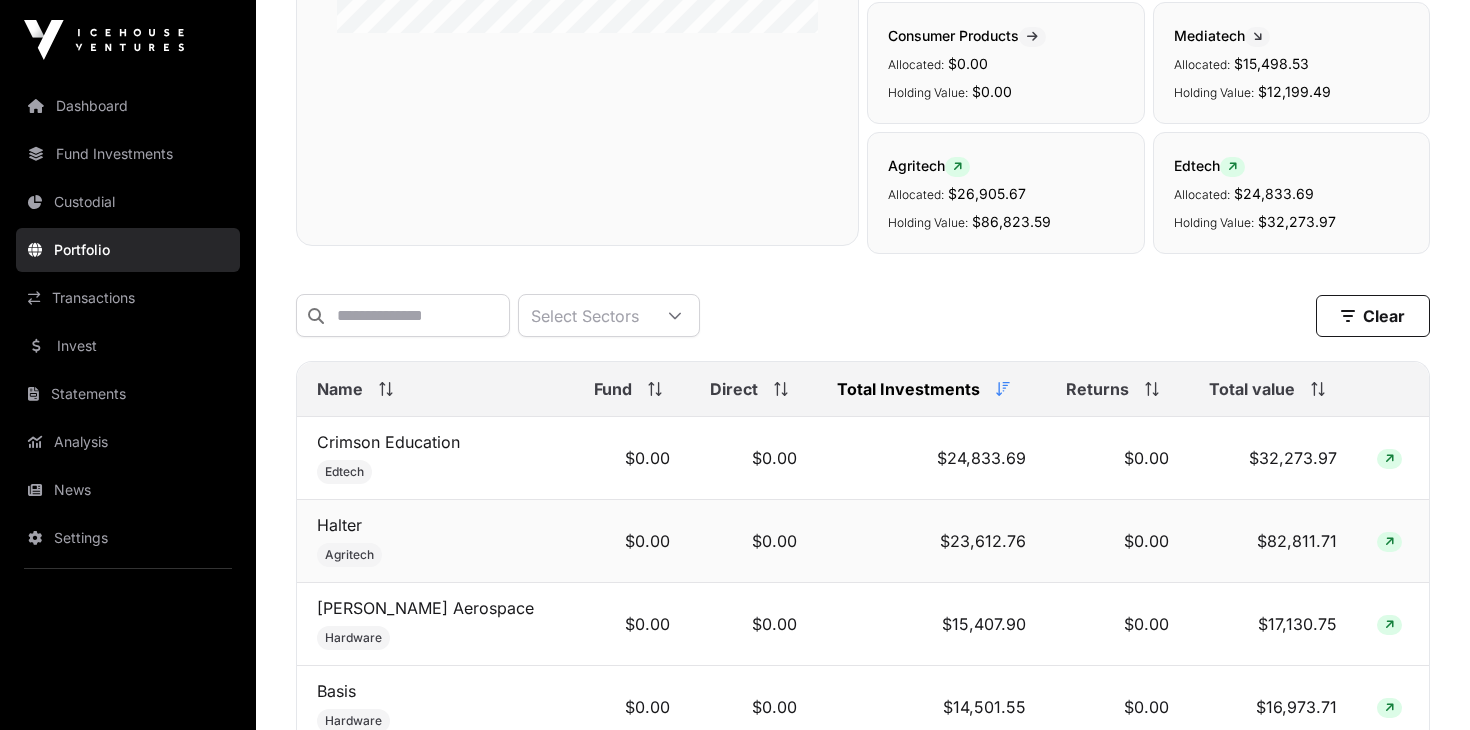 click on "Agritech" 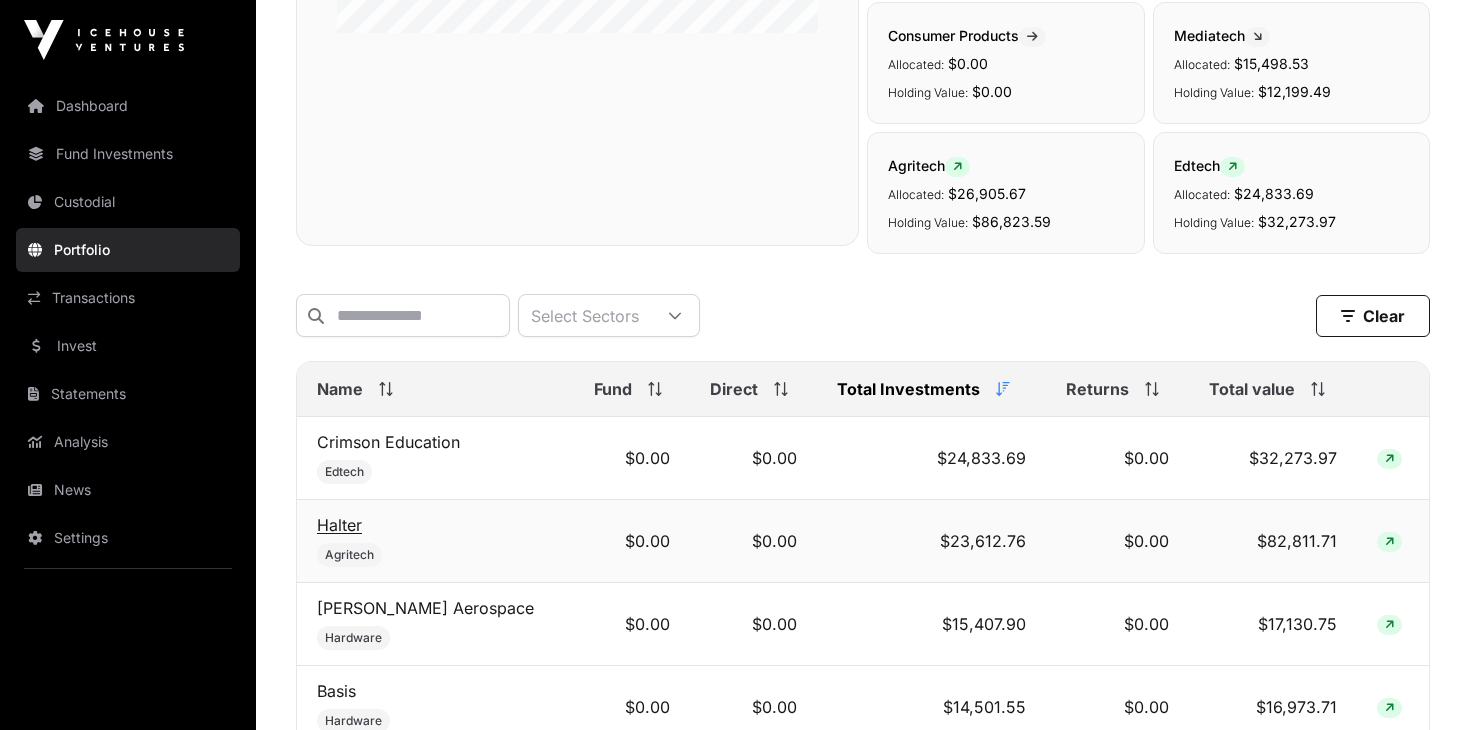 click on "Halter" 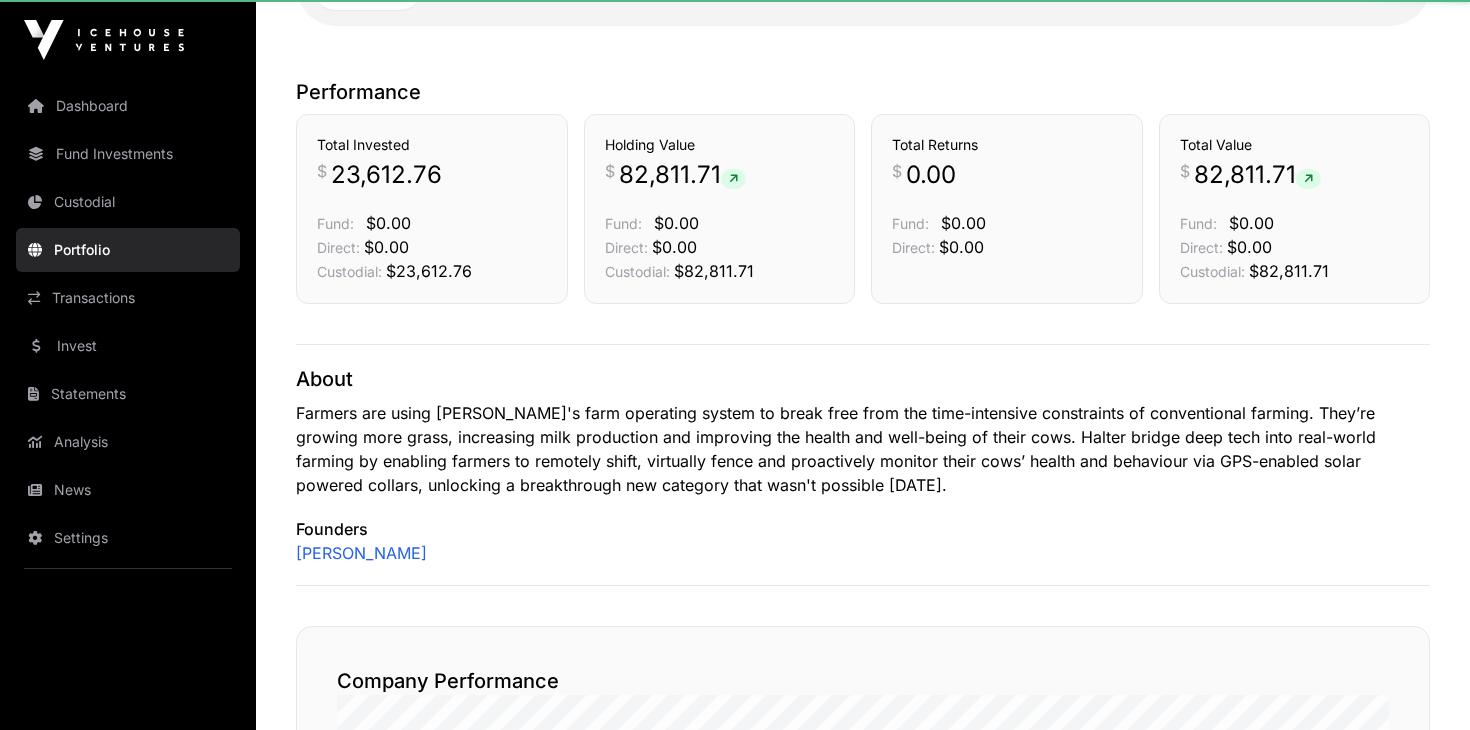 scroll, scrollTop: 0, scrollLeft: 0, axis: both 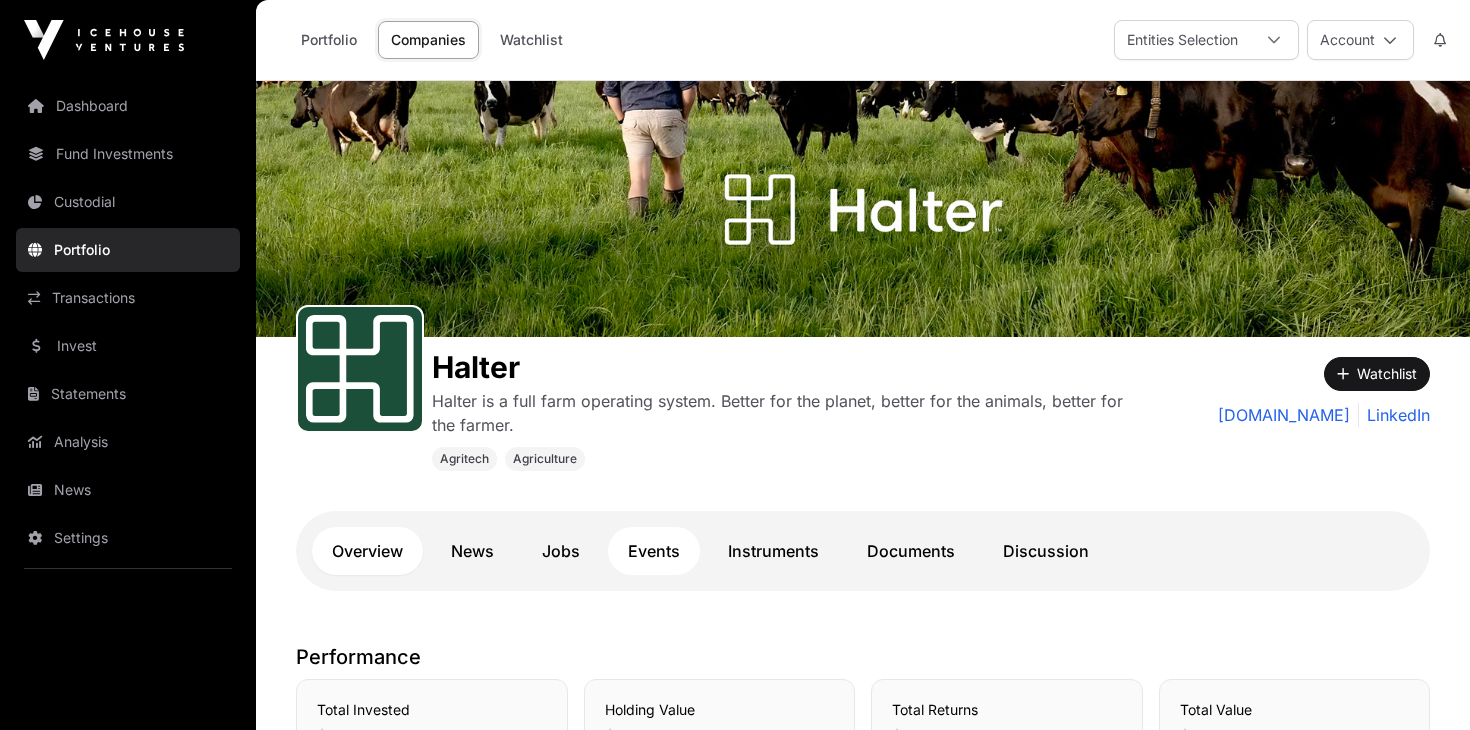 click on "Events" 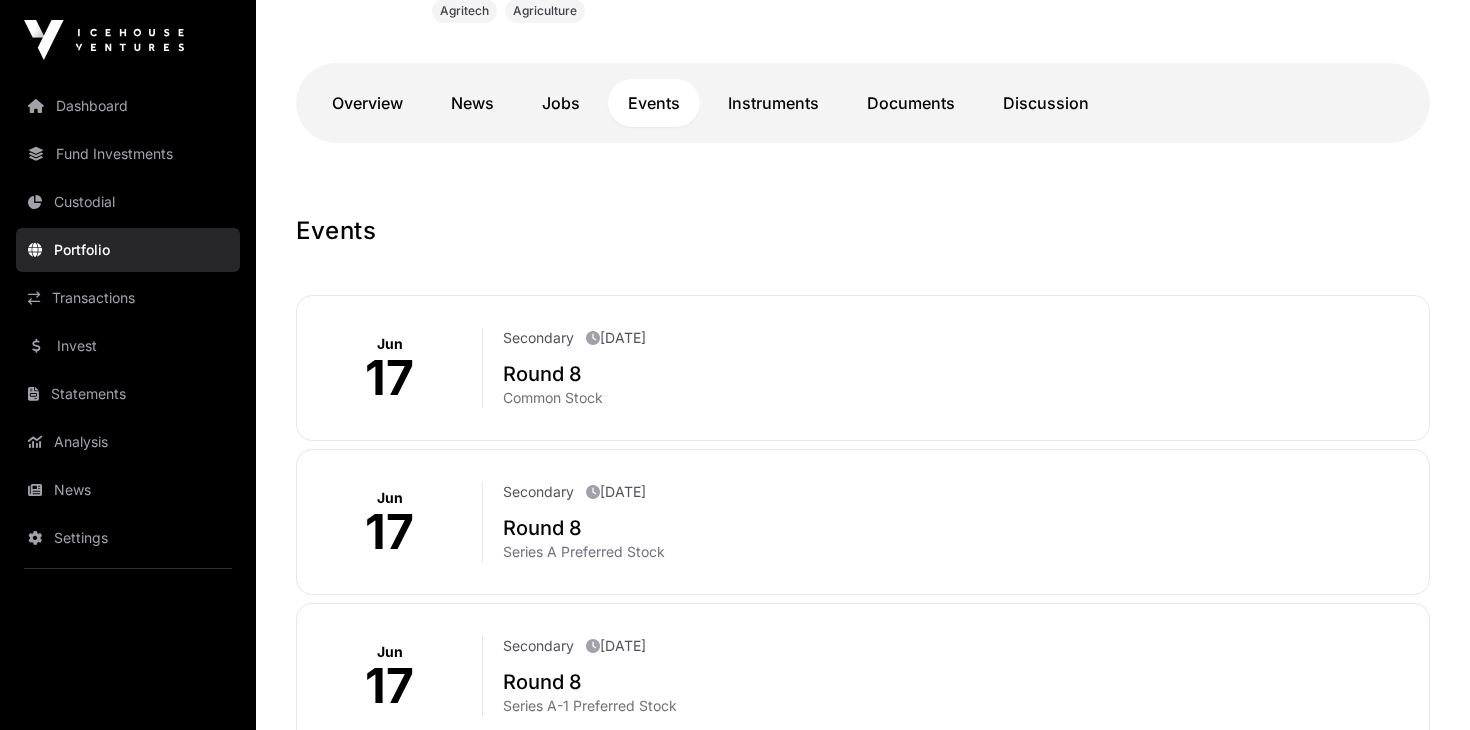 scroll, scrollTop: 449, scrollLeft: 0, axis: vertical 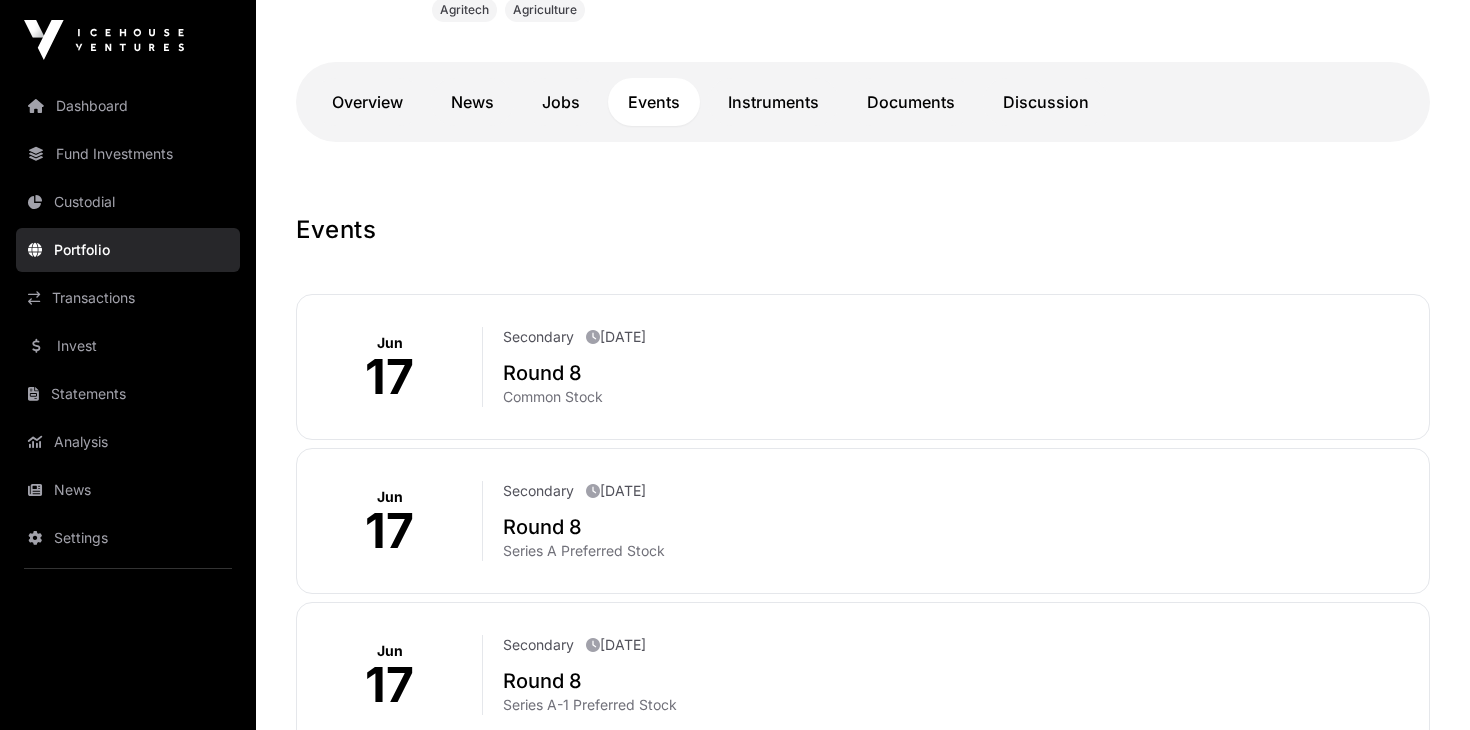 click on "Secondary" 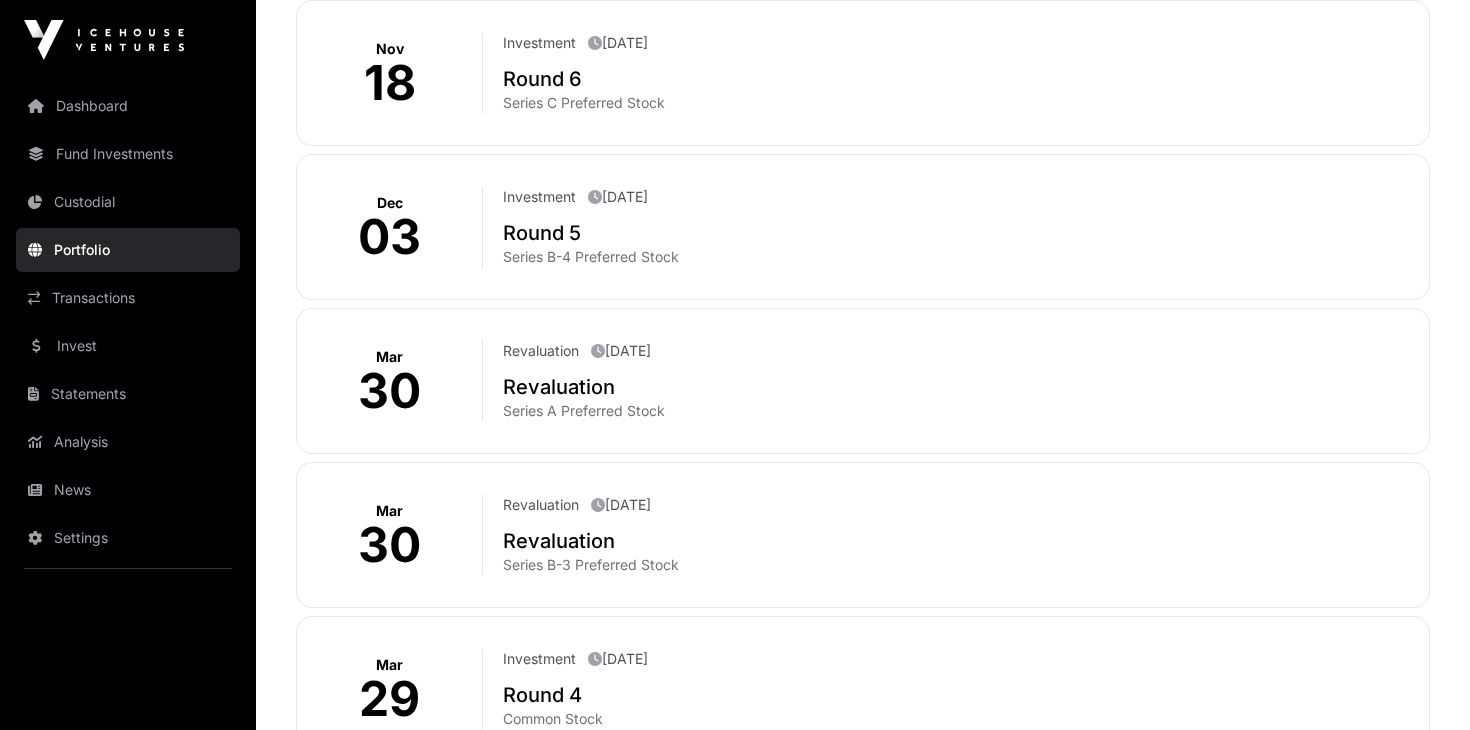 scroll, scrollTop: 1978, scrollLeft: 0, axis: vertical 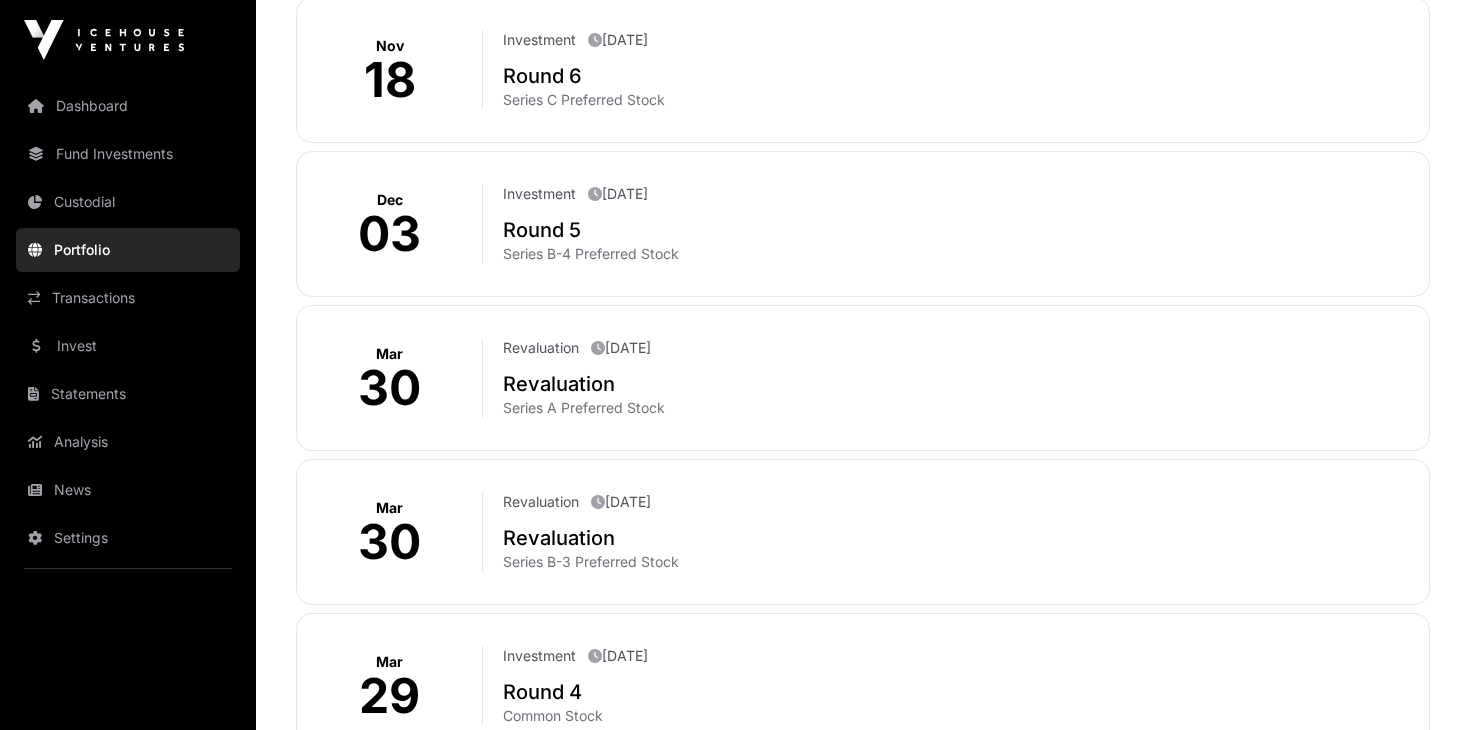 click on "Revaluation" 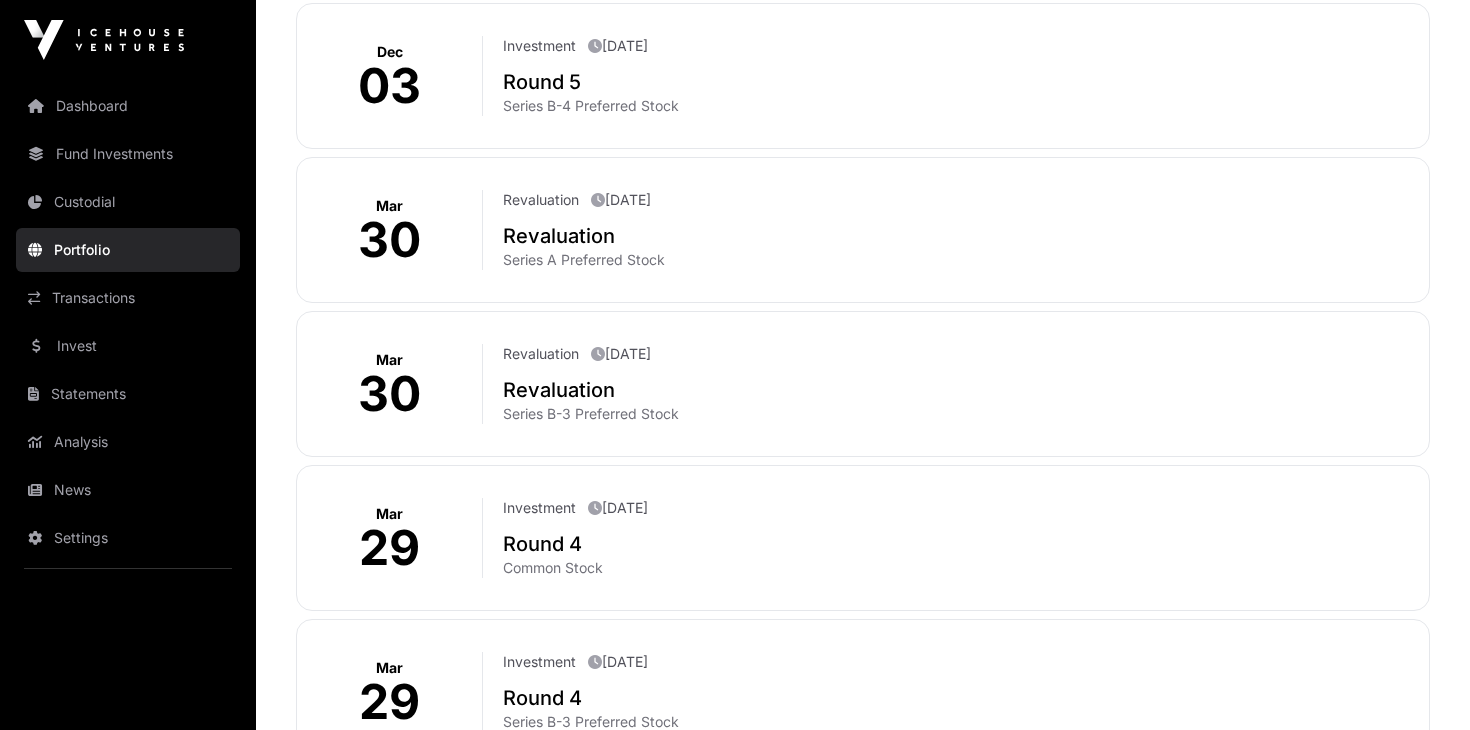 scroll, scrollTop: 2122, scrollLeft: 0, axis: vertical 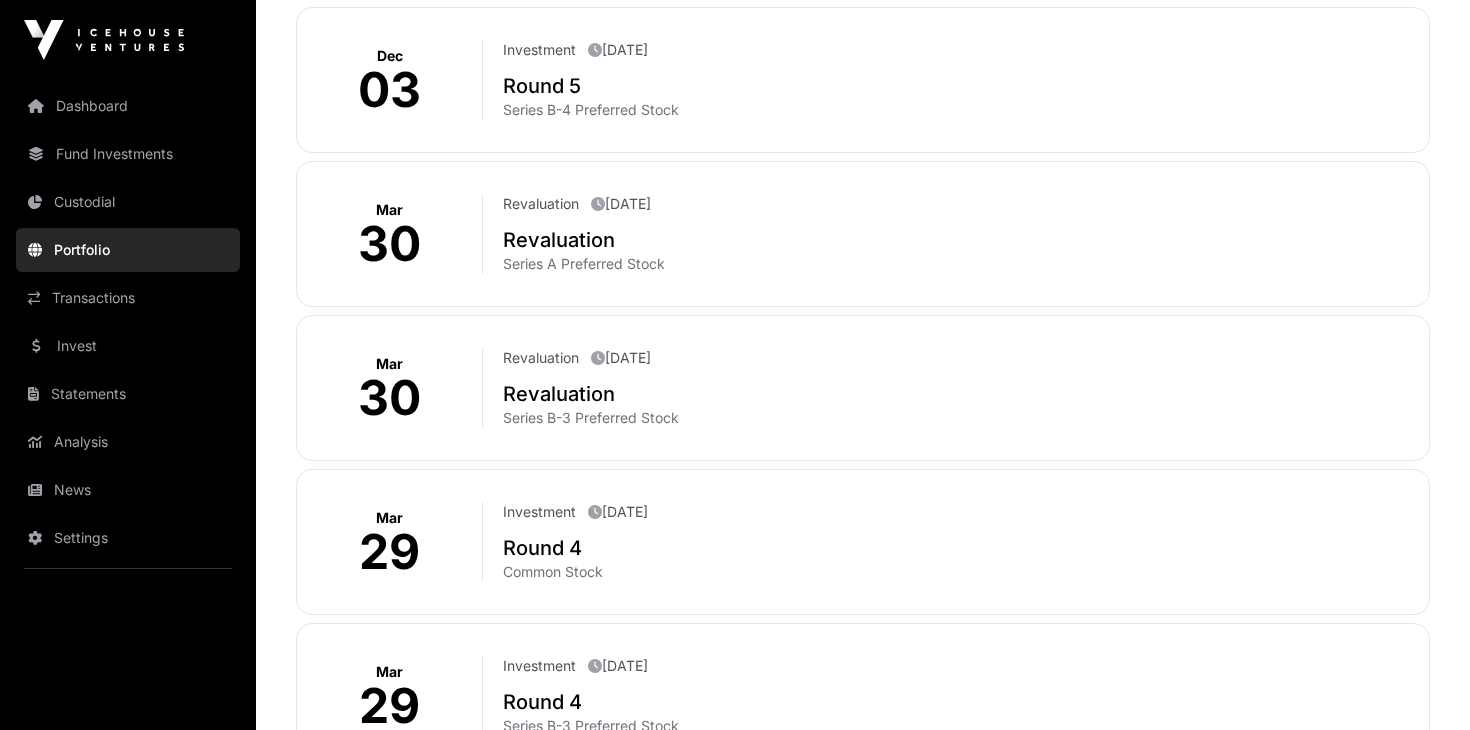 click on "Portfolio" 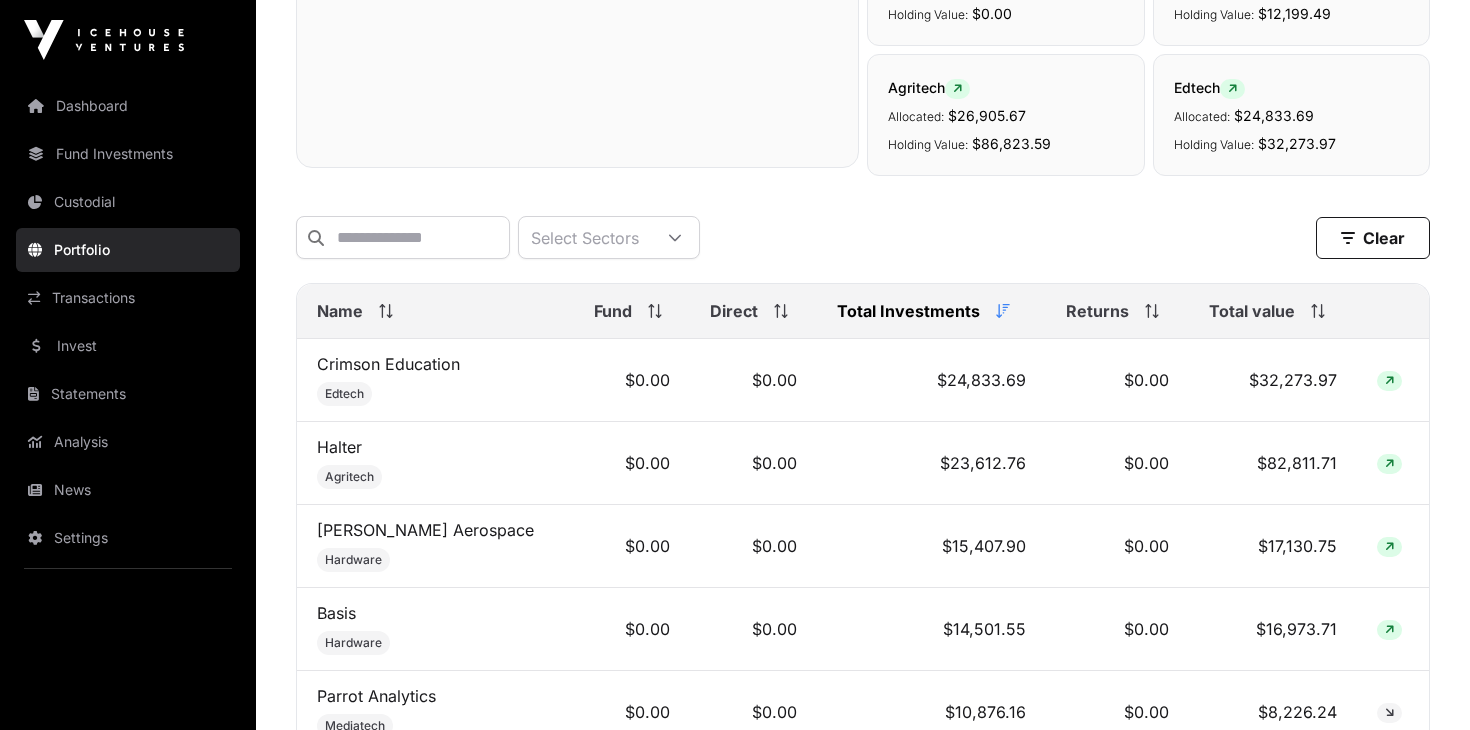 scroll, scrollTop: 648, scrollLeft: 0, axis: vertical 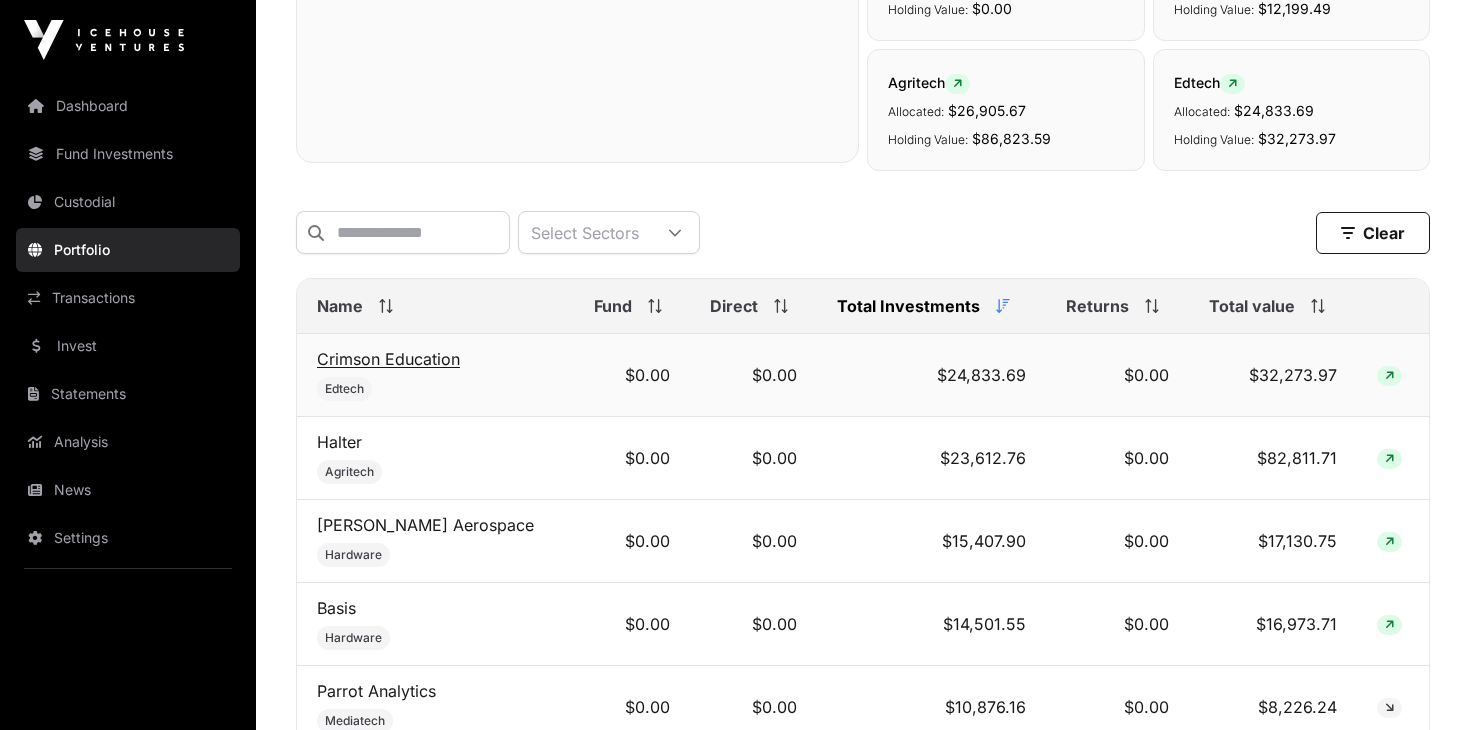 click on "Crimson Education" 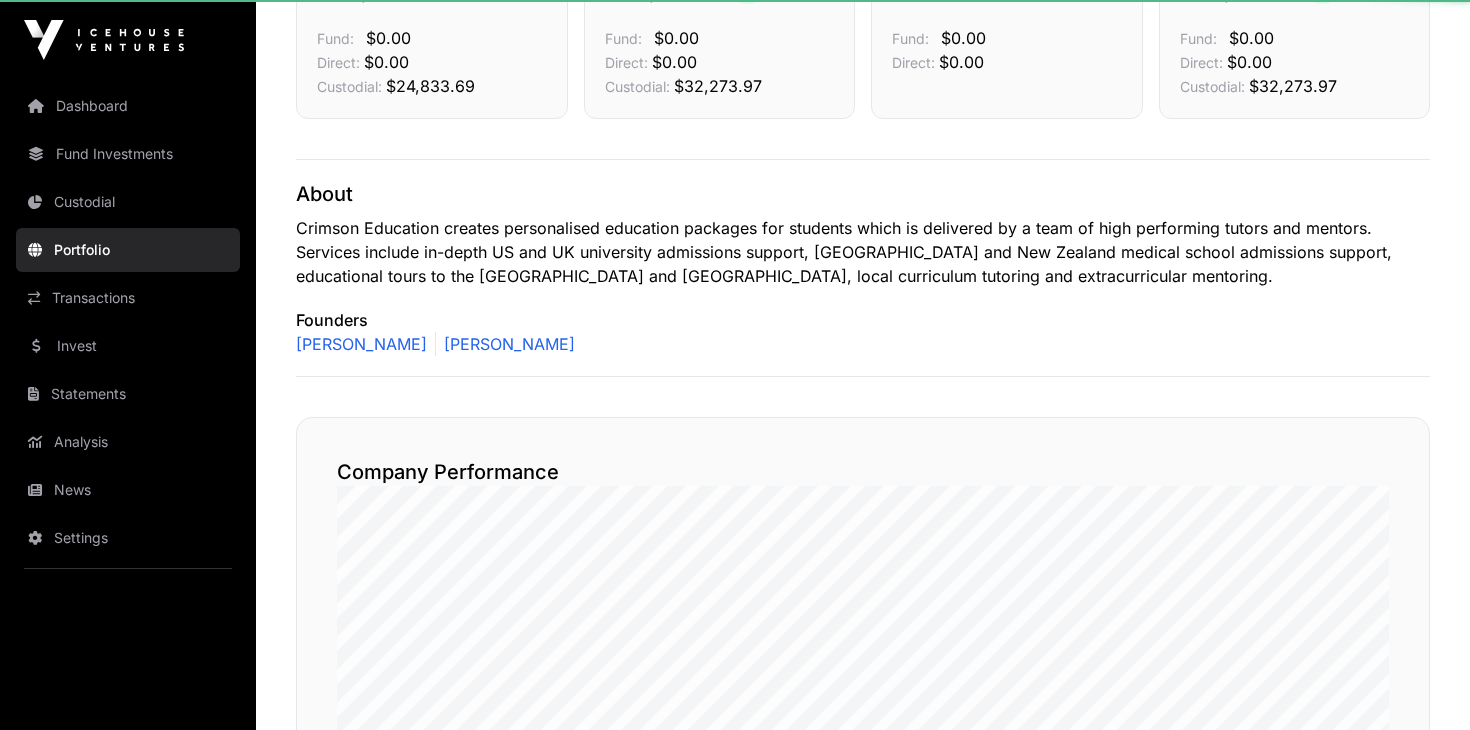 scroll, scrollTop: 0, scrollLeft: 0, axis: both 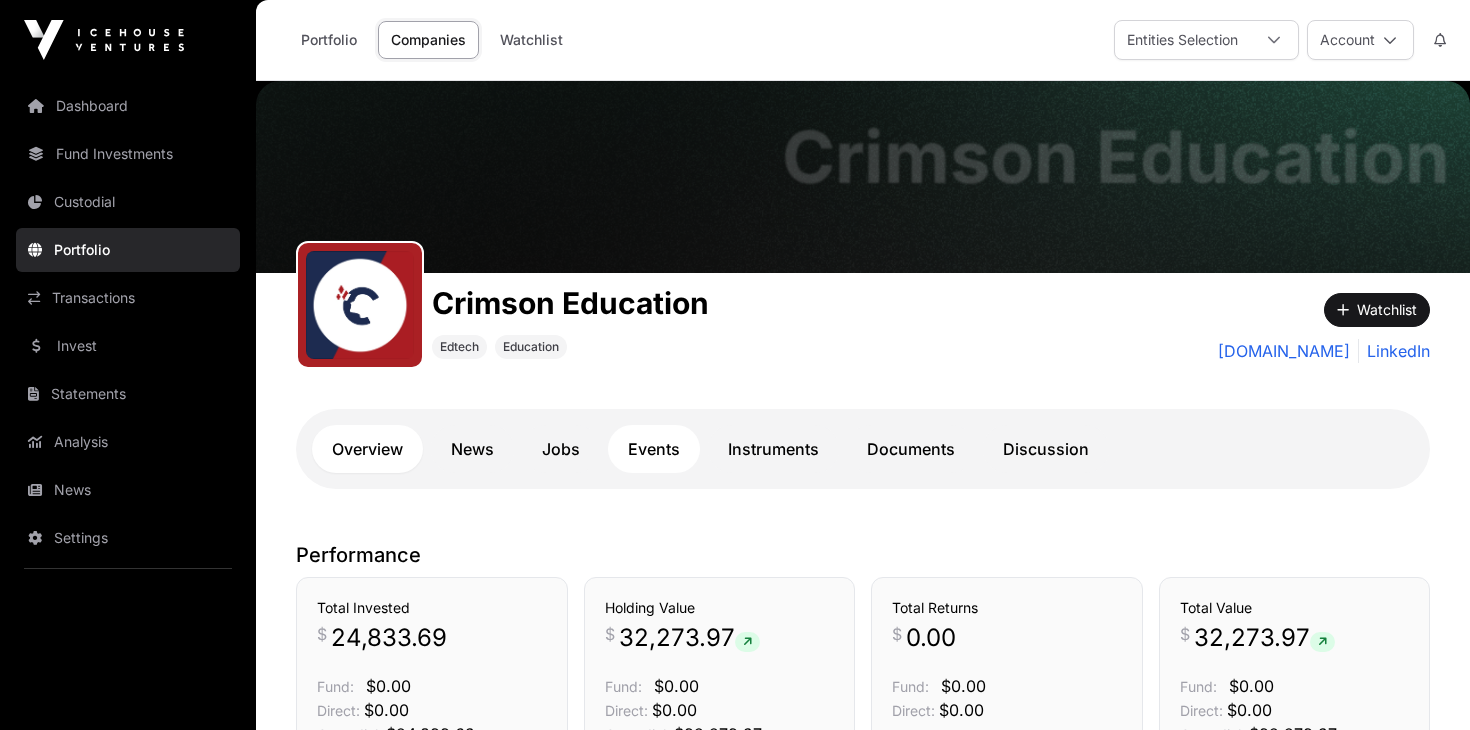 click on "Events" 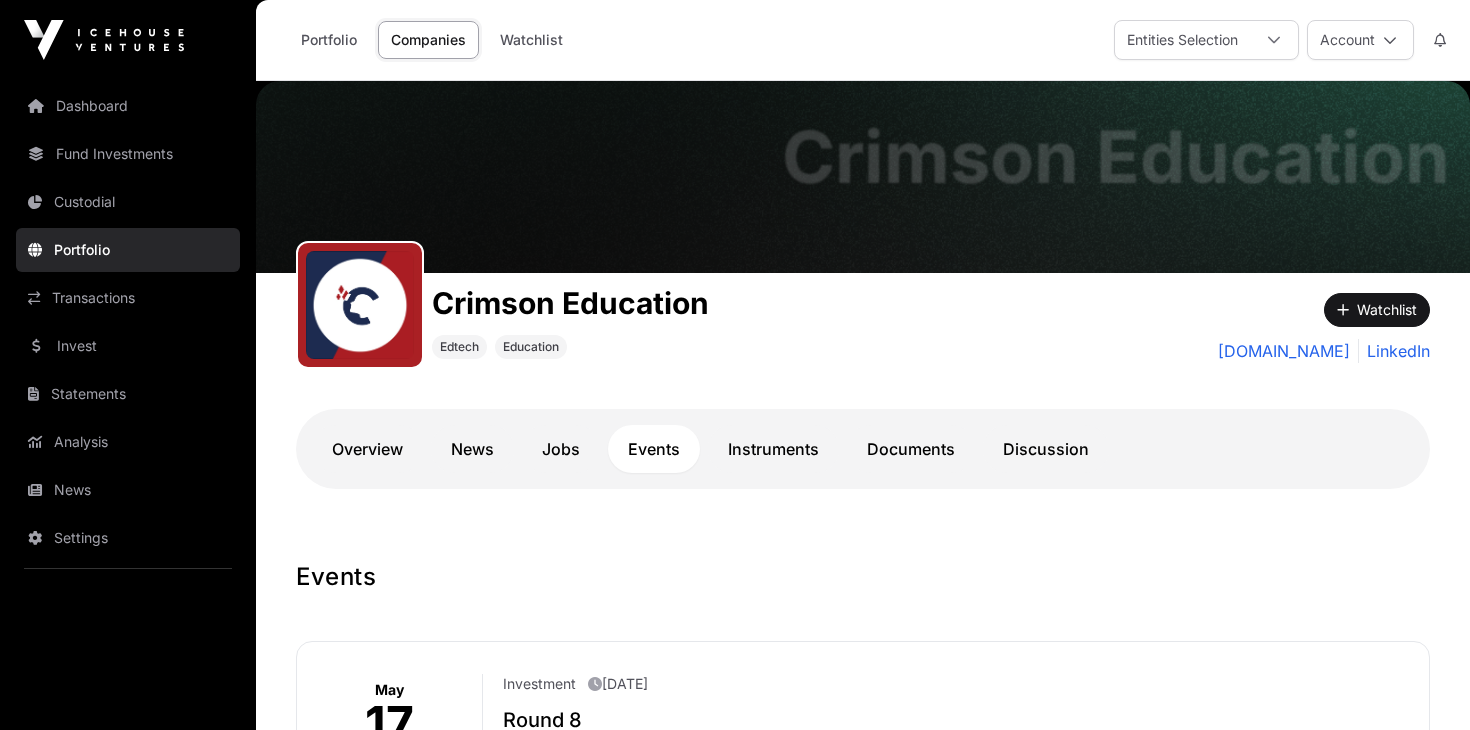 click on "Events" 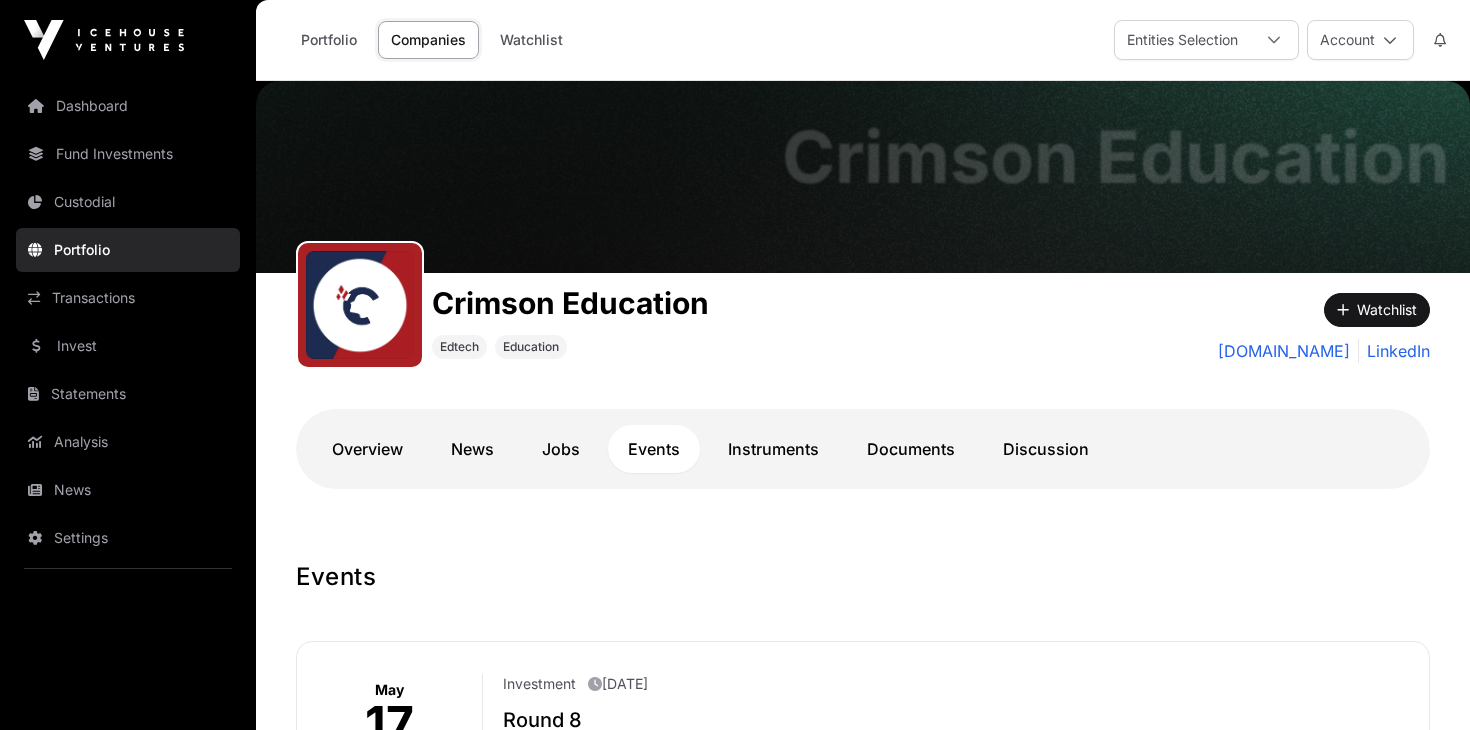click on "Events" 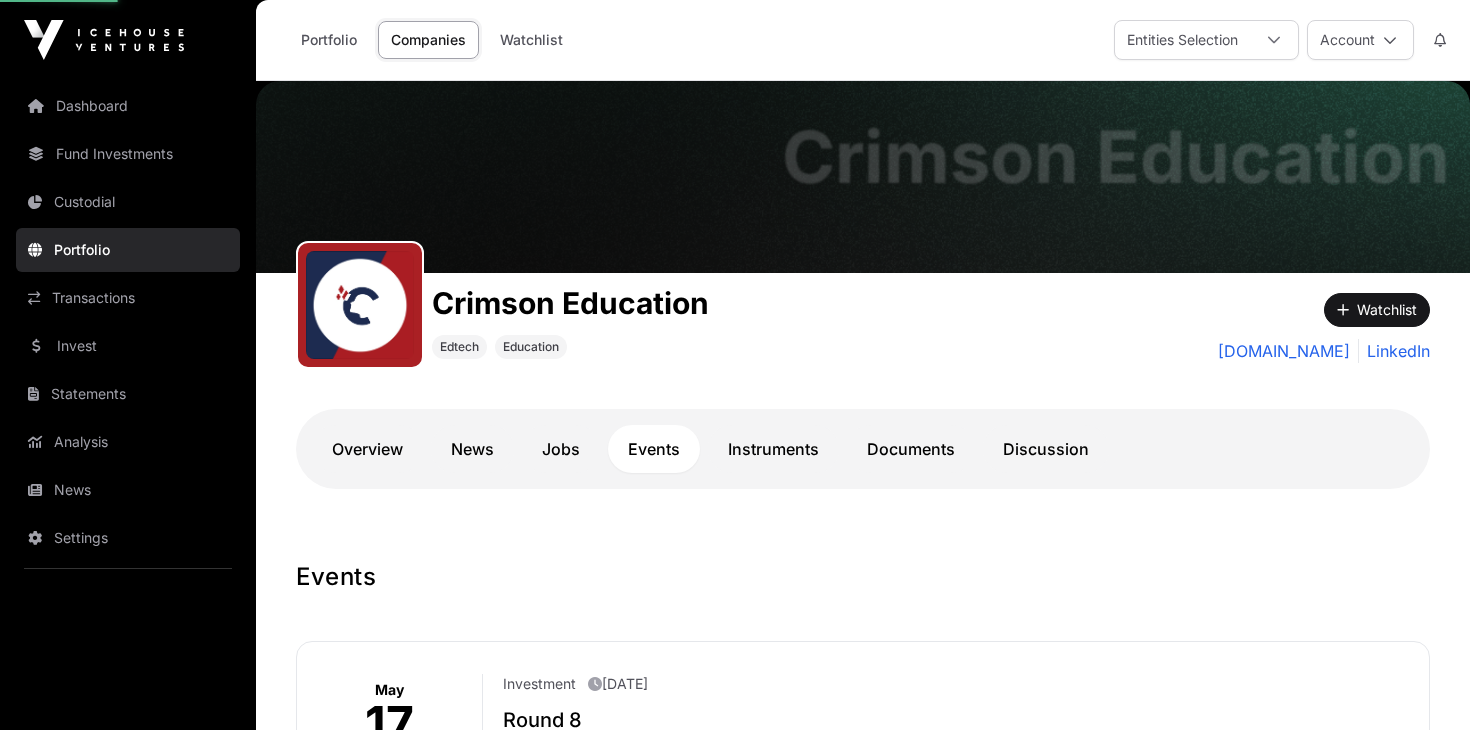 click on "Events" 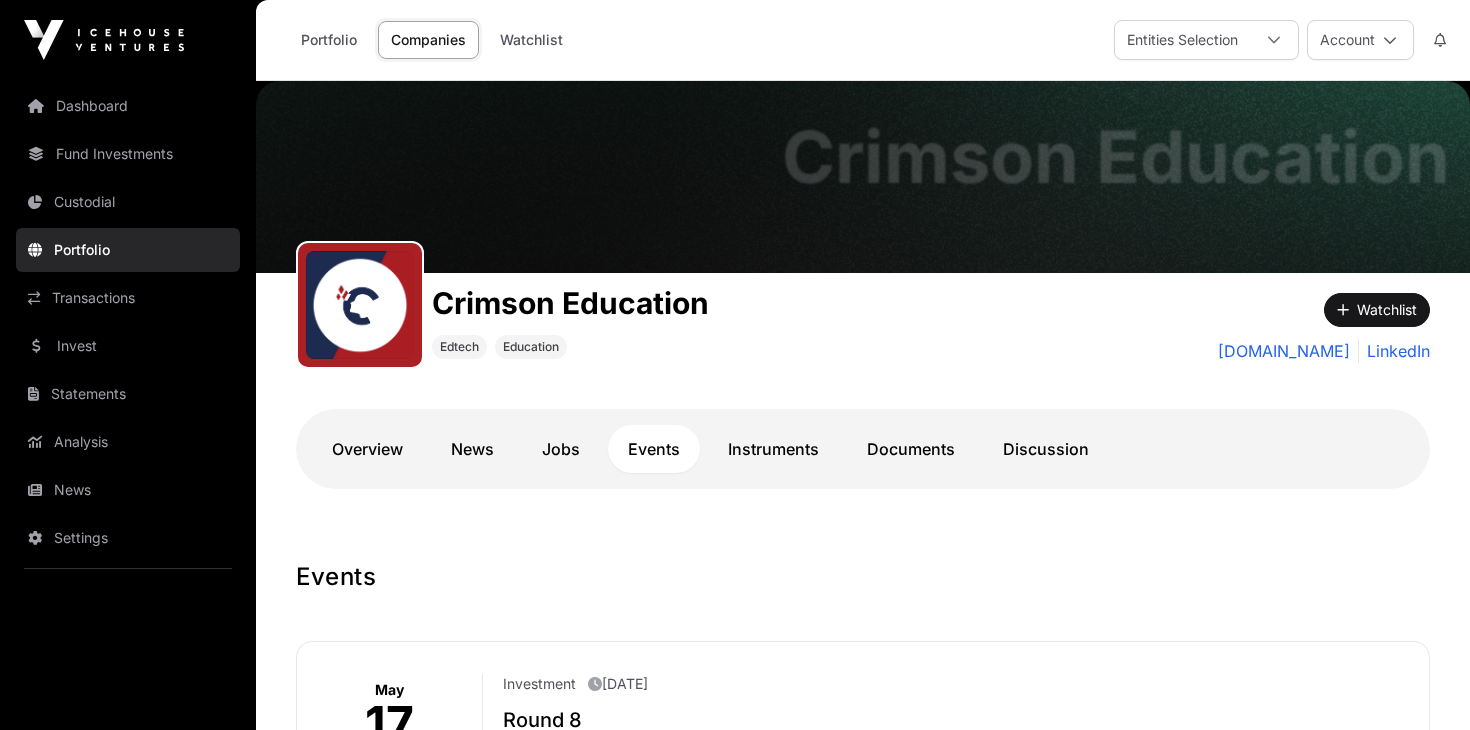 click on "Events" 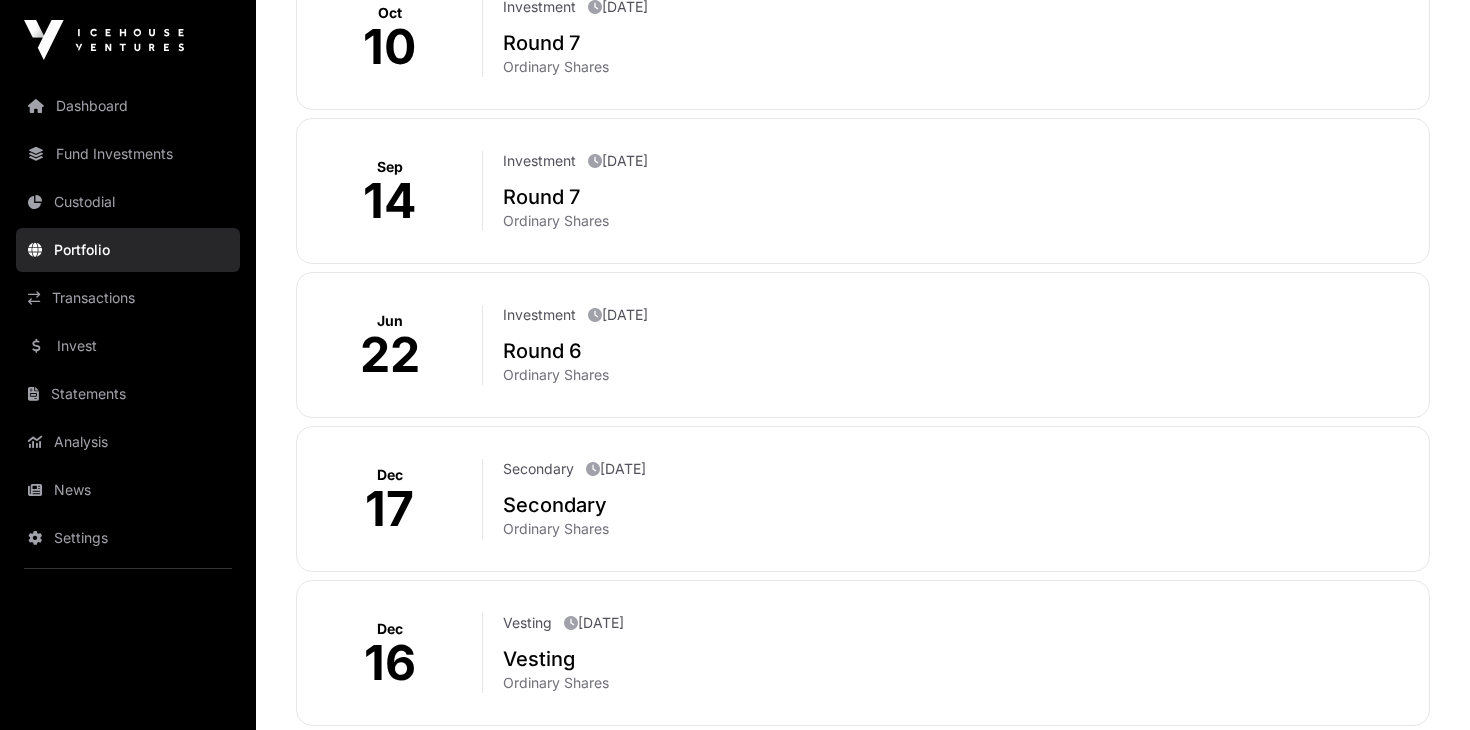 scroll, scrollTop: 1251, scrollLeft: 0, axis: vertical 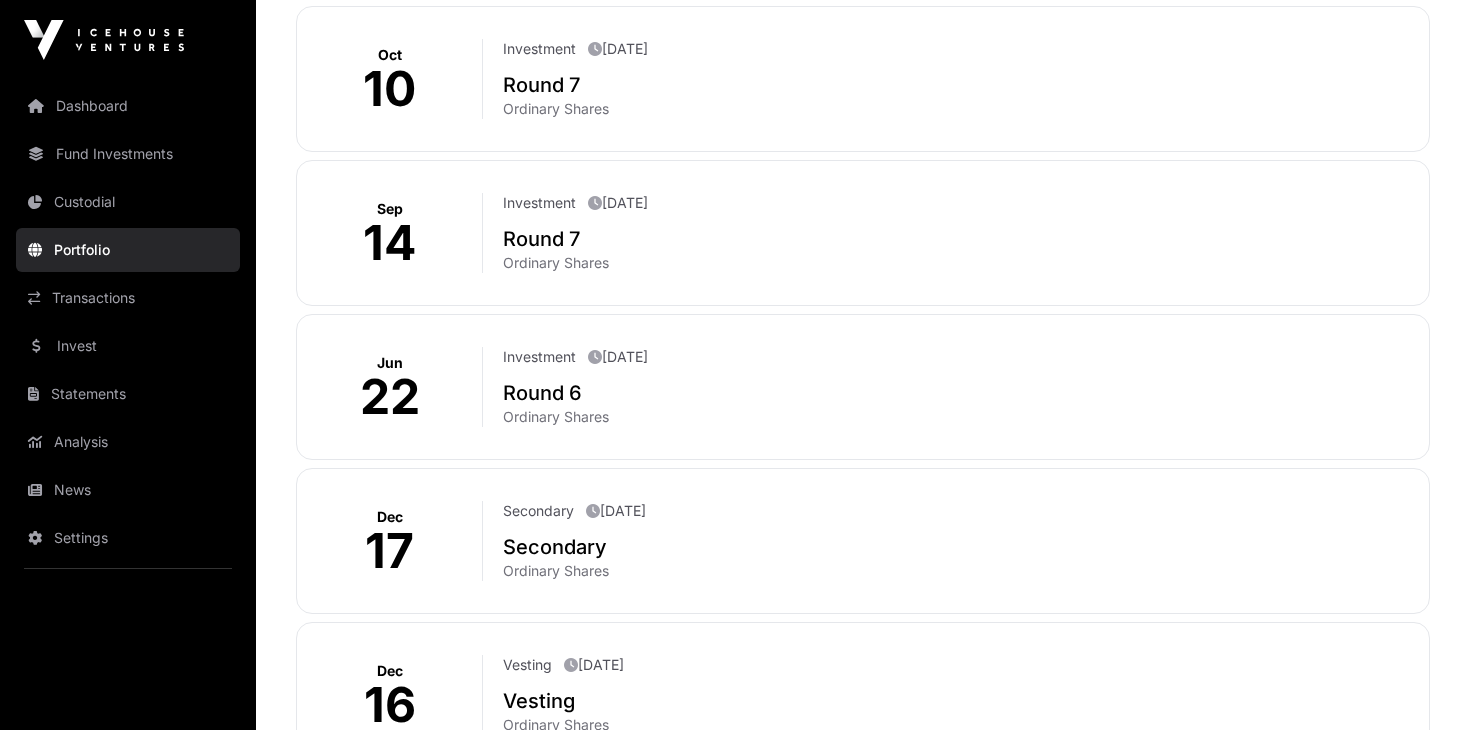 click on "Portfolio" 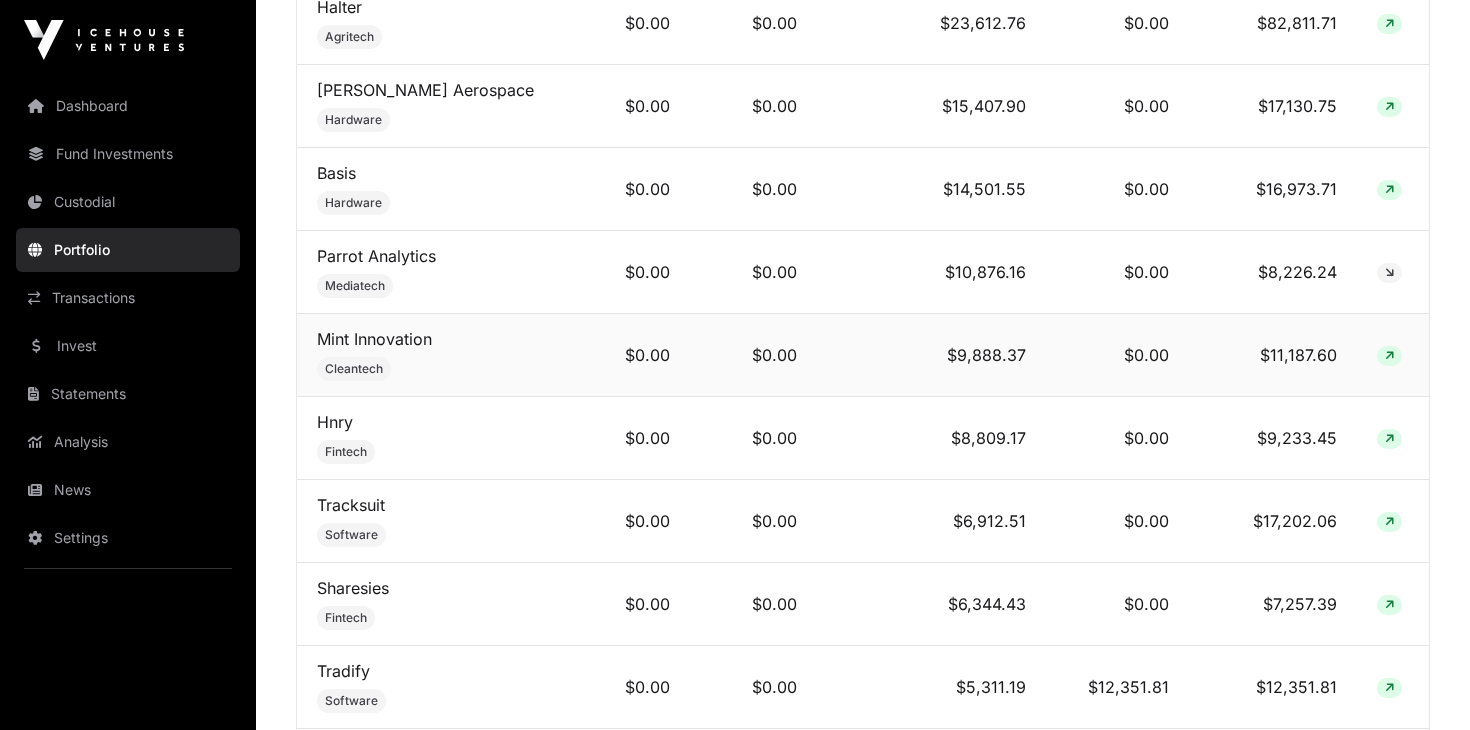 scroll, scrollTop: 1086, scrollLeft: 0, axis: vertical 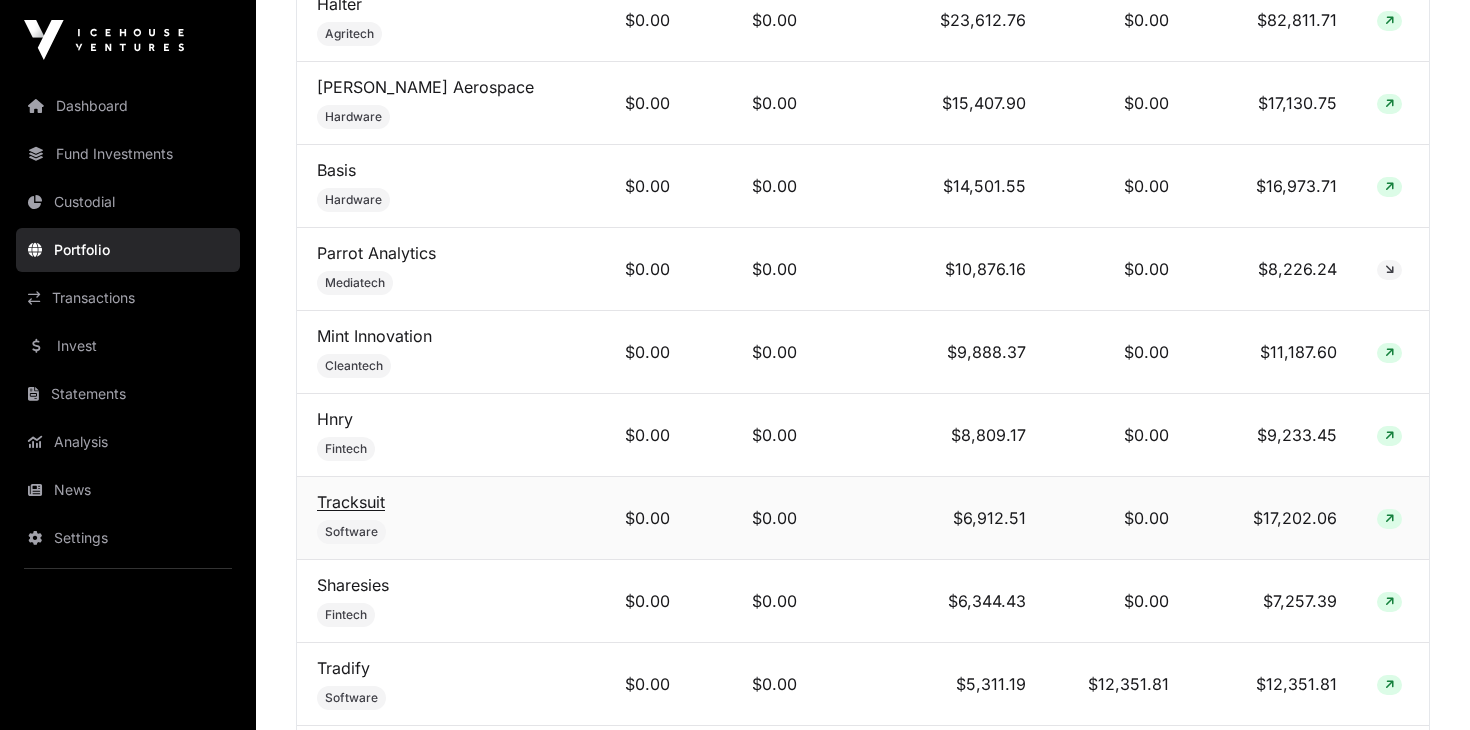 click on "Tracksuit" 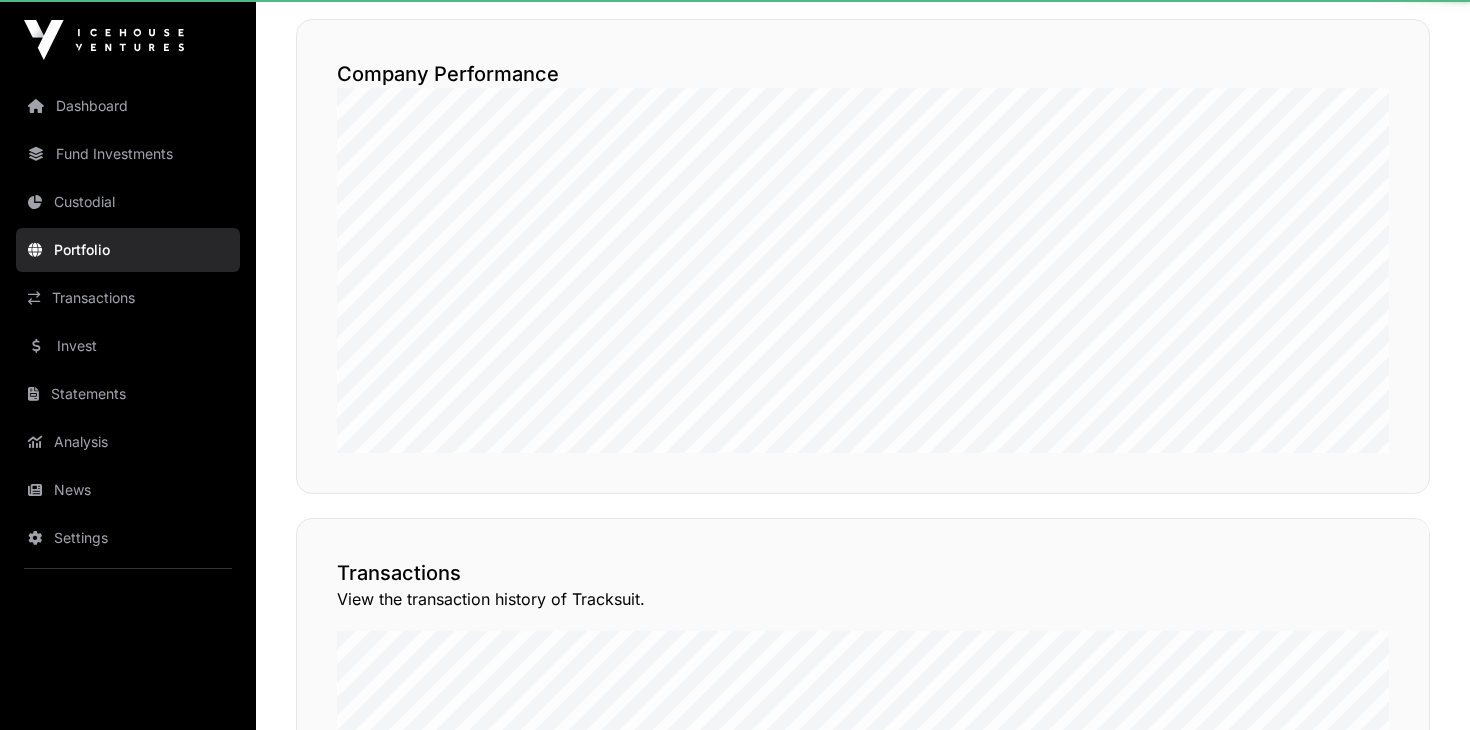 scroll, scrollTop: 0, scrollLeft: 0, axis: both 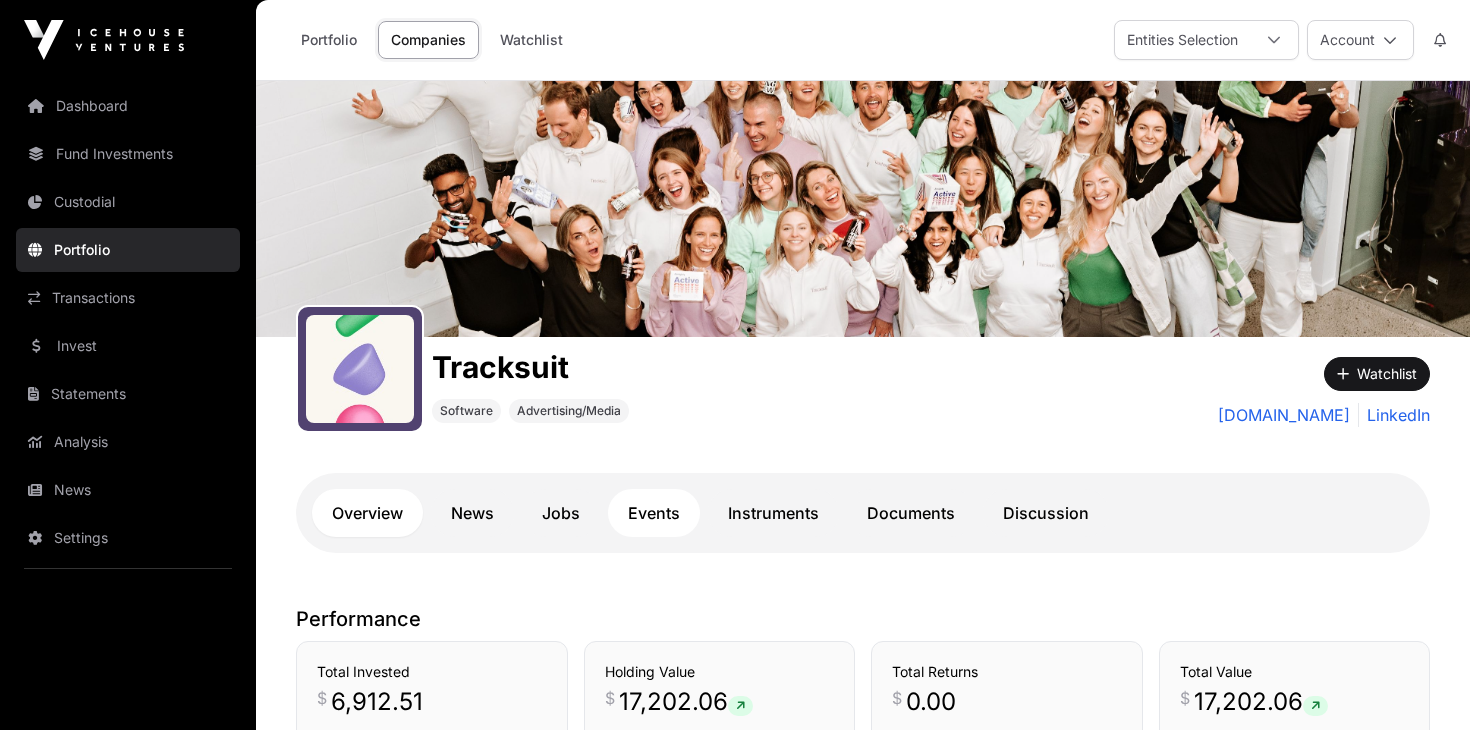 click on "Events" 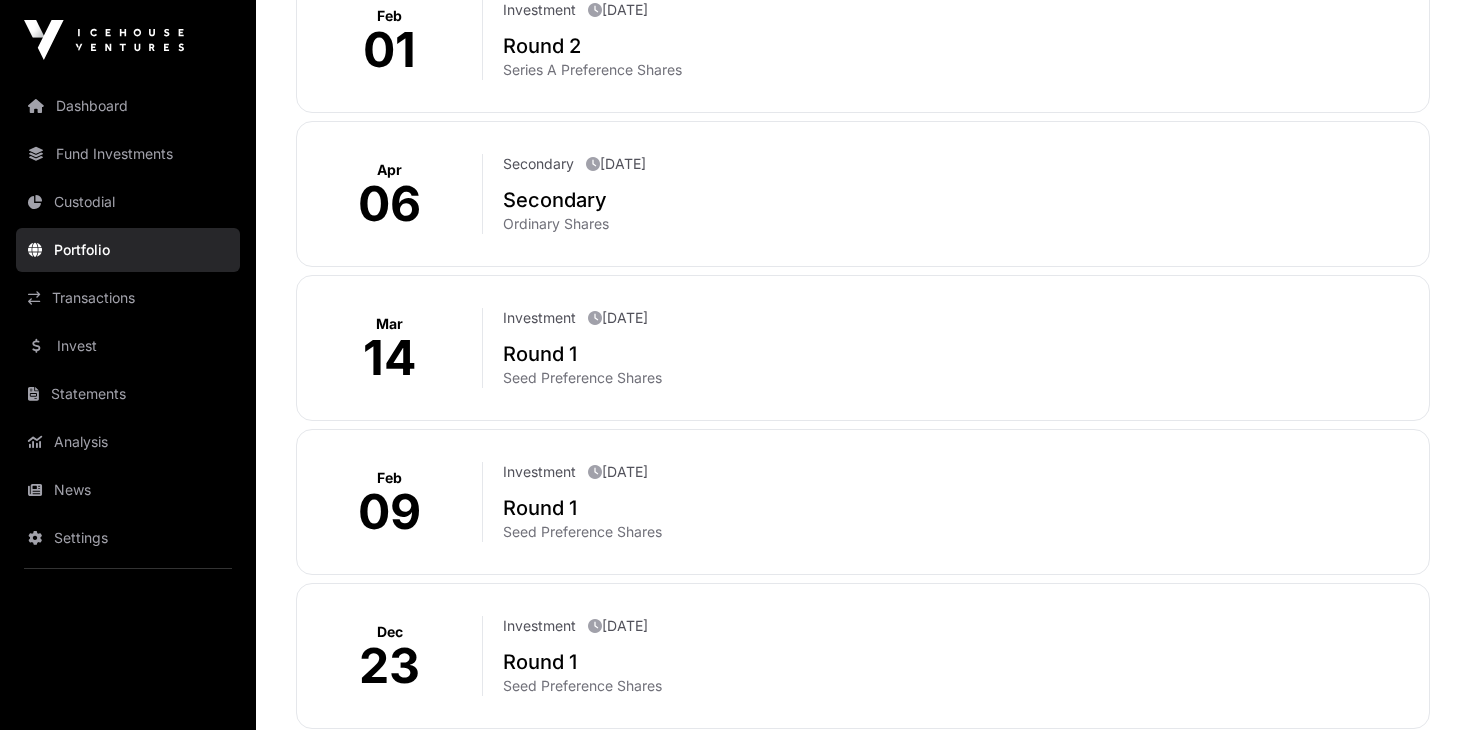 scroll, scrollTop: 1026, scrollLeft: 0, axis: vertical 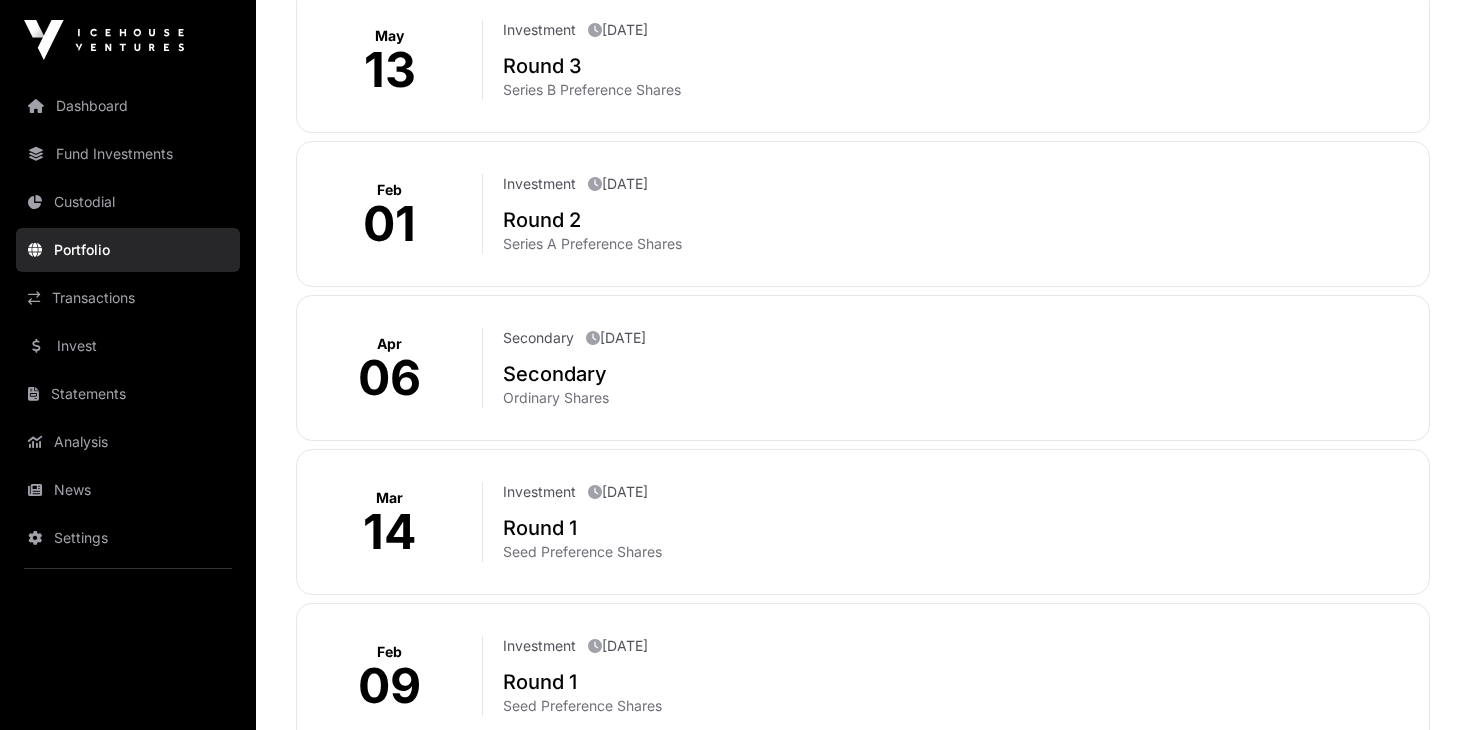 click on "Portfolio" 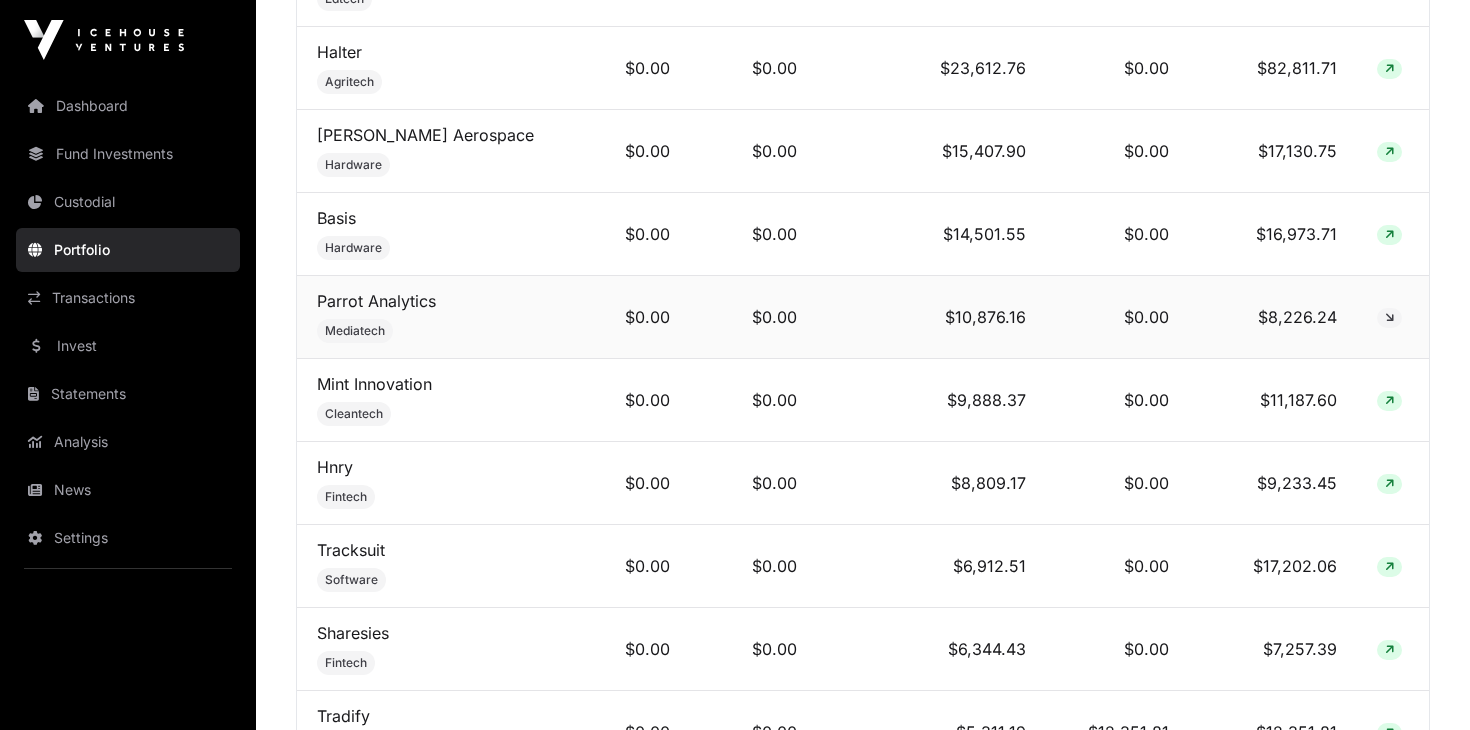 scroll, scrollTop: 1052, scrollLeft: 0, axis: vertical 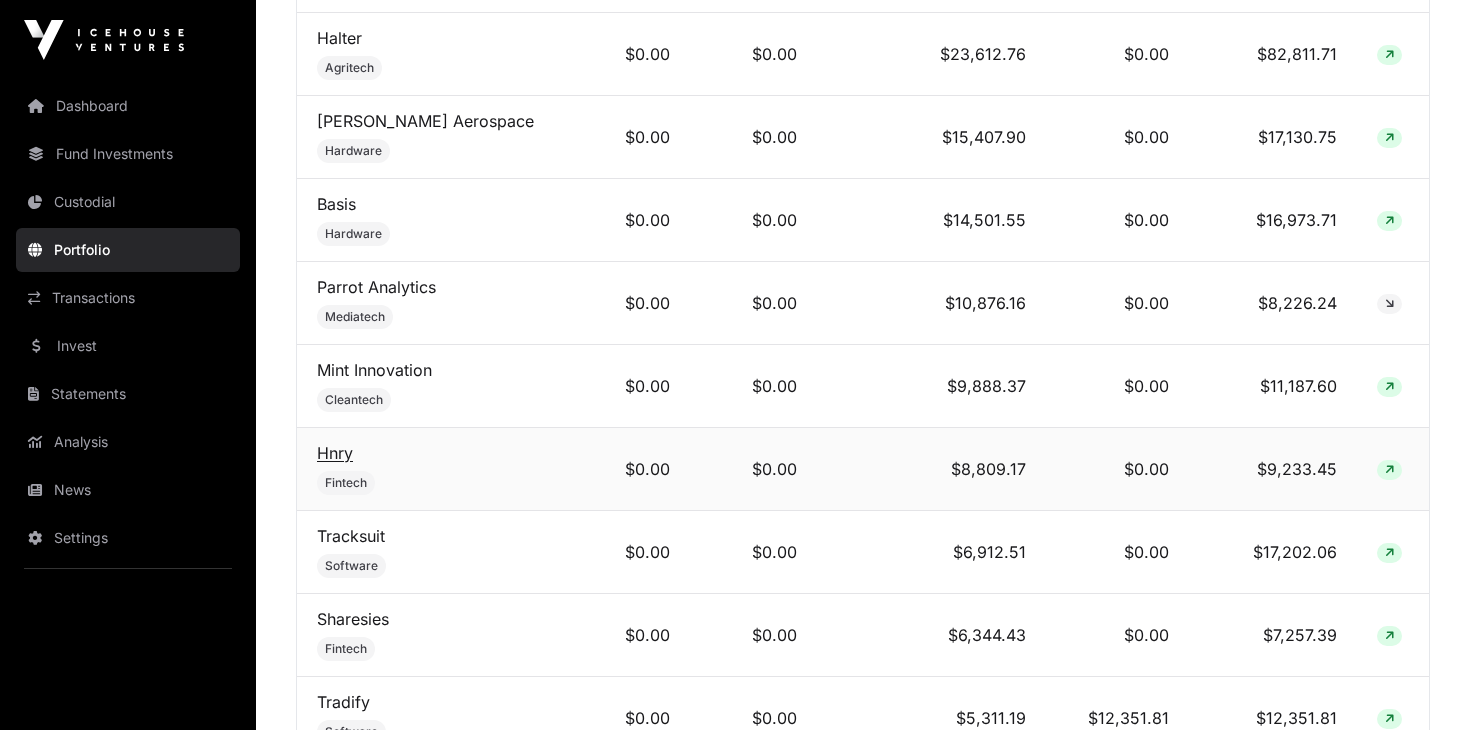 click on "Hnry" 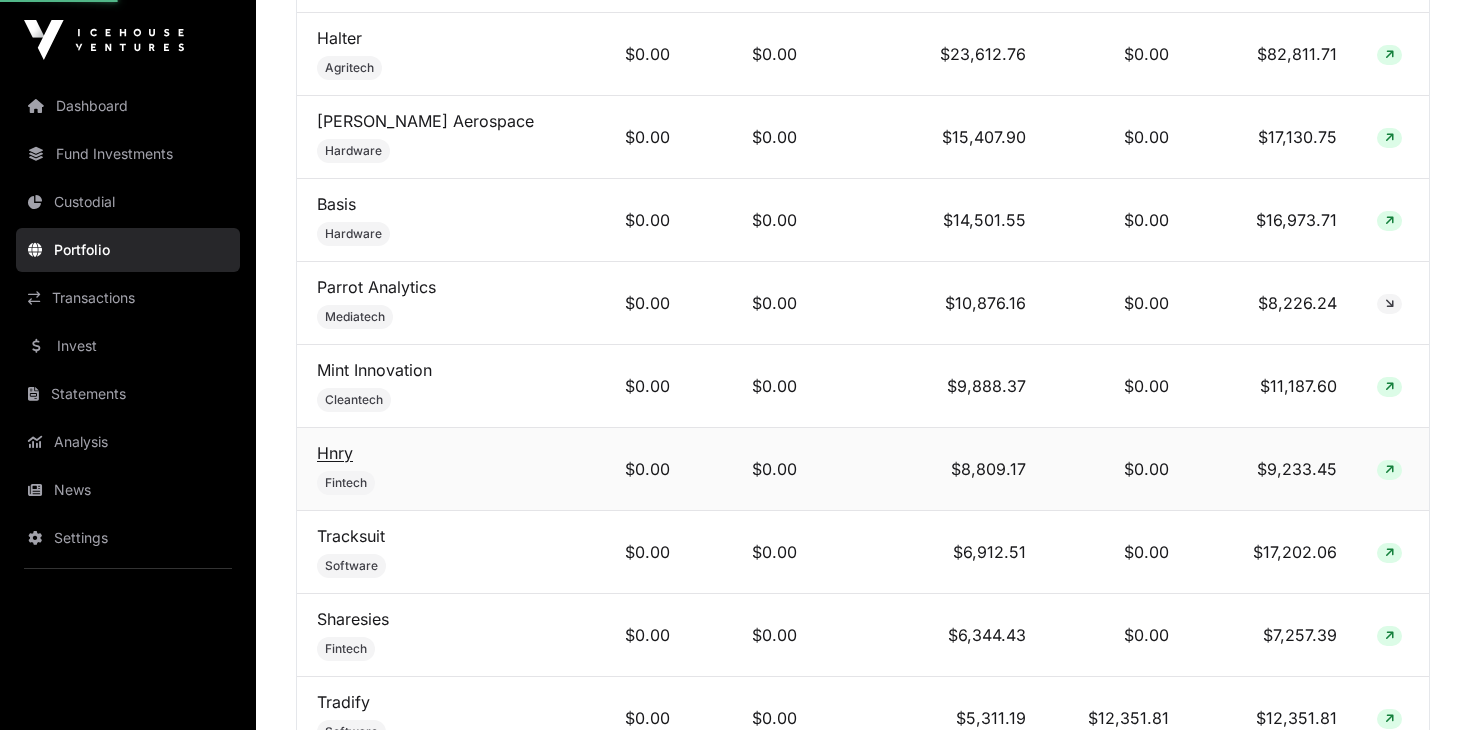 scroll, scrollTop: 0, scrollLeft: 0, axis: both 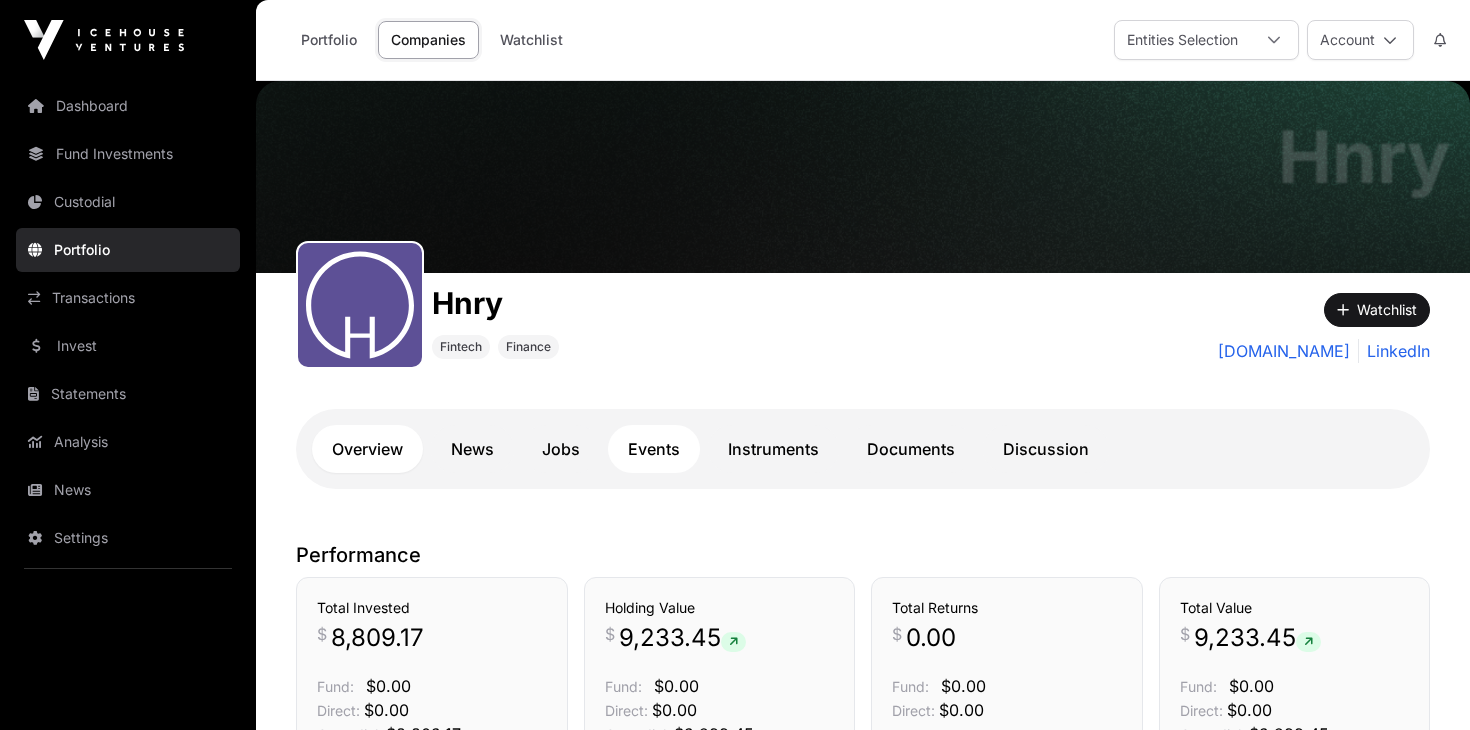 click on "Events" 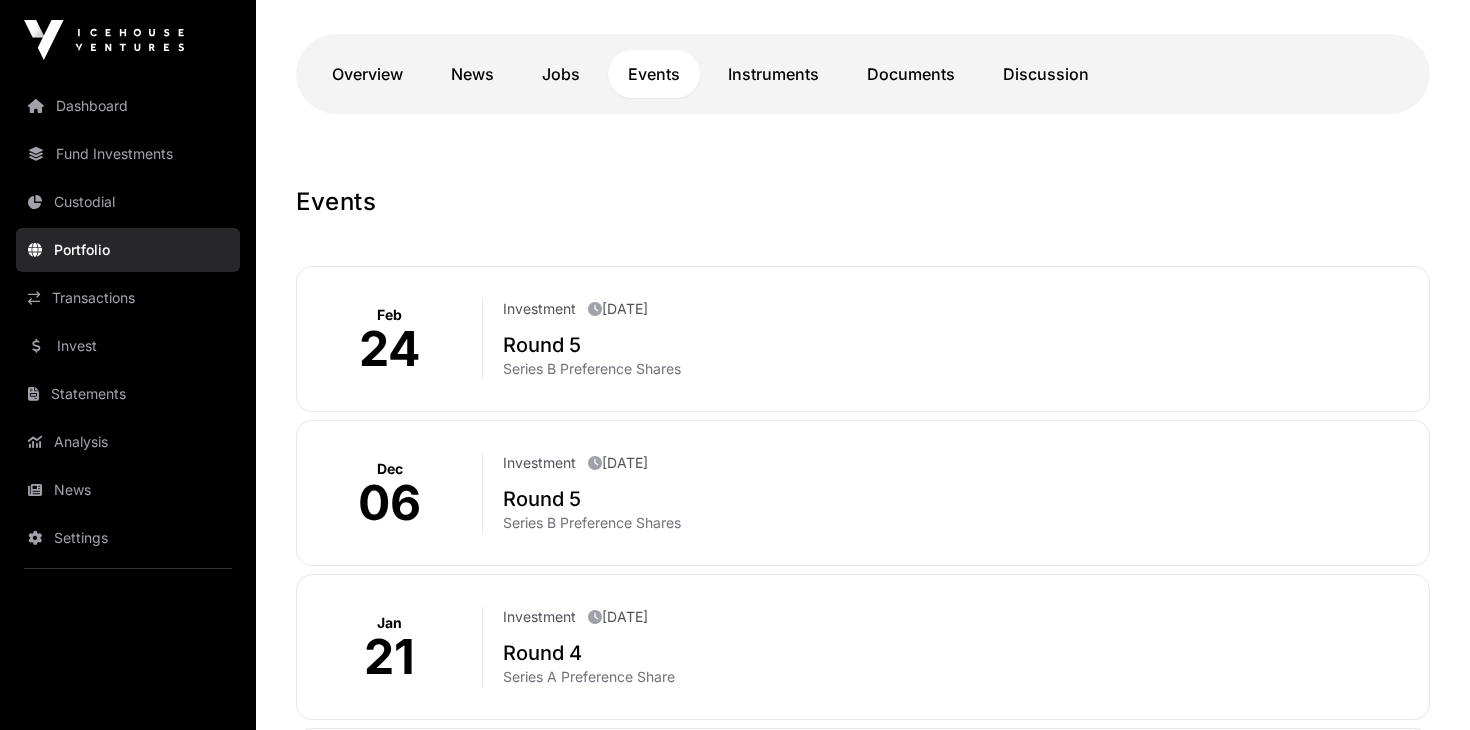 scroll, scrollTop: 372, scrollLeft: 0, axis: vertical 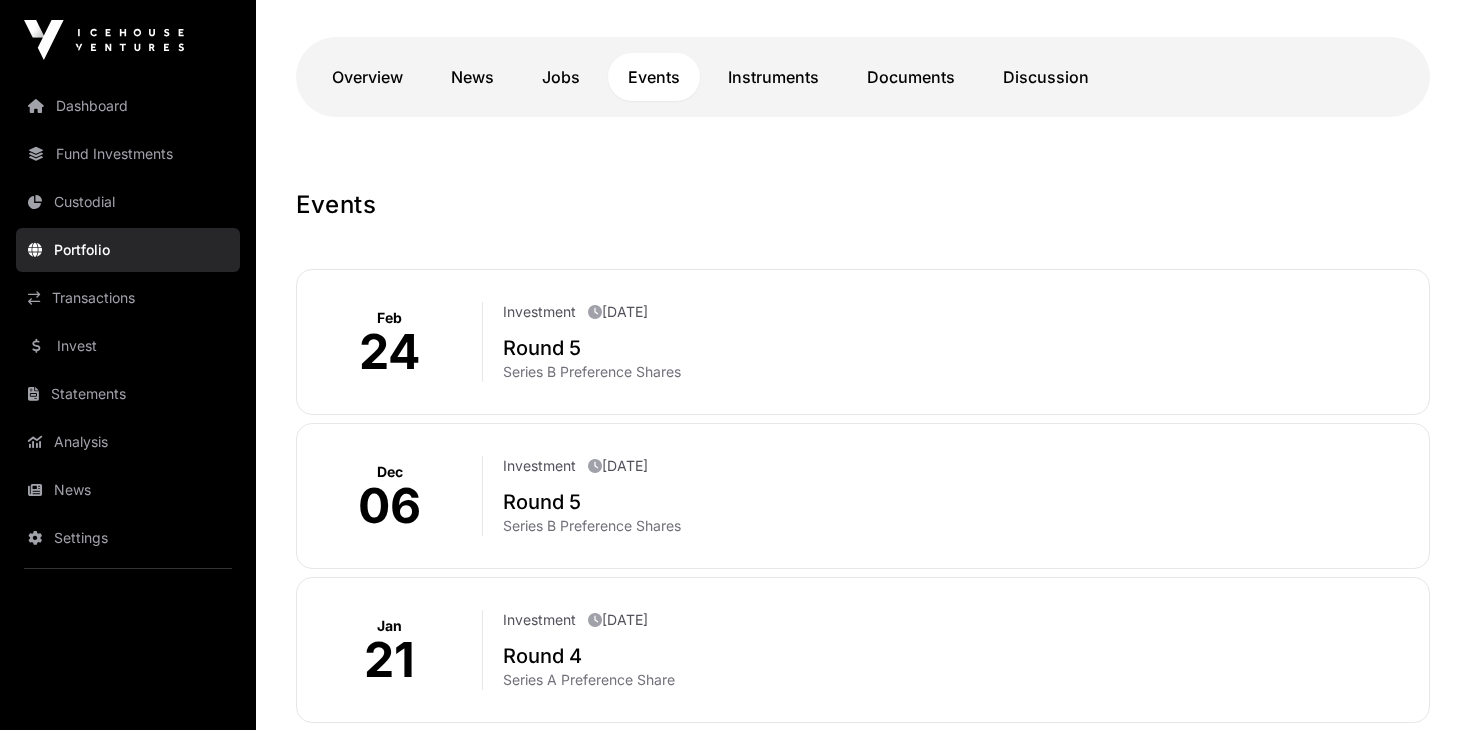 click on "Round 5" 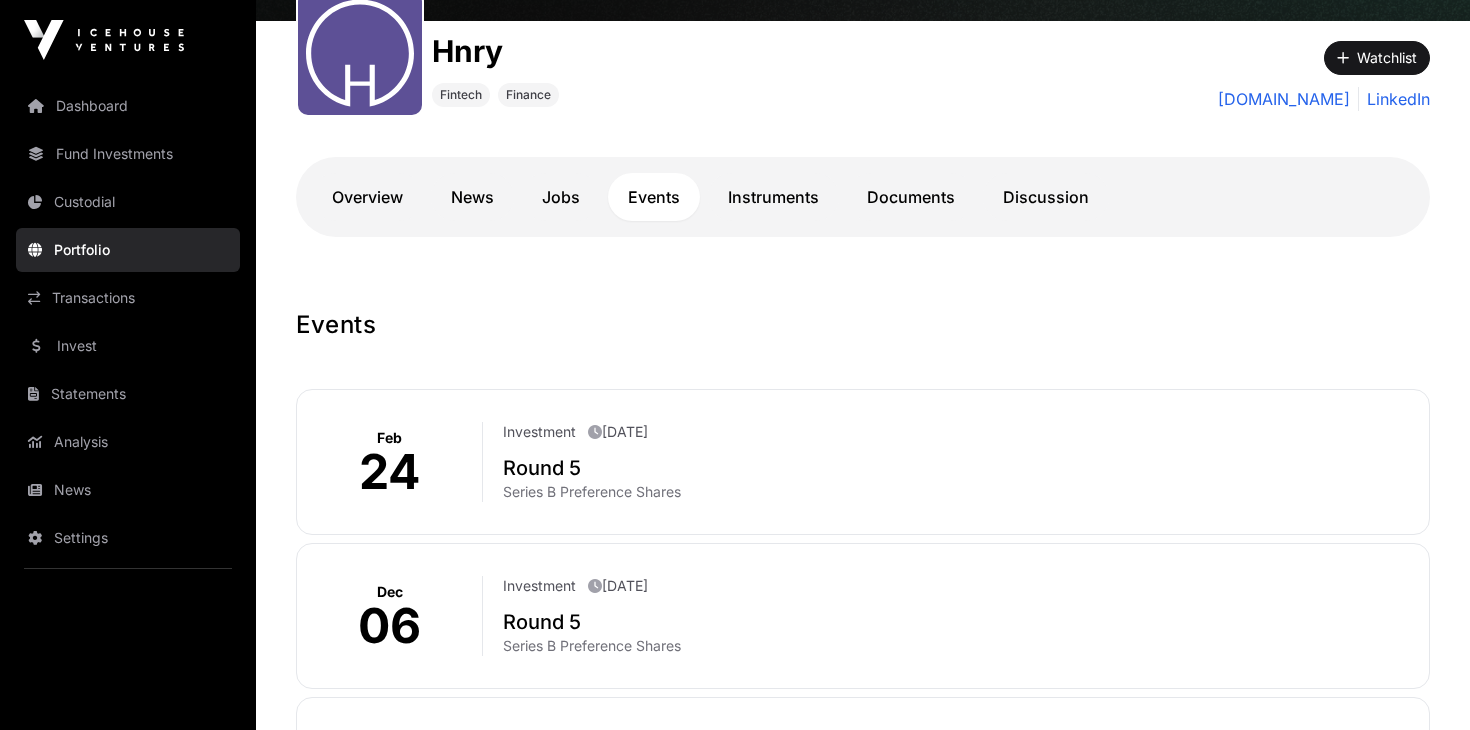 scroll, scrollTop: 248, scrollLeft: 0, axis: vertical 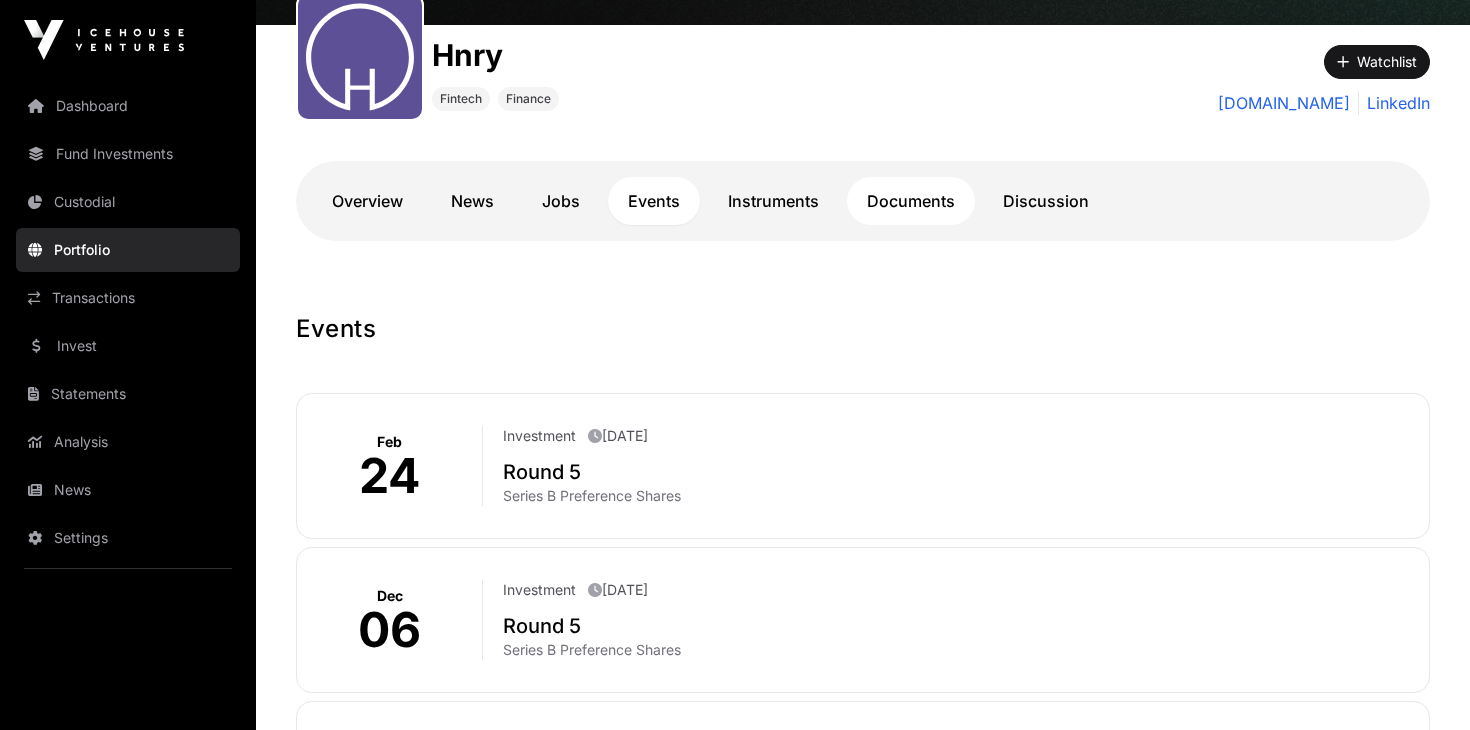 click on "Documents" 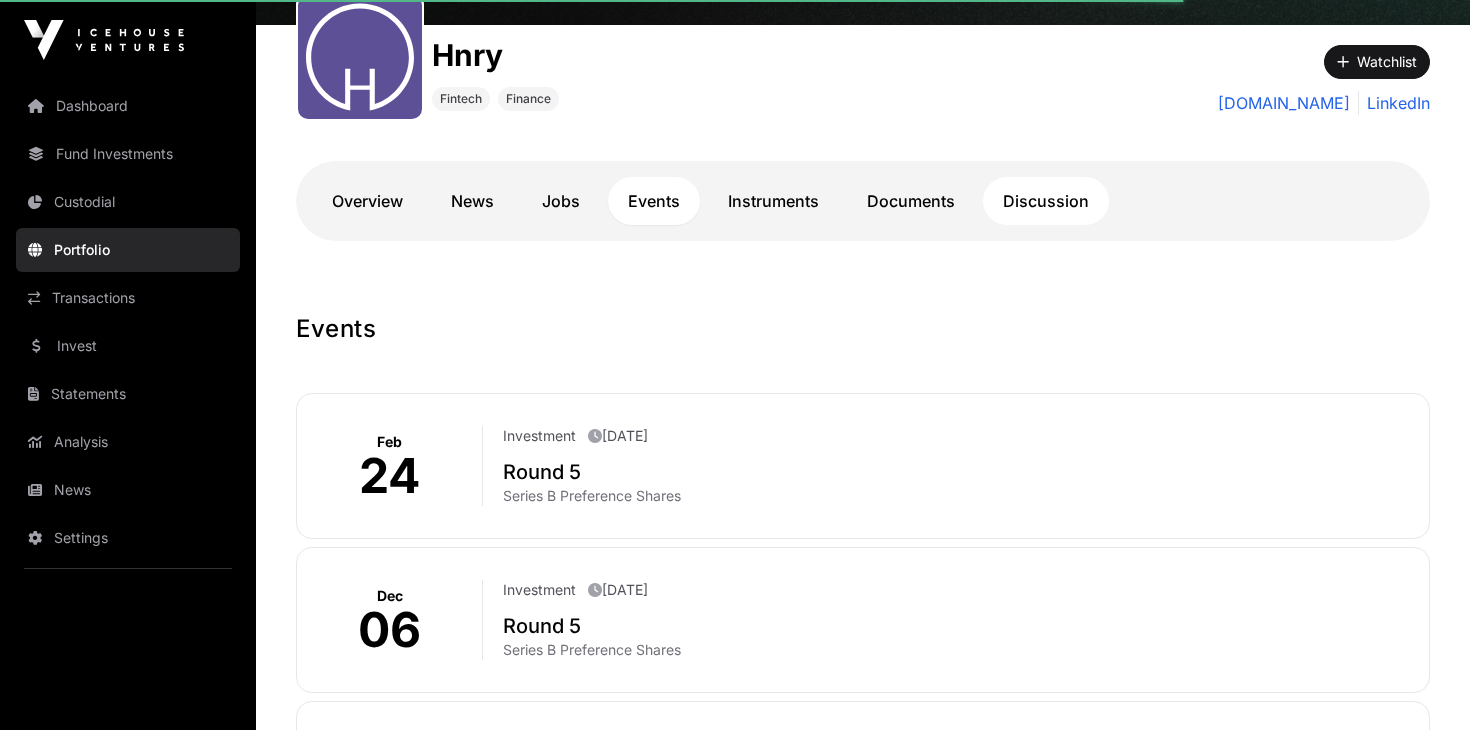click on "Discussion" 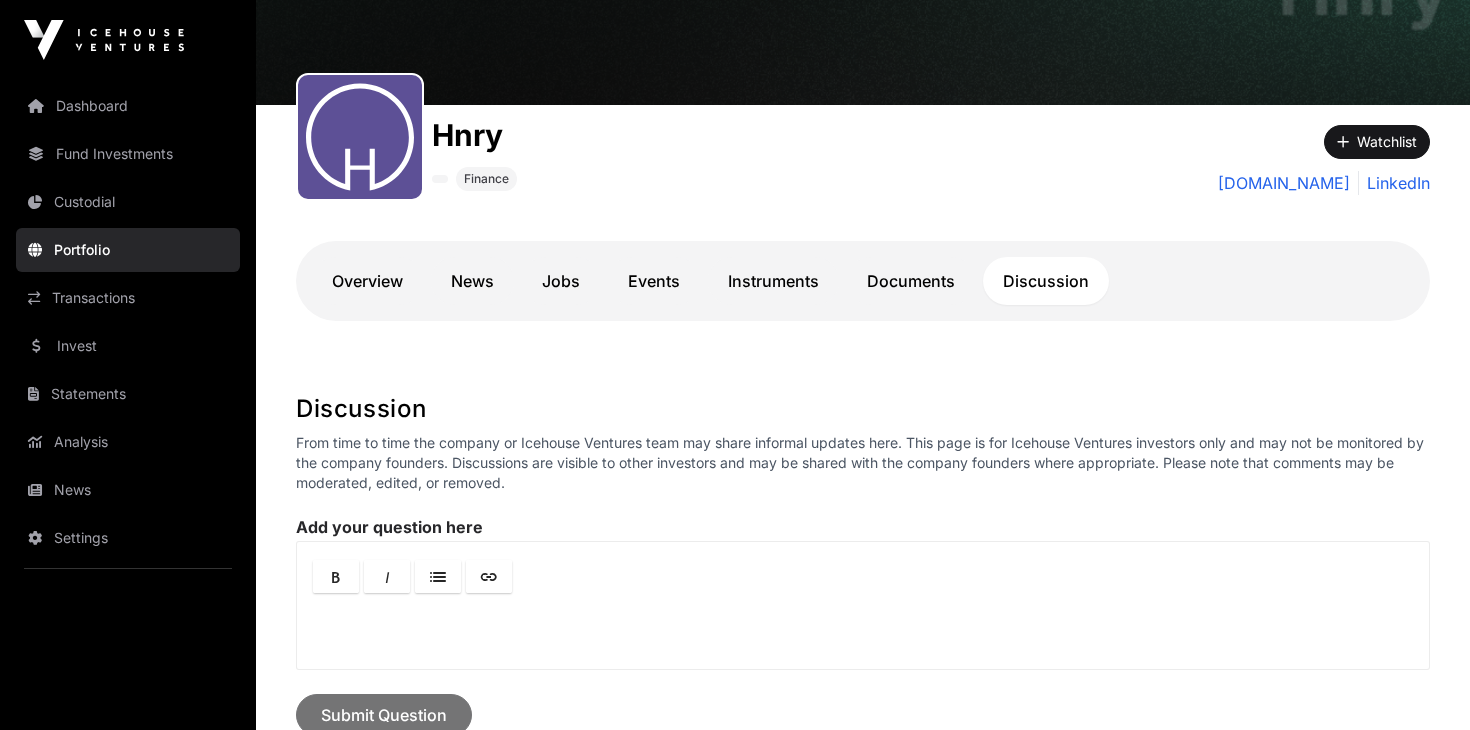 scroll, scrollTop: 154, scrollLeft: 0, axis: vertical 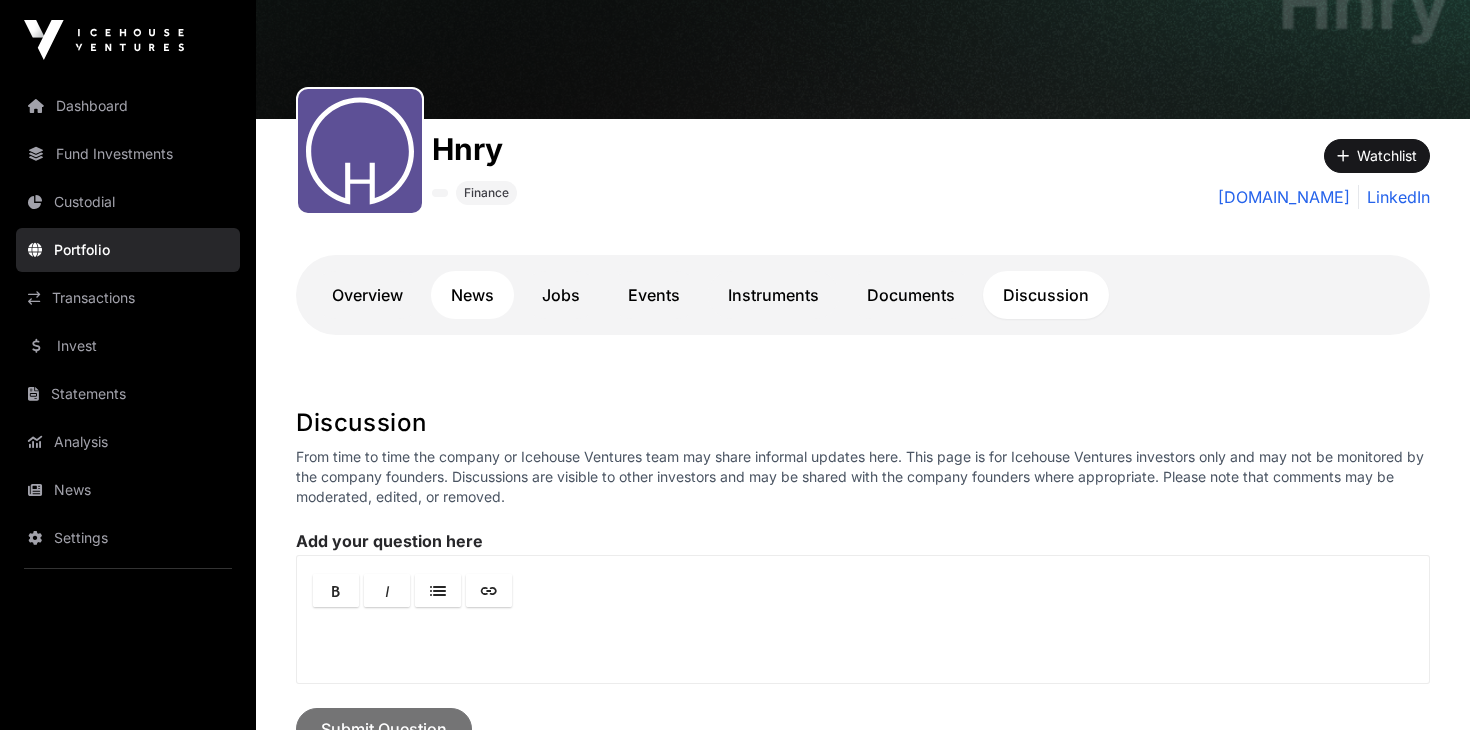 click on "News" 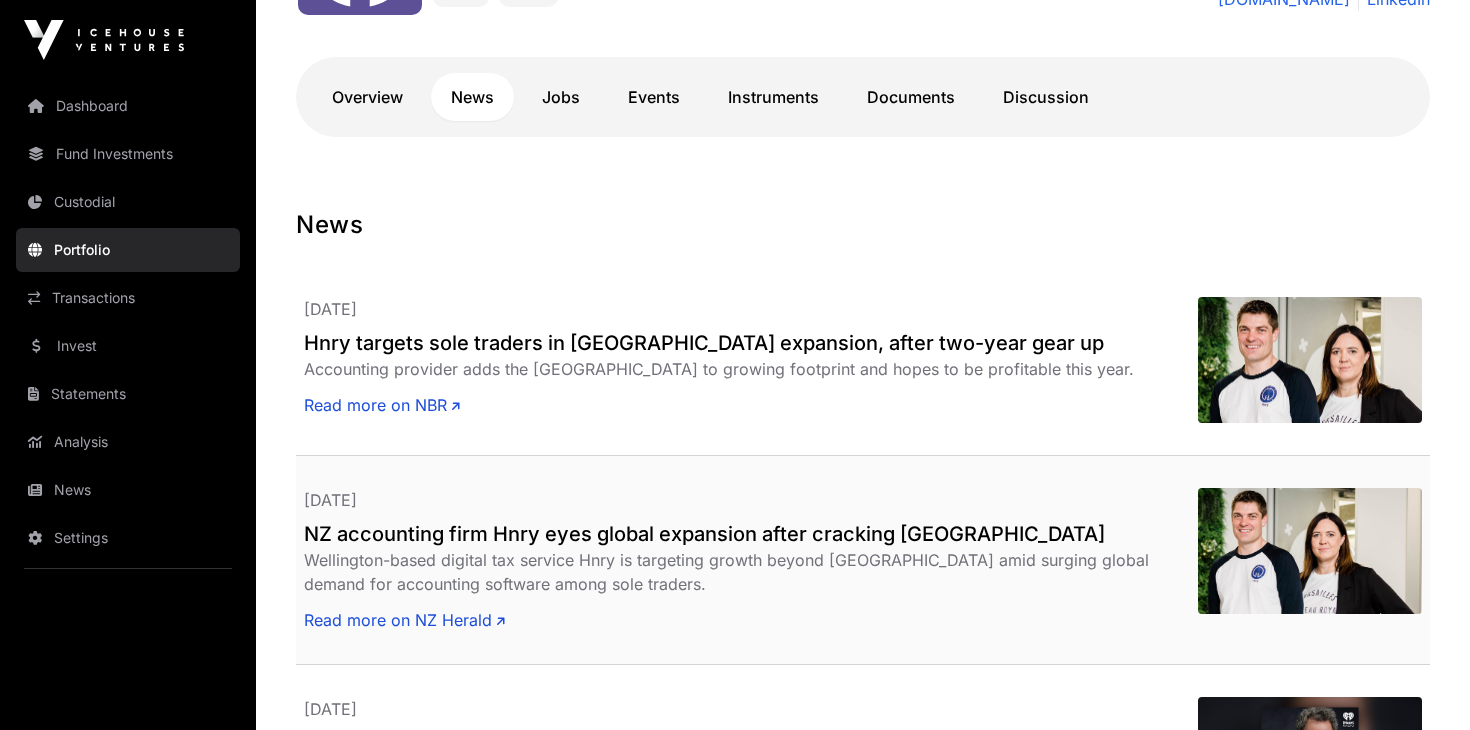 scroll, scrollTop: 343, scrollLeft: 0, axis: vertical 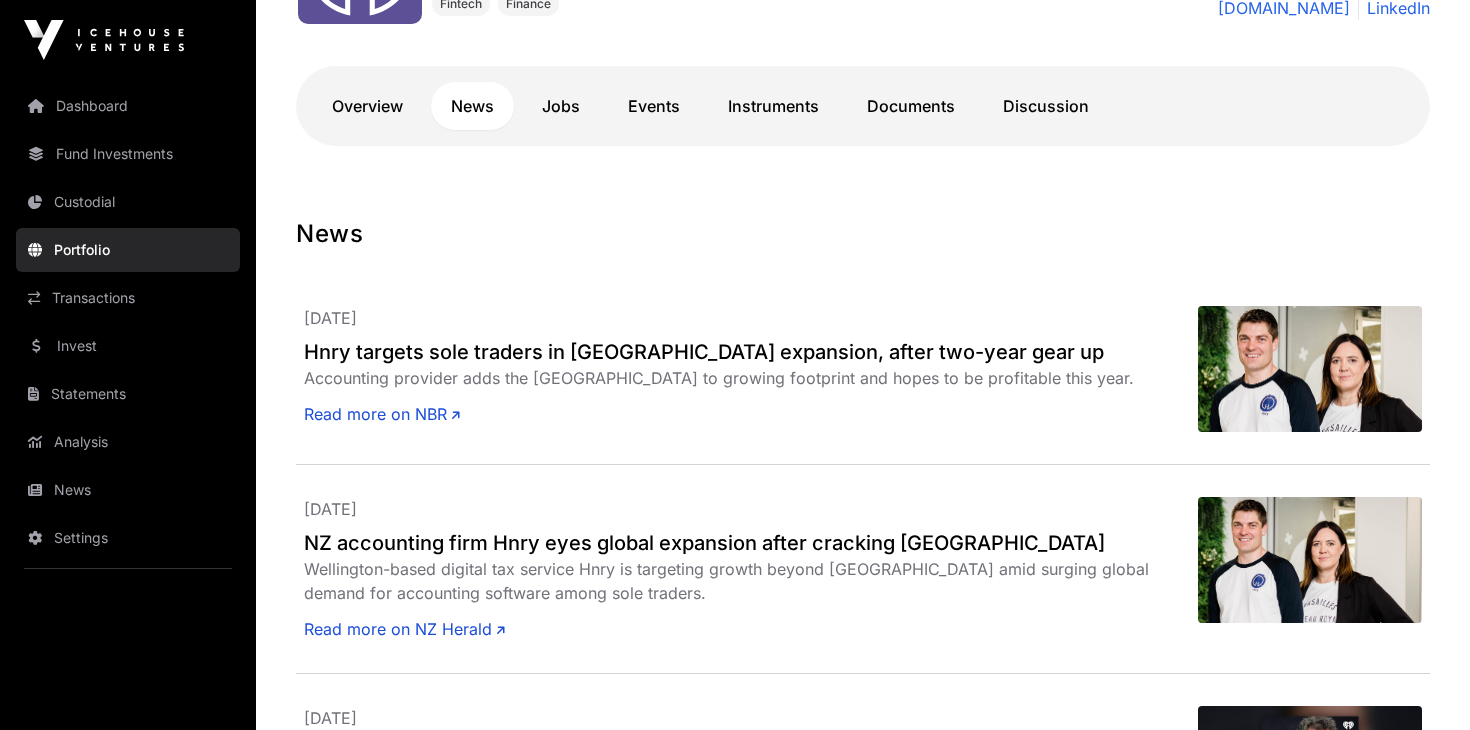 click on "Portfolio" 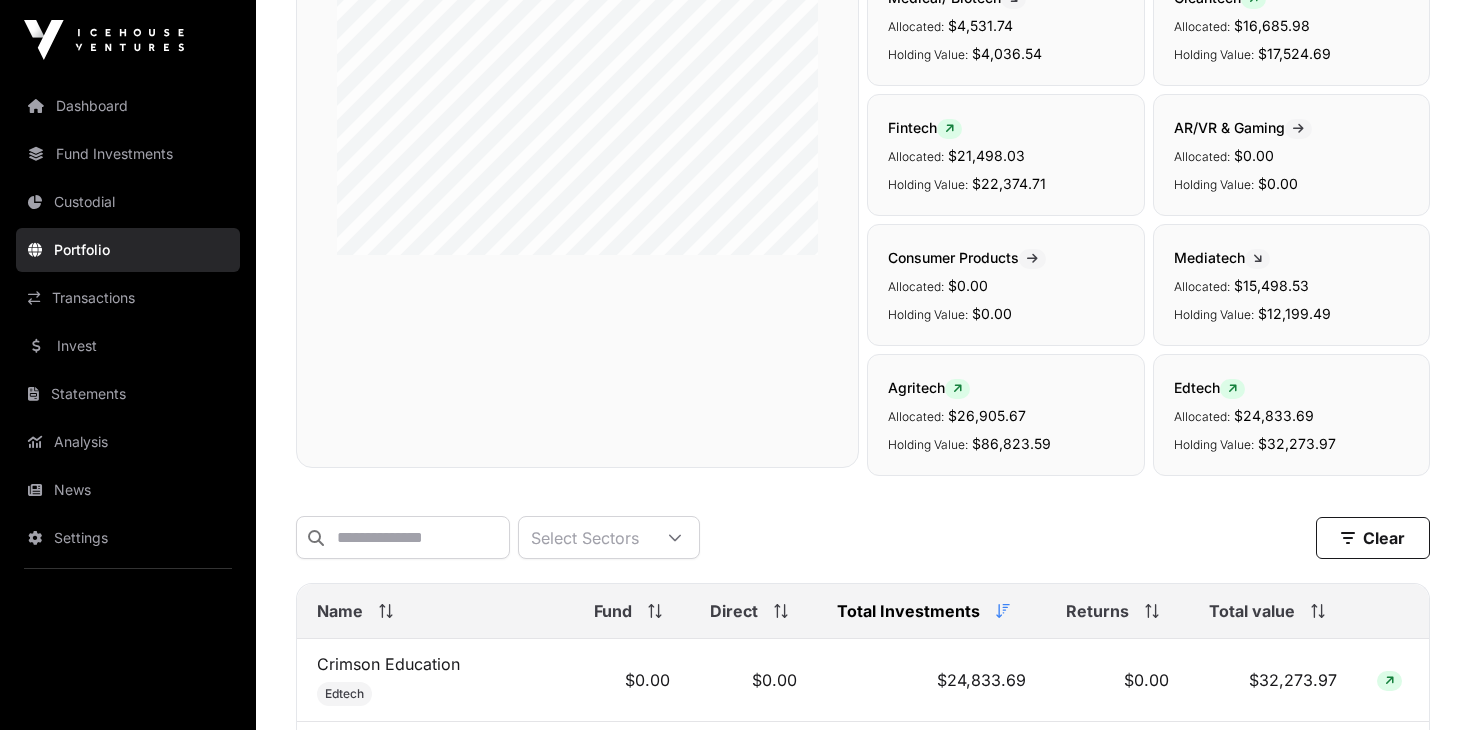 scroll, scrollTop: 0, scrollLeft: 0, axis: both 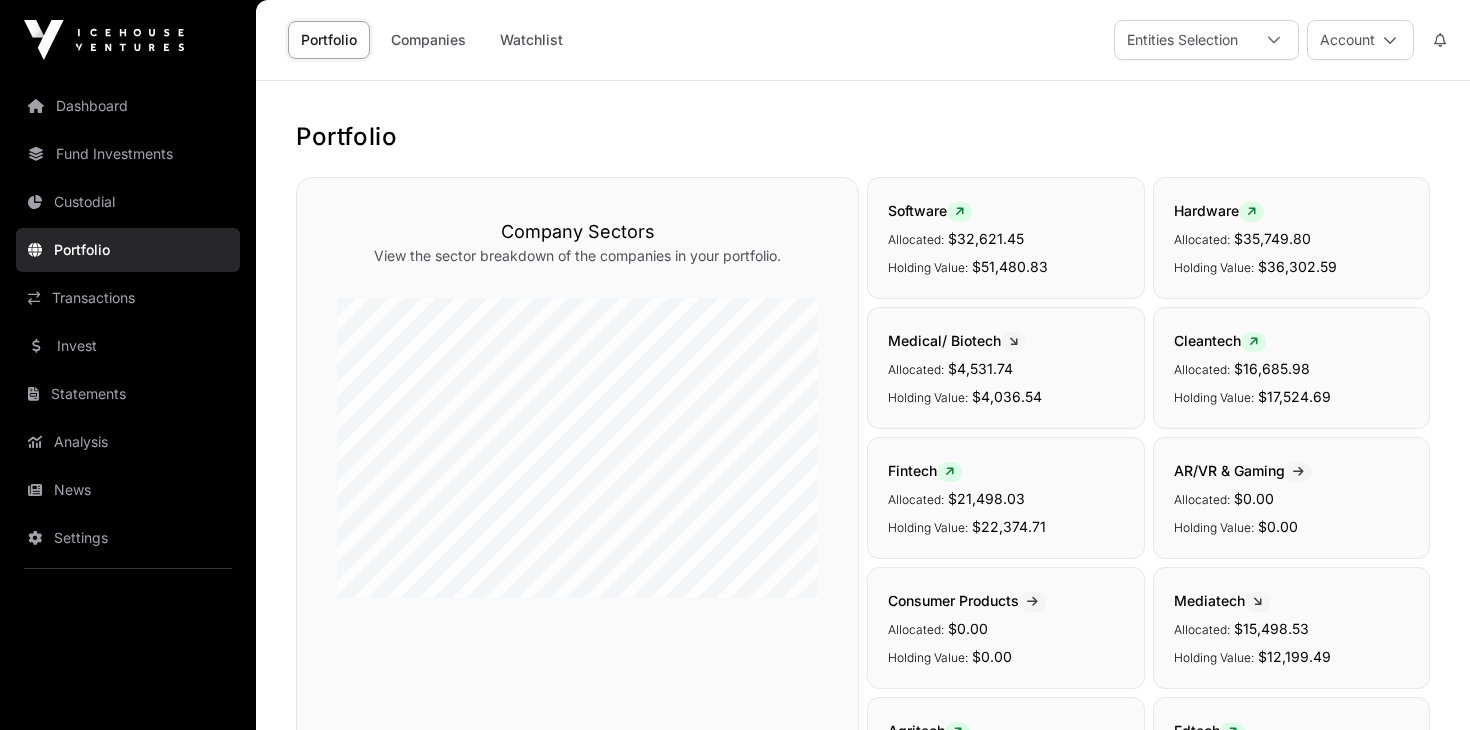click on "Portfolio" 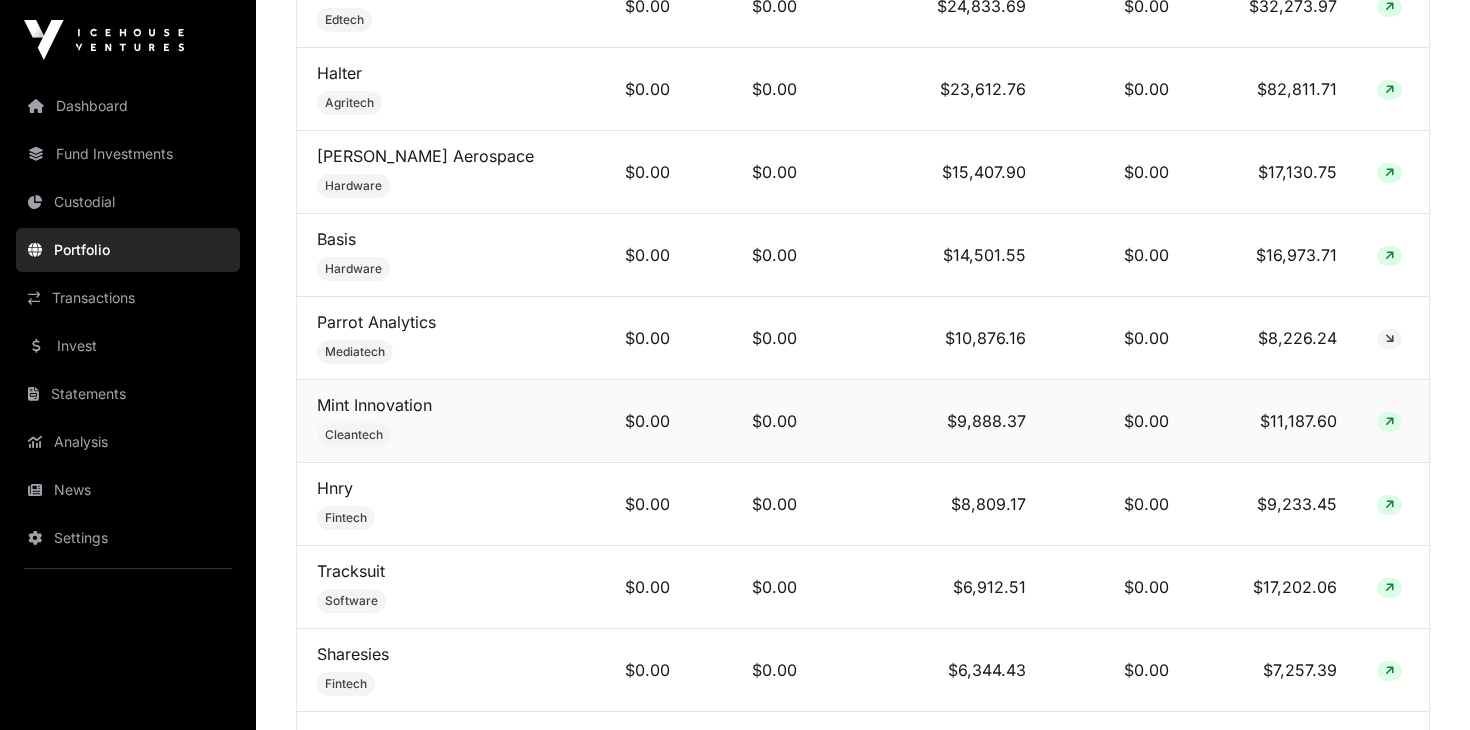 scroll, scrollTop: 1025, scrollLeft: 0, axis: vertical 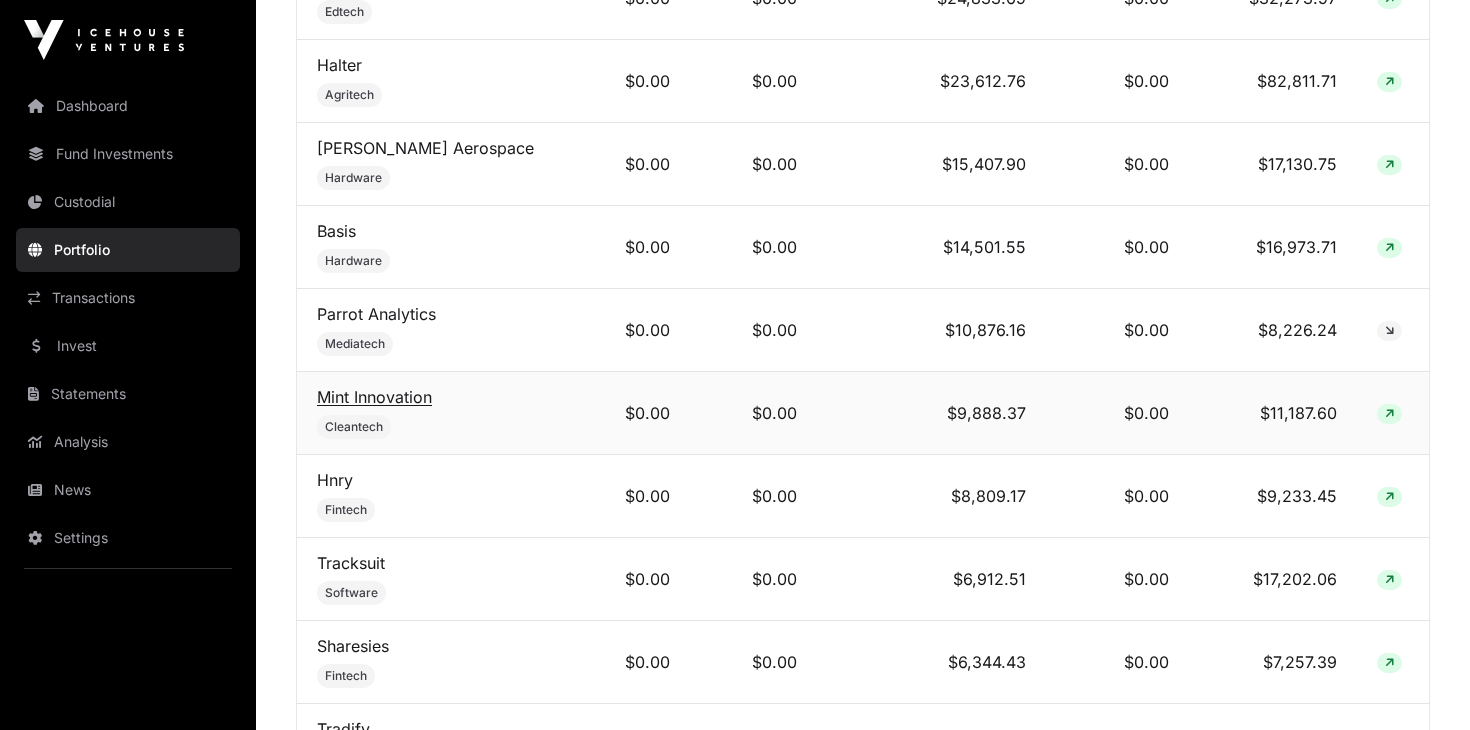 click on "Mint Innovation" 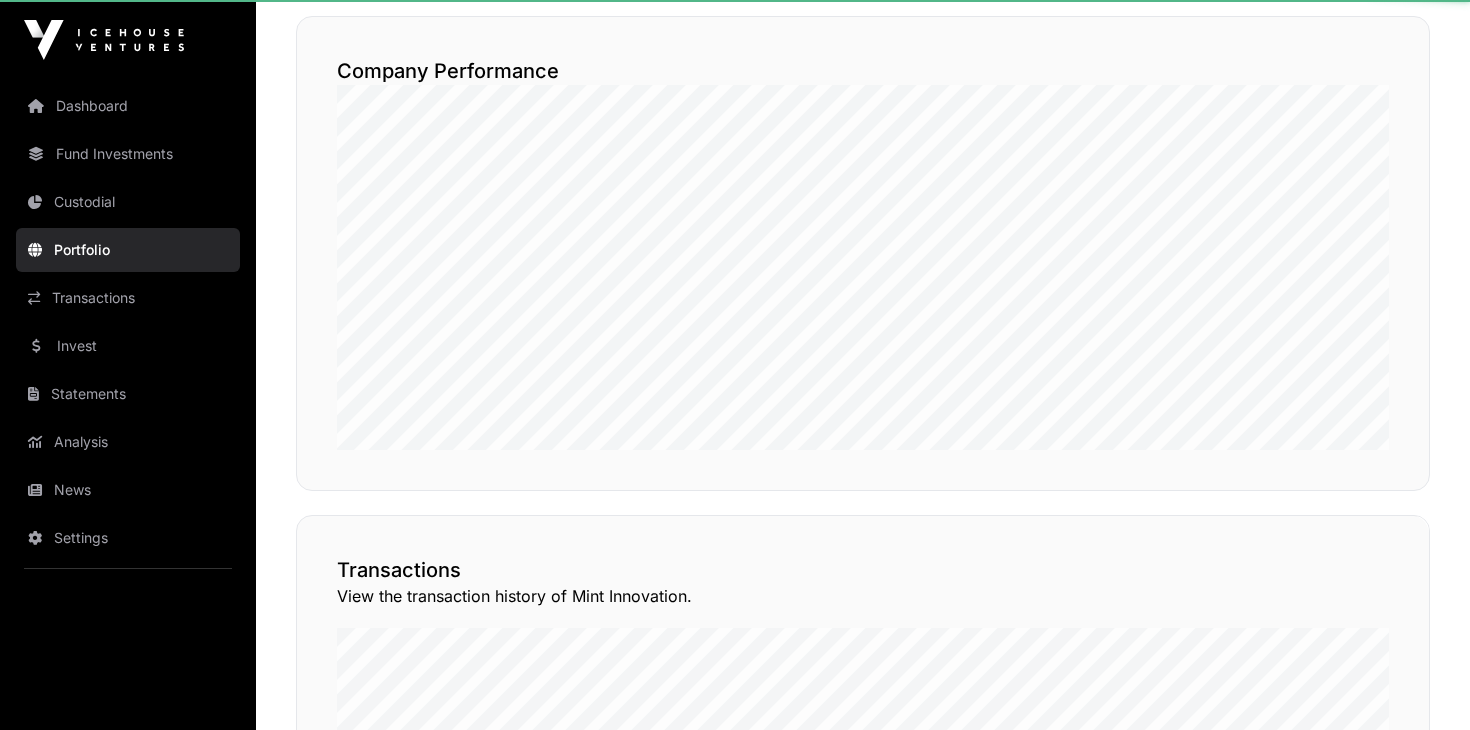 scroll, scrollTop: 0, scrollLeft: 0, axis: both 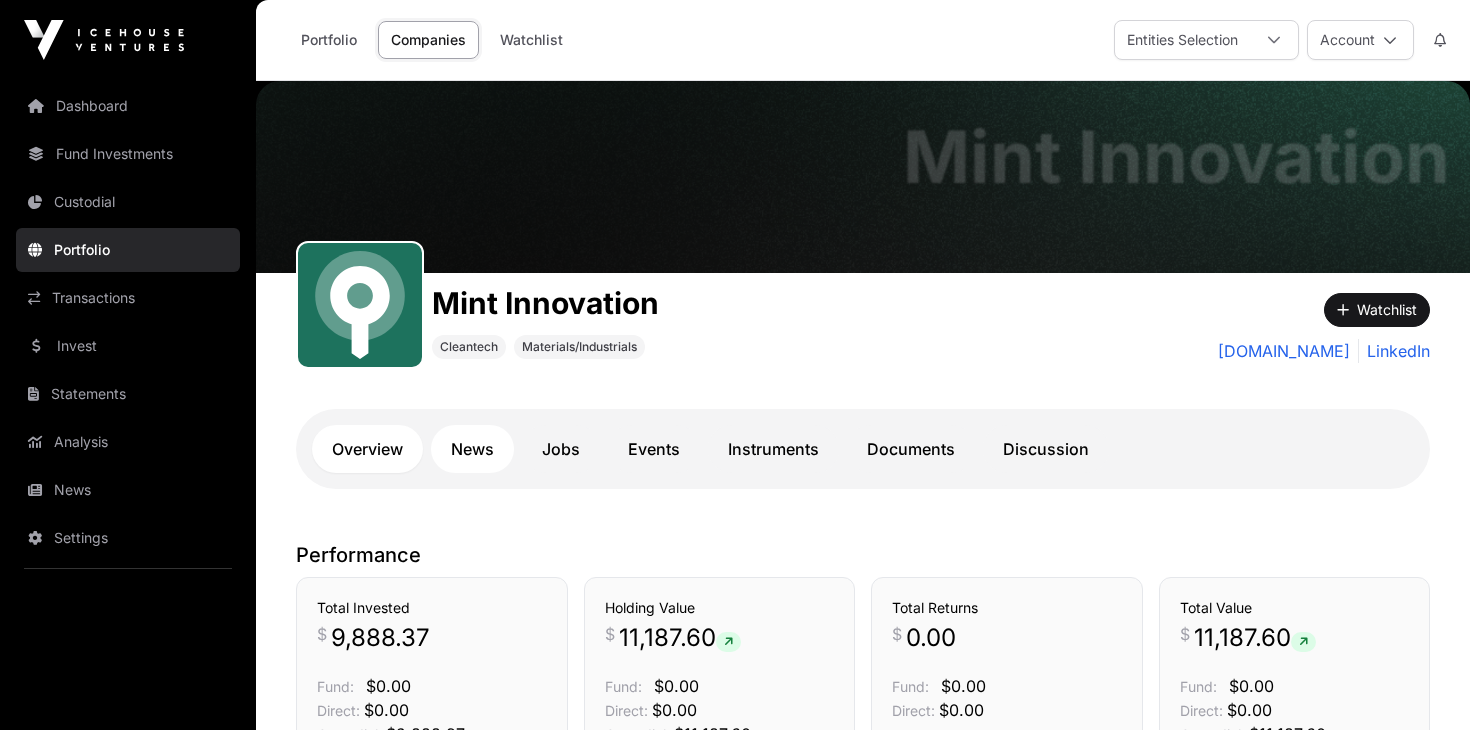 click on "News" 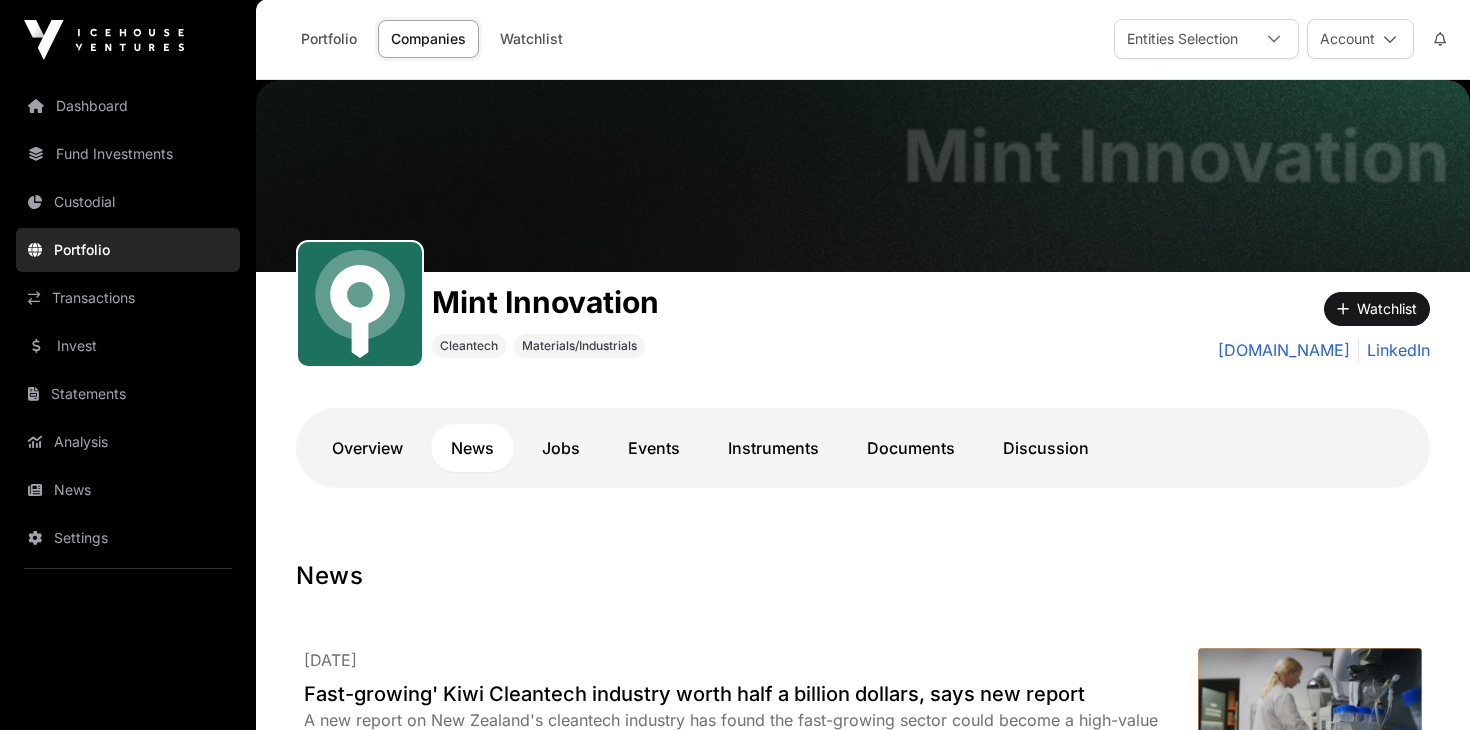 scroll, scrollTop: 0, scrollLeft: 0, axis: both 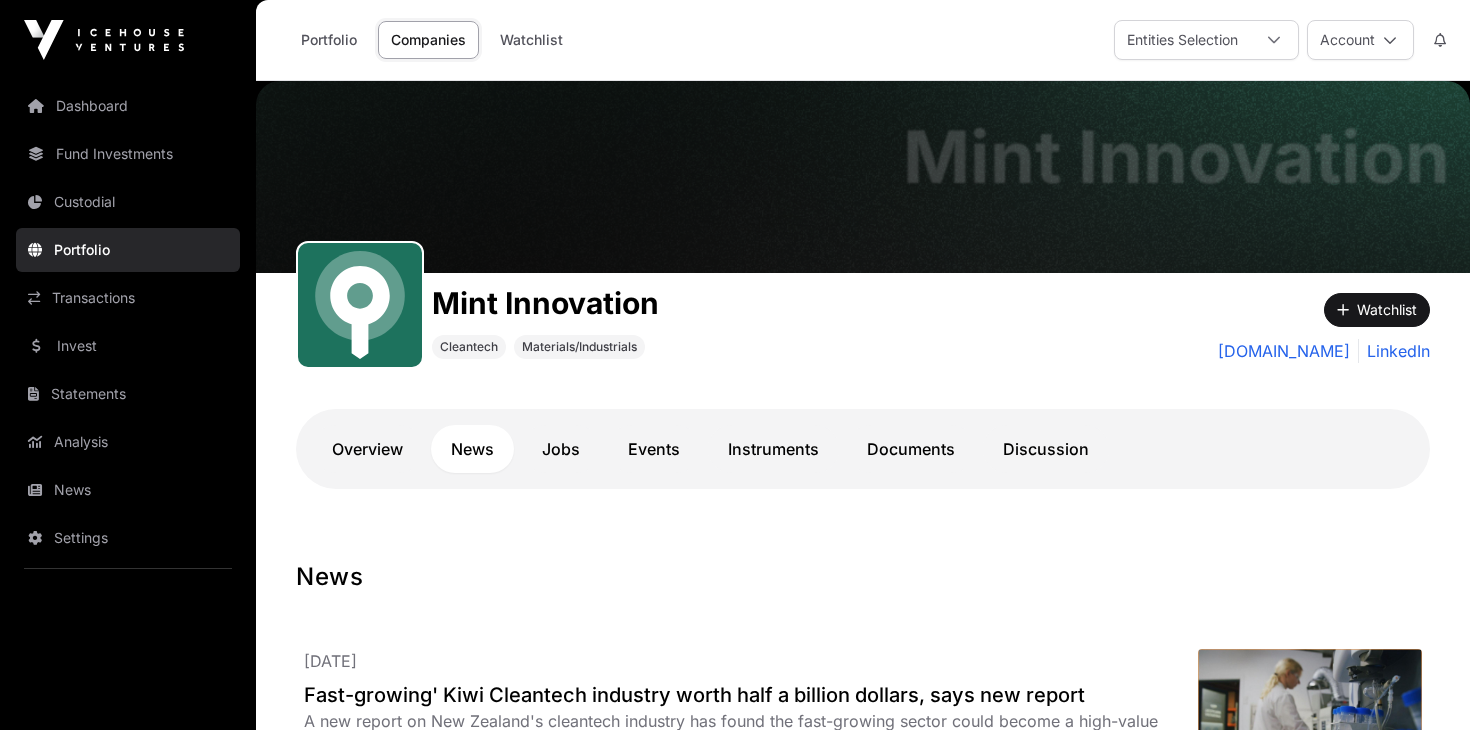 click on "Portfolio" 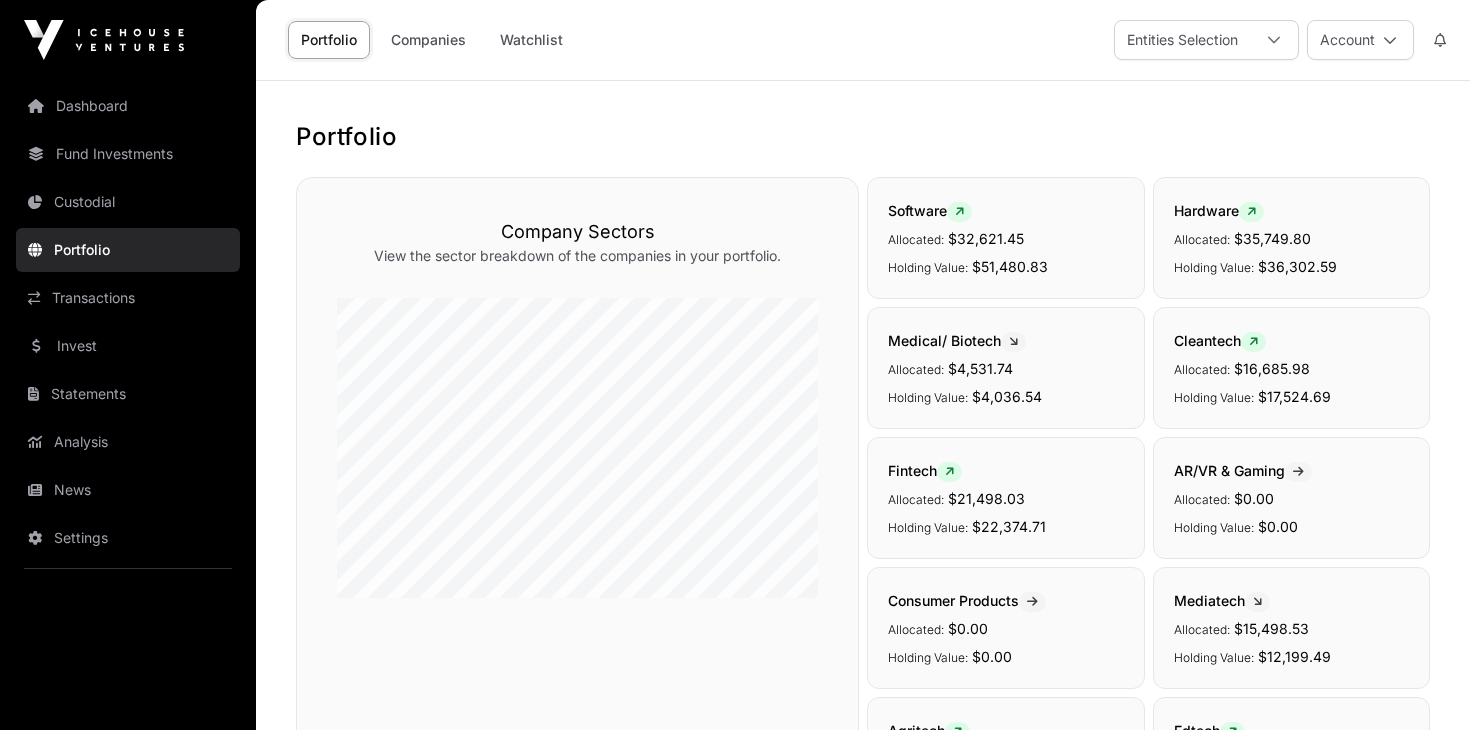 click on "Portfolio" 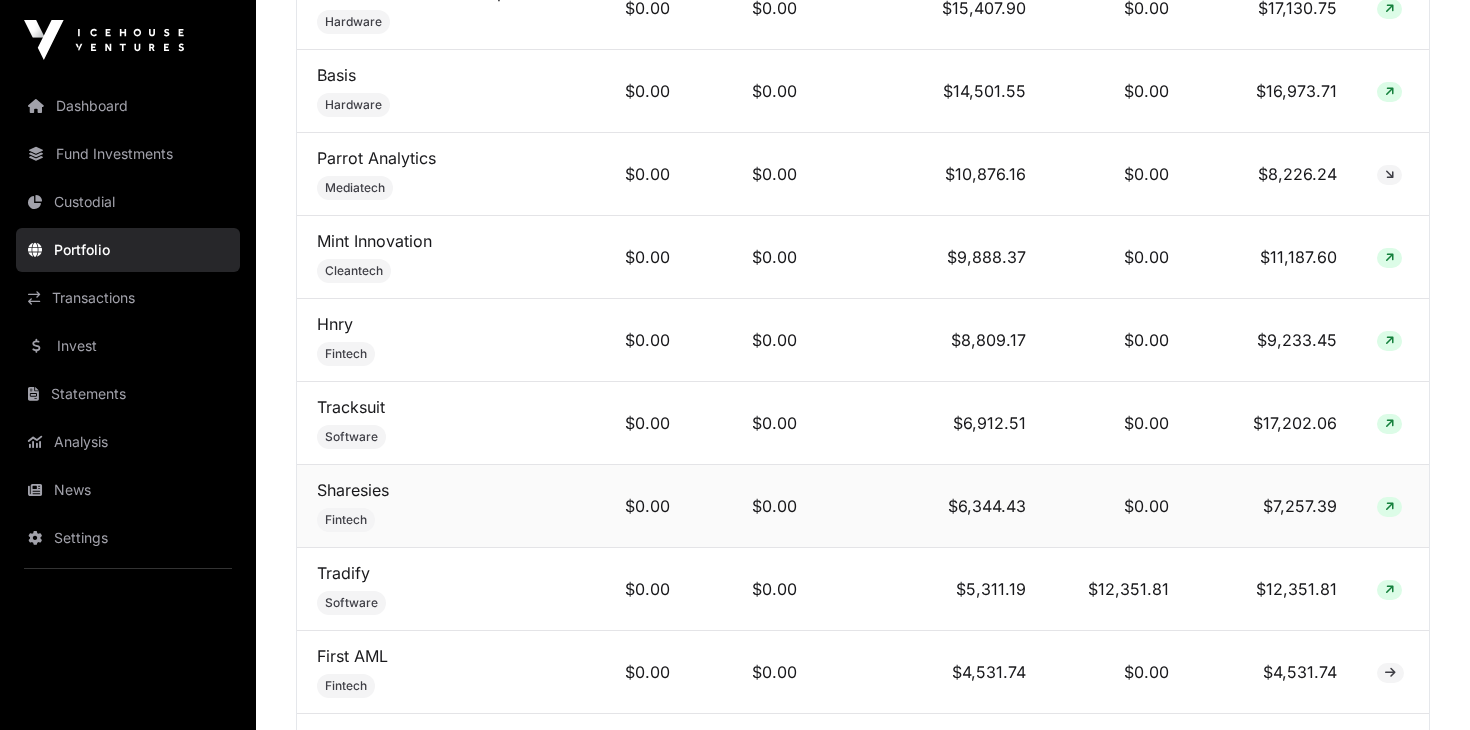 scroll, scrollTop: 1169, scrollLeft: 0, axis: vertical 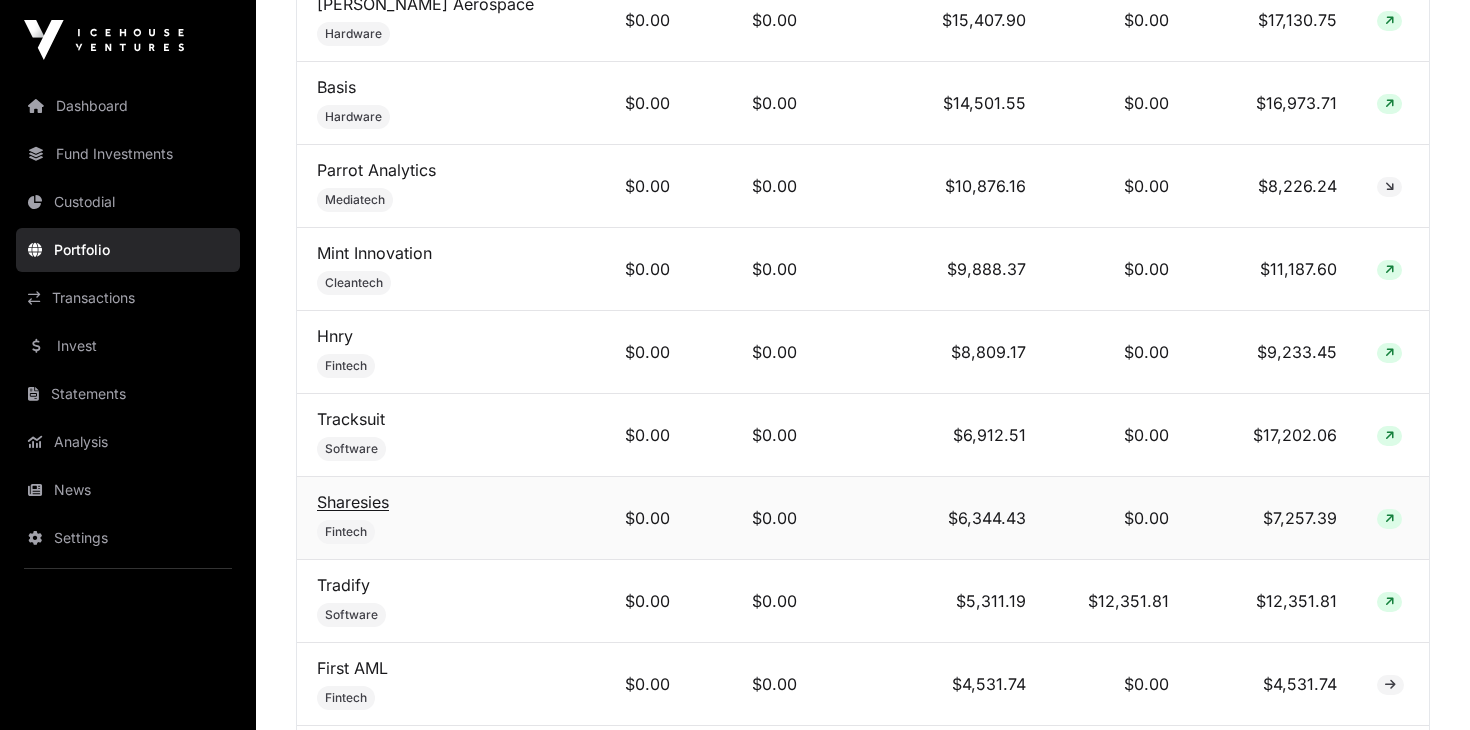 click on "Sharesies" 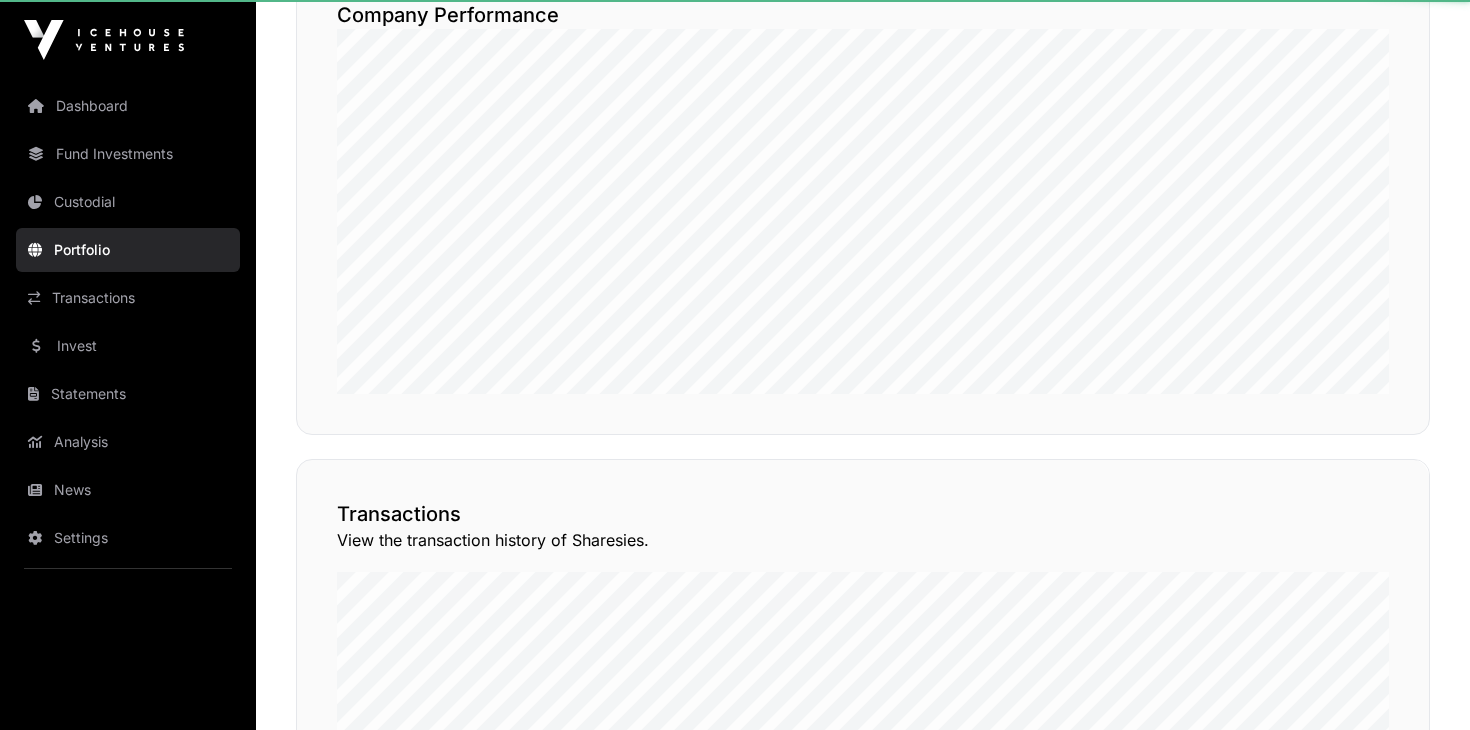 scroll, scrollTop: 0, scrollLeft: 0, axis: both 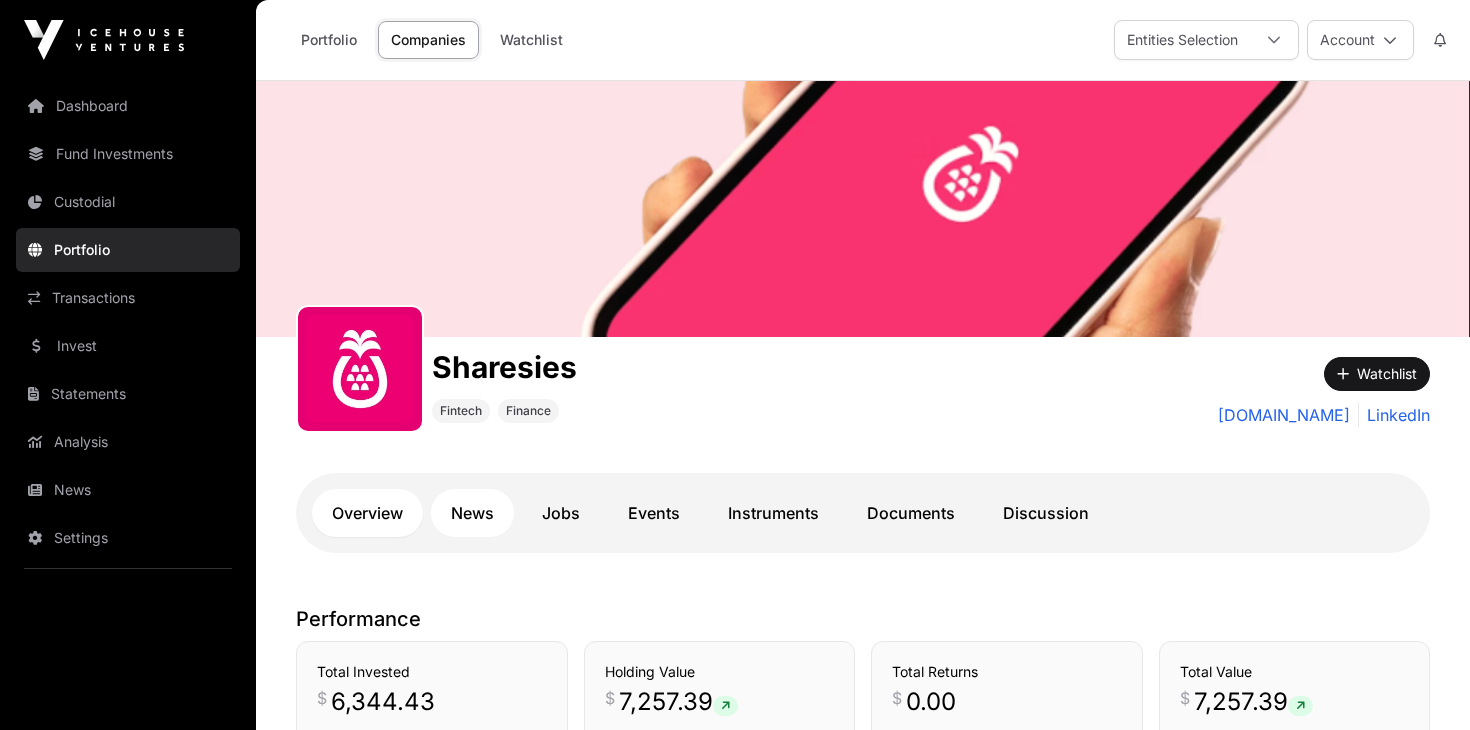 click on "News" 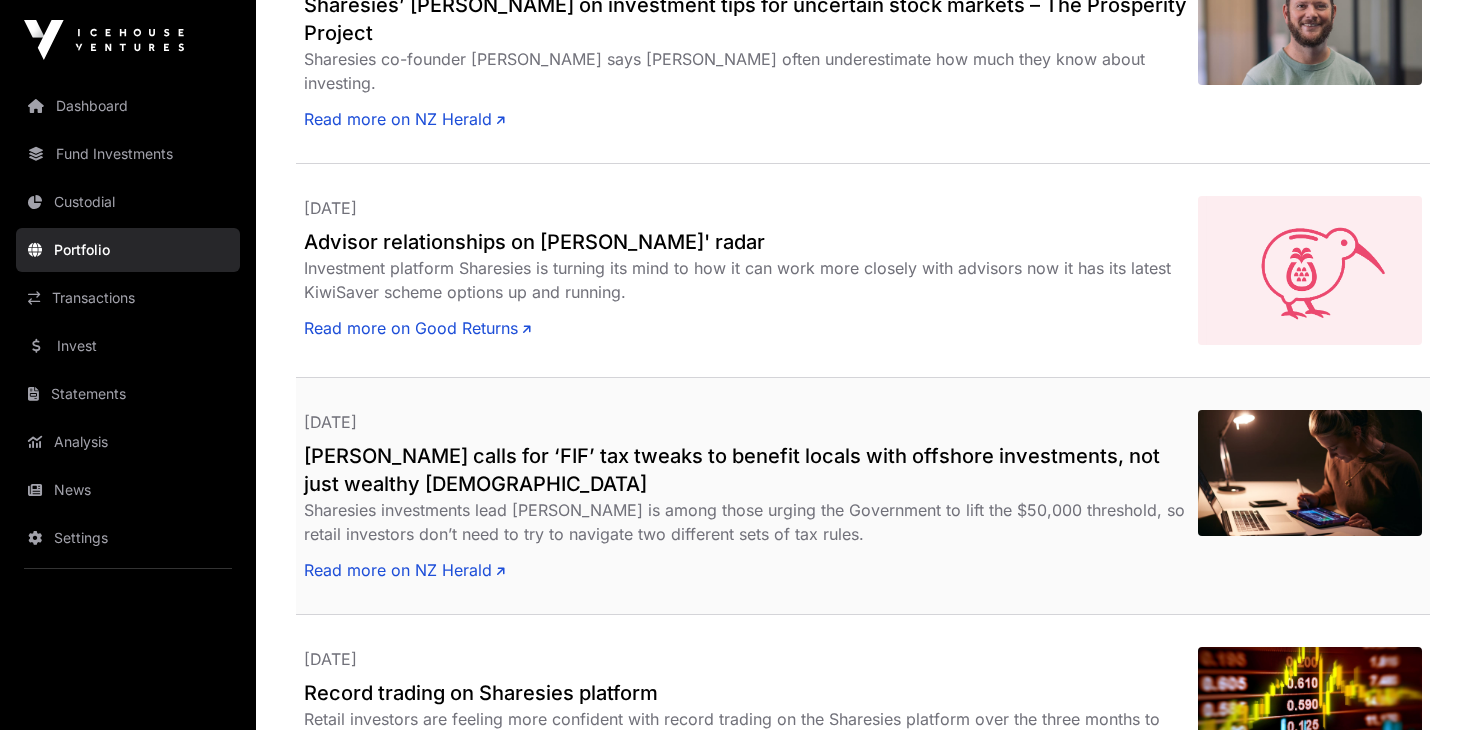 scroll, scrollTop: 963, scrollLeft: 0, axis: vertical 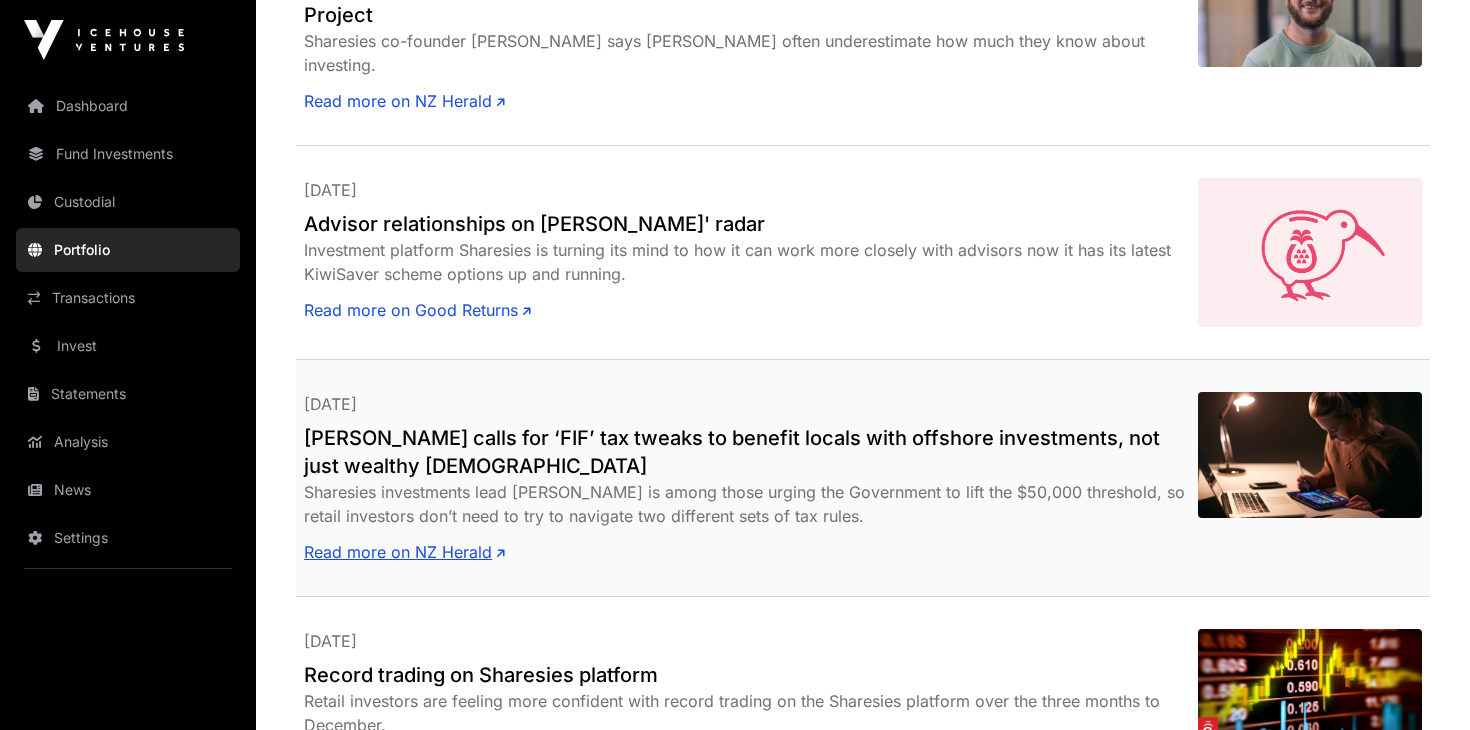 click on "Read more on NZ Herald" 